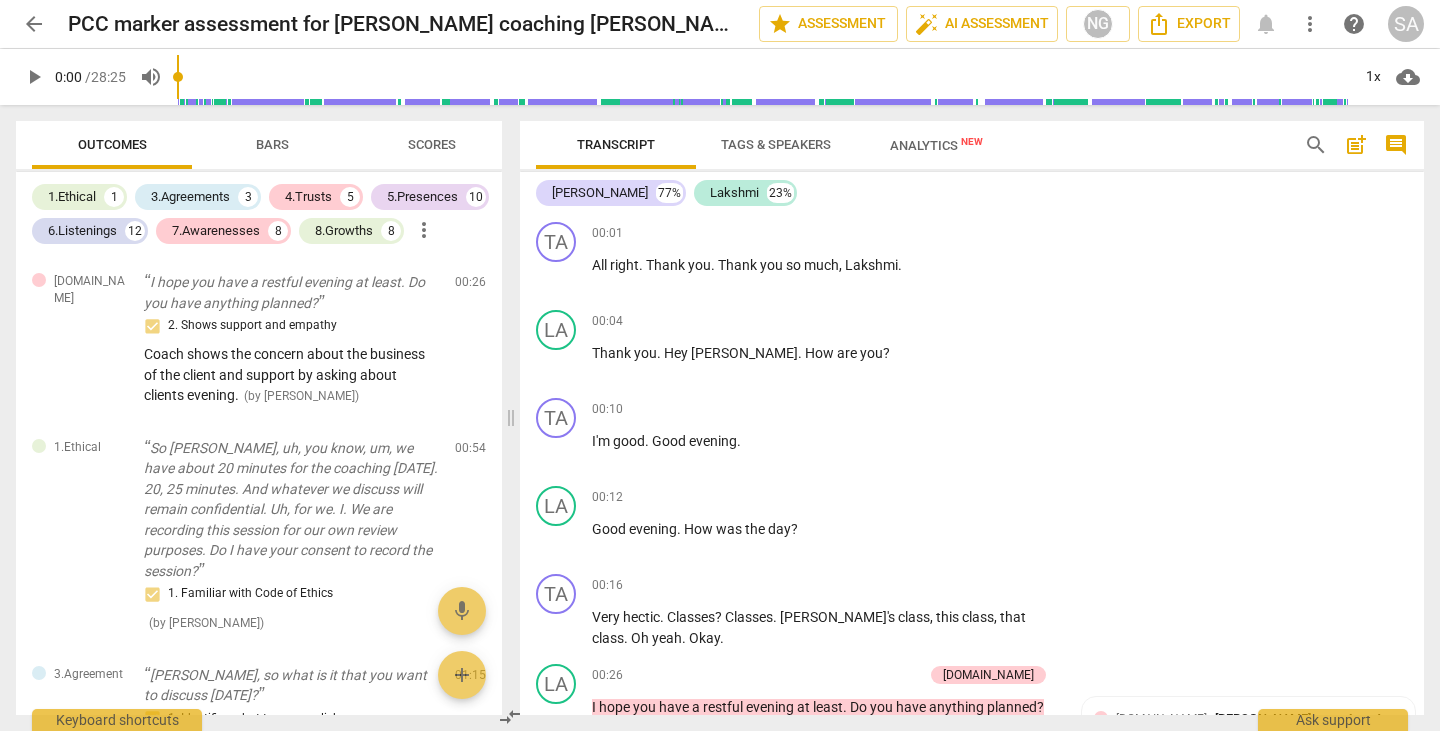 scroll, scrollTop: 0, scrollLeft: 0, axis: both 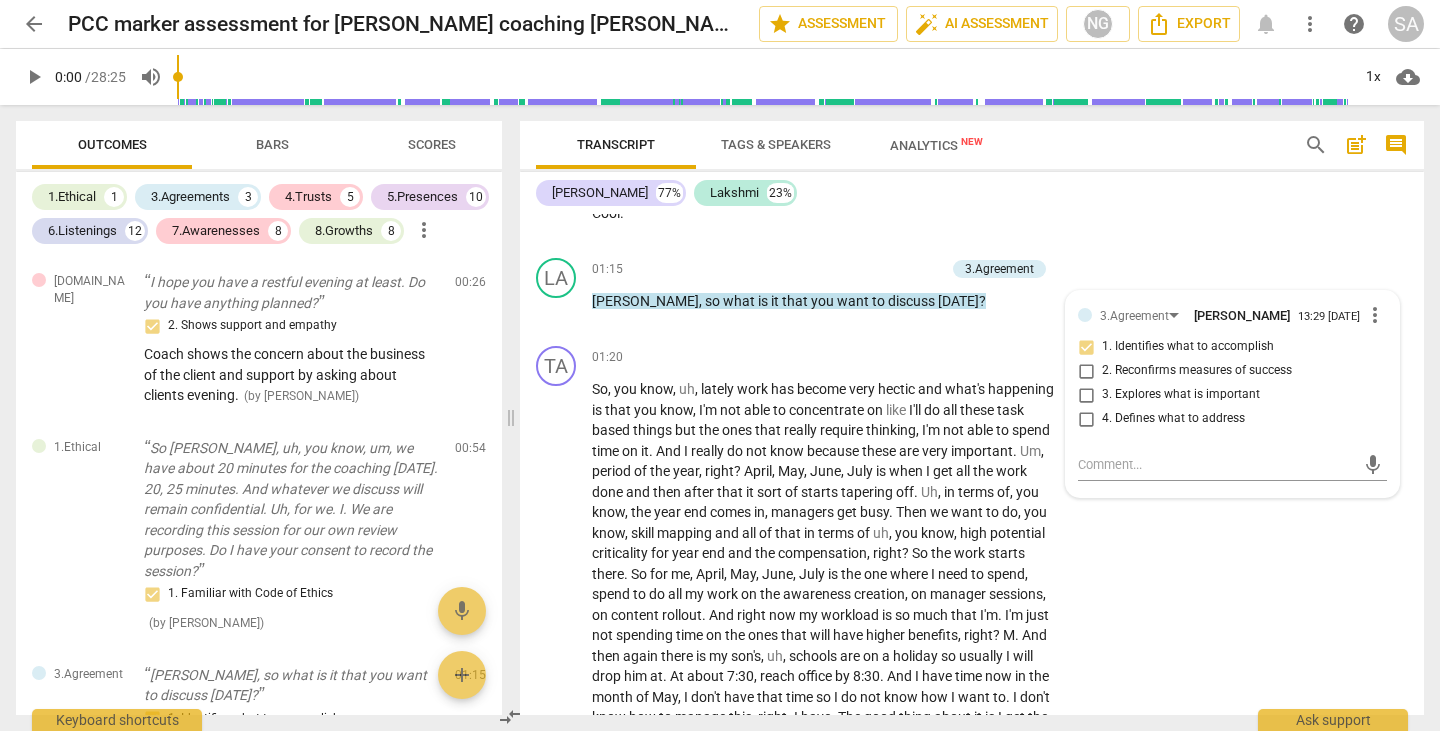 click on "[PERSON_NAME] 77% [DEMOGRAPHIC_DATA] 23%" at bounding box center (972, 193) 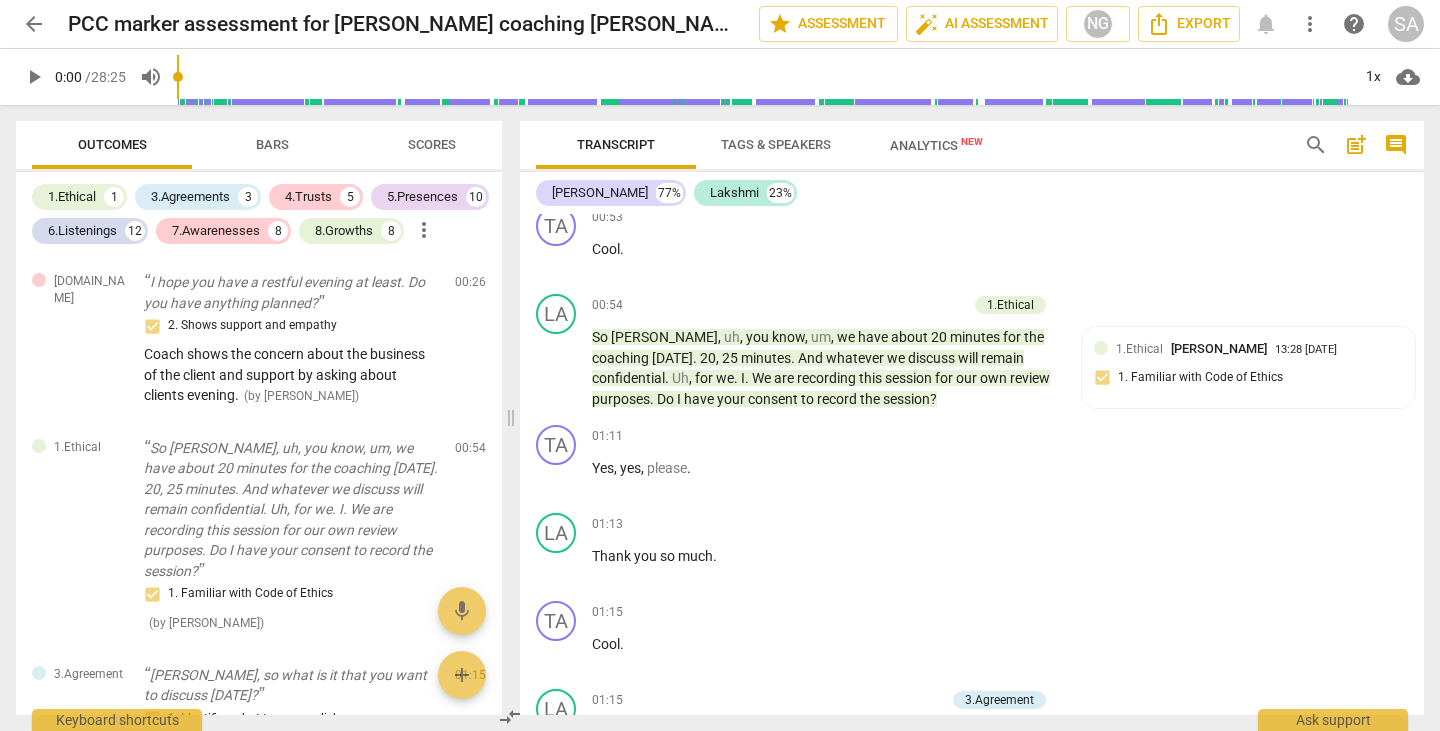 scroll, scrollTop: 1077, scrollLeft: 0, axis: vertical 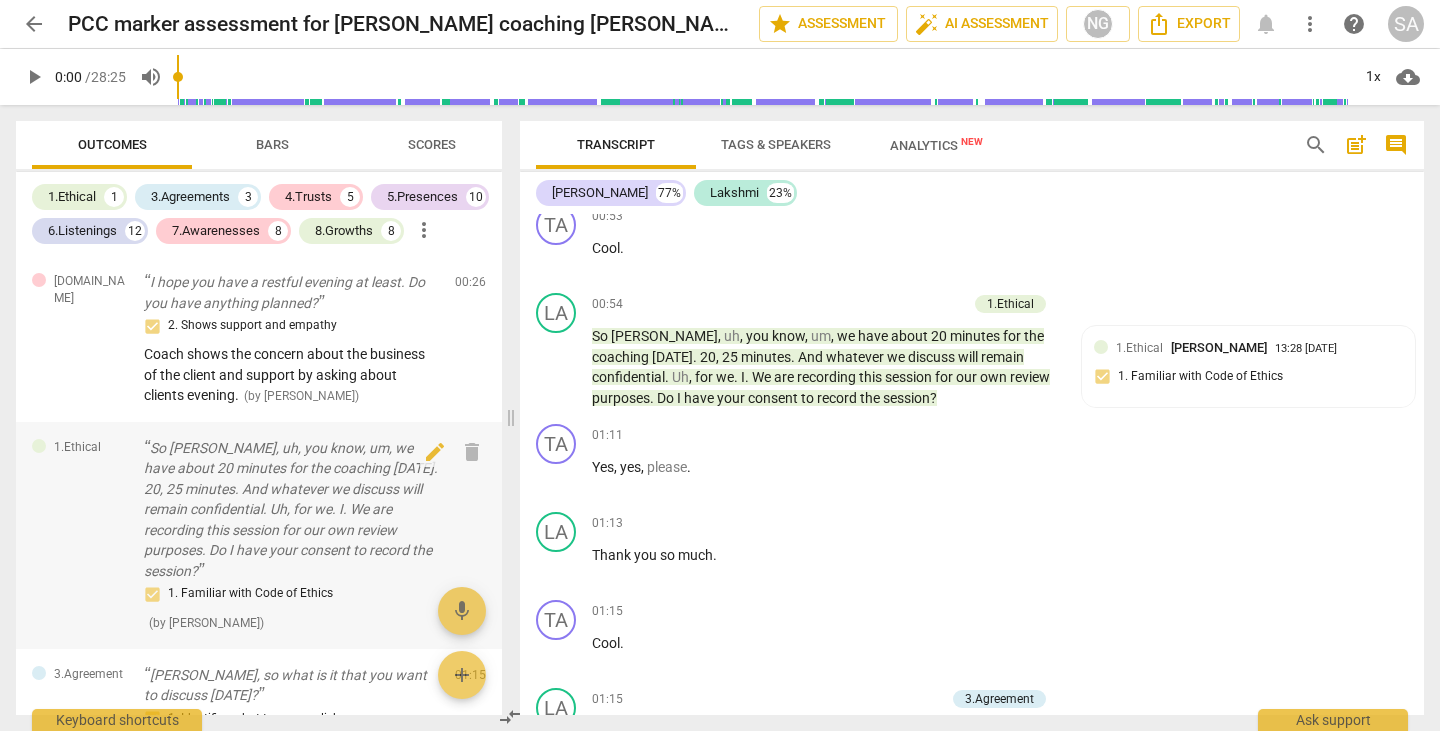 click on "So [PERSON_NAME], uh, you know, um, we have about 20 minutes for the coaching [DATE]. 20, 25 minutes. And whatever we discuss will remain confidential. Uh, for we. I. We are recording this session for our own review purposes. Do I have your consent to record the session?" at bounding box center [291, 510] 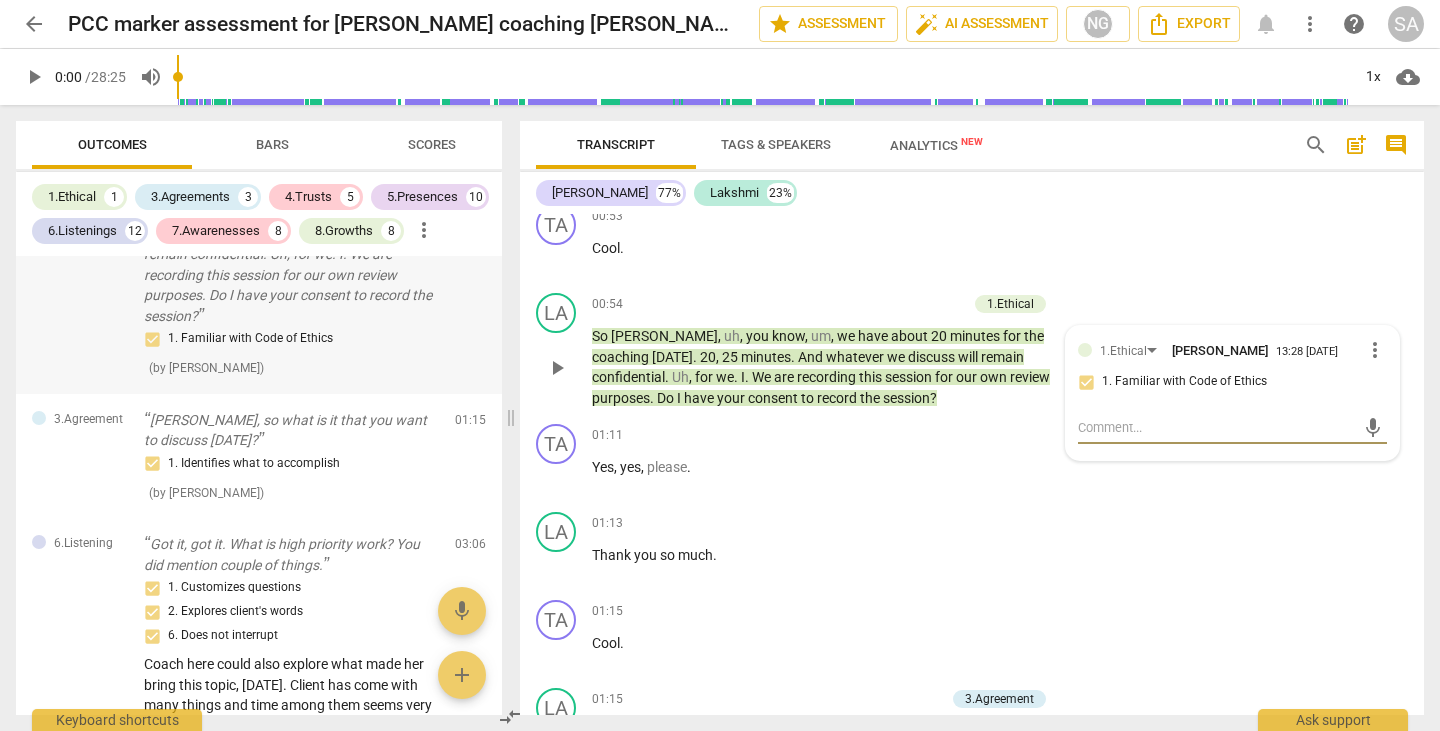 scroll, scrollTop: 256, scrollLeft: 0, axis: vertical 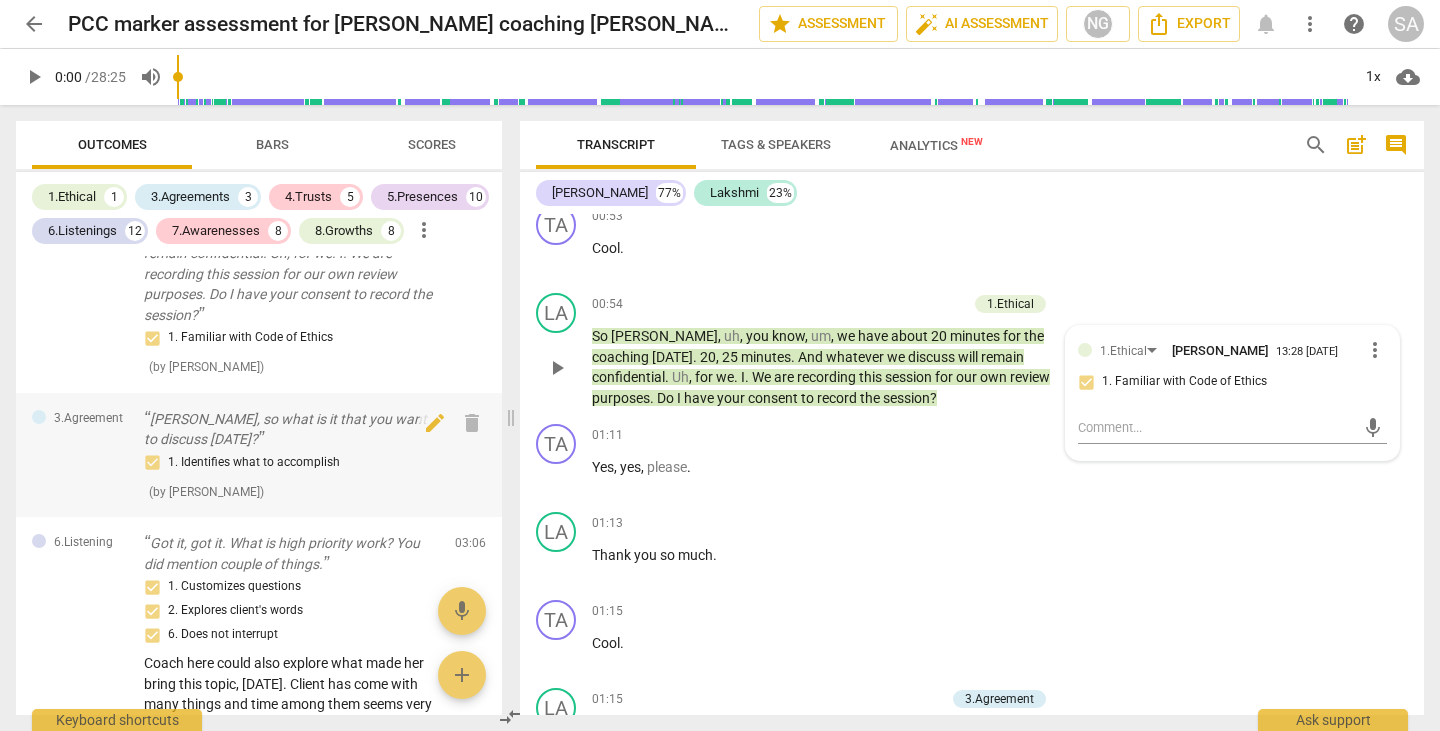click on "[PERSON_NAME], so what is it that you want to discuss [DATE]?" at bounding box center (291, 429) 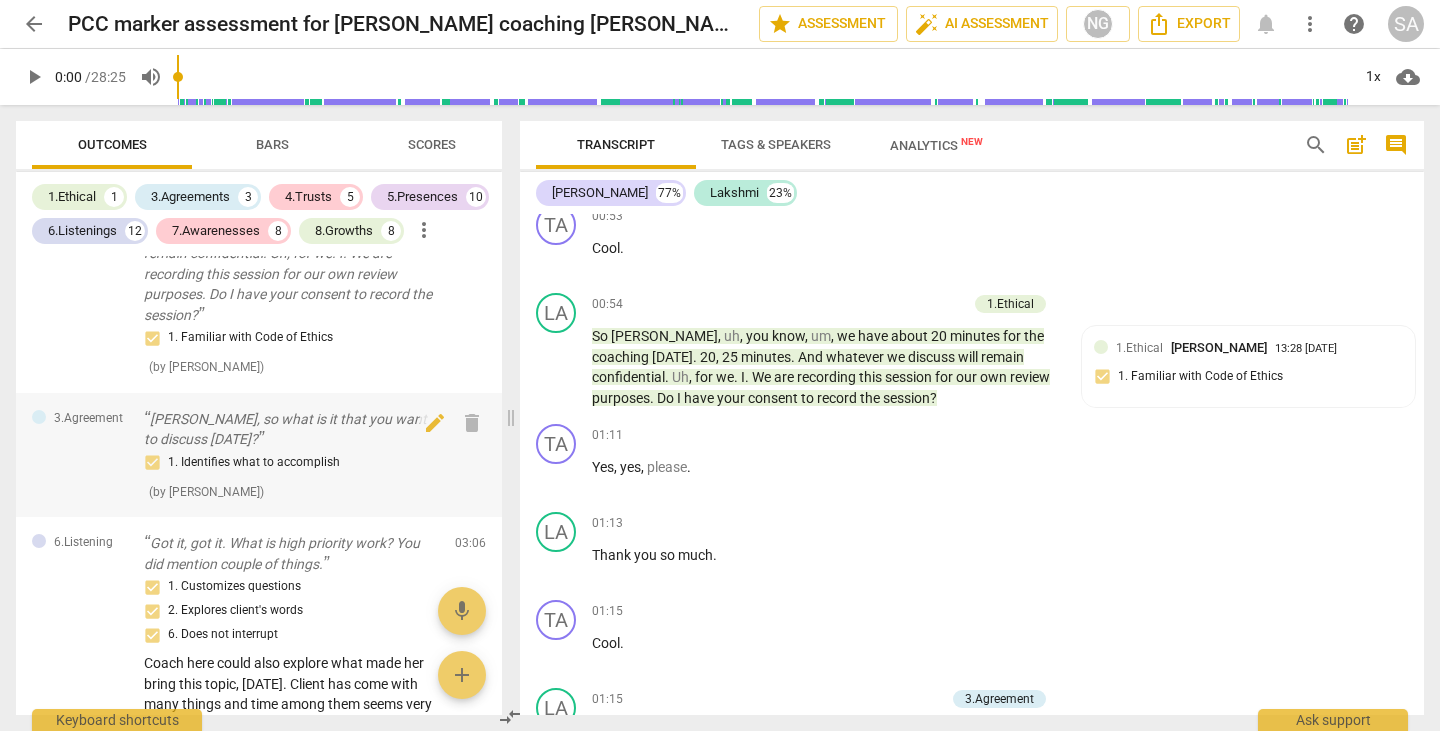 scroll, scrollTop: 1507, scrollLeft: 0, axis: vertical 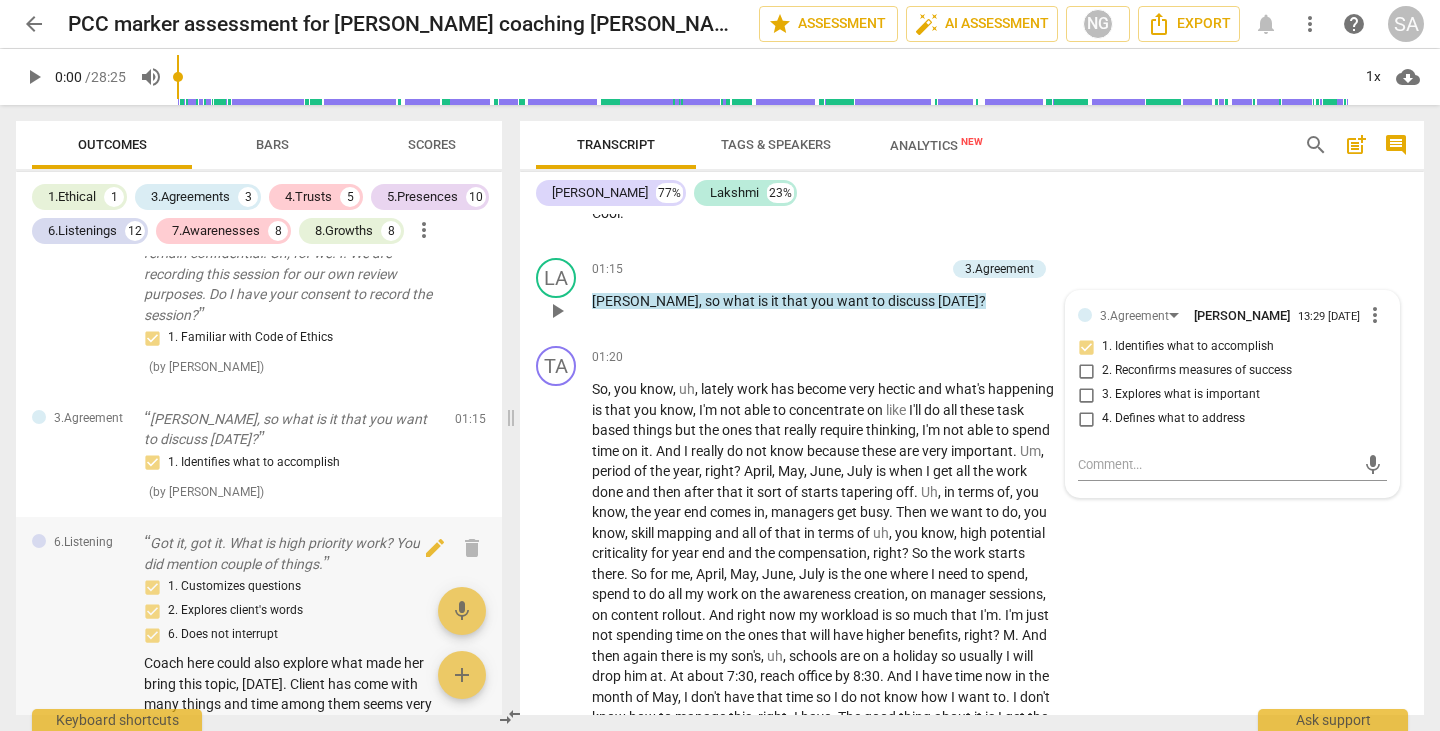 click on "Got it, got it. What is high priority work? You did mention couple of things." at bounding box center [291, 553] 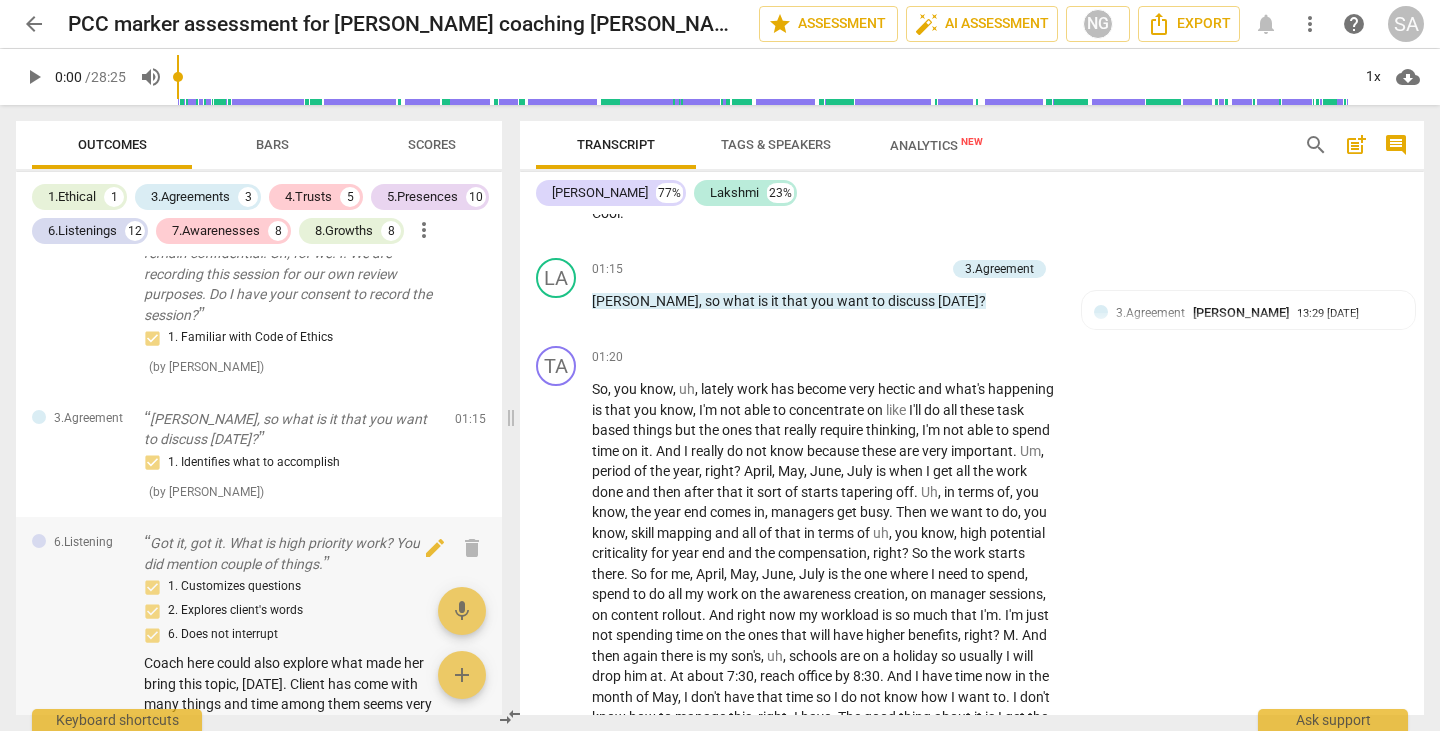 scroll, scrollTop: 1883, scrollLeft: 0, axis: vertical 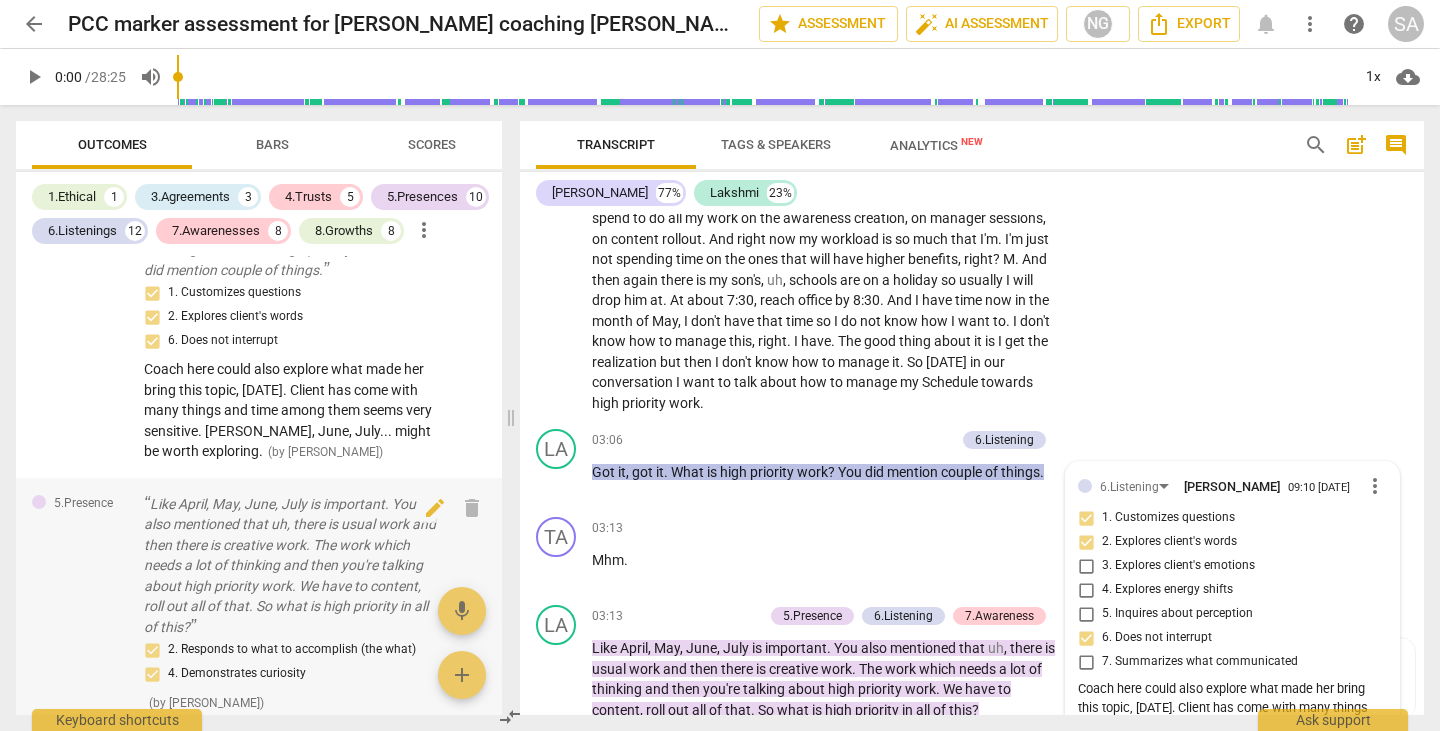 click on "Like April, May, June, July is important. You also mentioned that uh, there is usual work and then there is creative work. The work which needs a lot of thinking and then you're talking about high priority work. We have to content, roll out all of that. So what is high priority in all of this?" at bounding box center [291, 566] 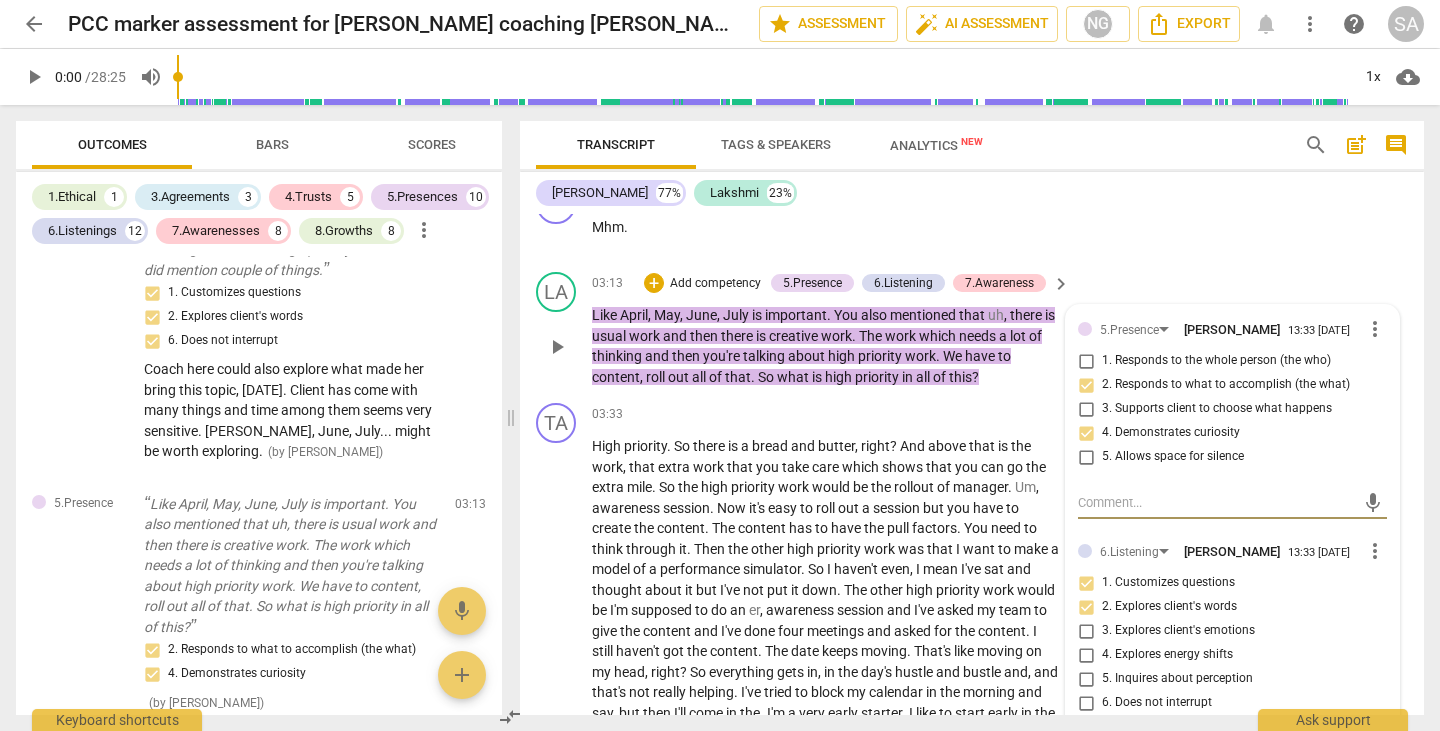 scroll, scrollTop: 2217, scrollLeft: 0, axis: vertical 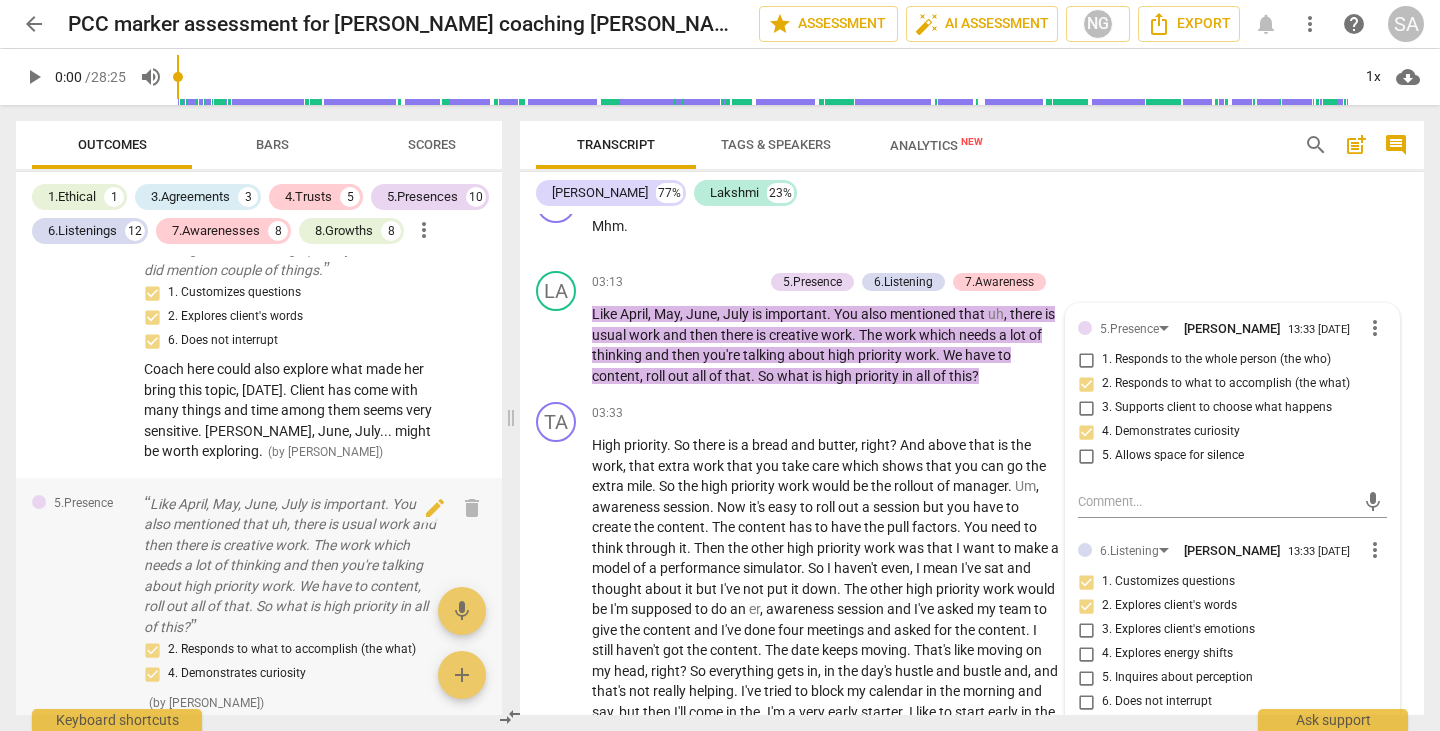 click on "Like April, May, June, July is important. You also mentioned that uh, there is usual work and then there is creative work. The work which needs a lot of thinking and then you're talking about high priority work. We have to content, roll out all of that. So what is high priority in all of this?" at bounding box center [291, 566] 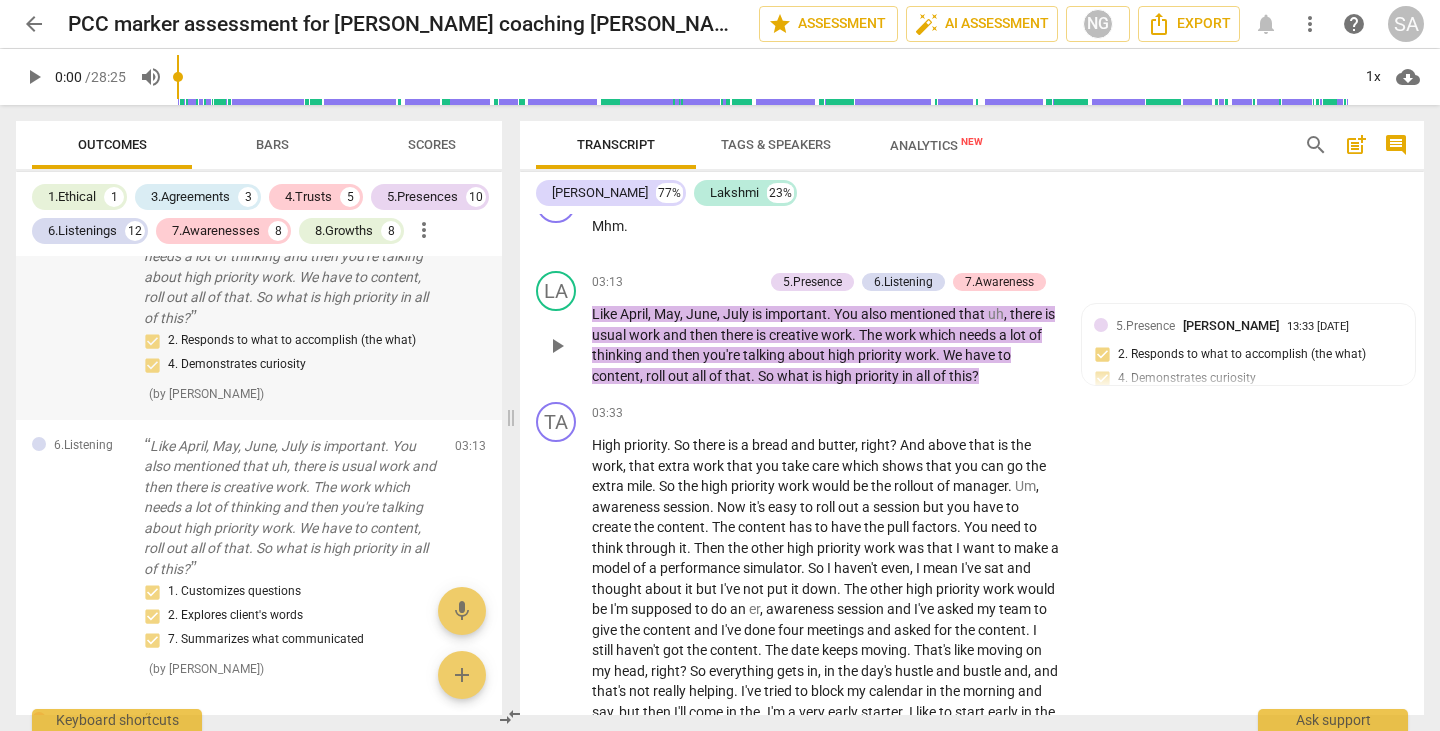 scroll, scrollTop: 860, scrollLeft: 0, axis: vertical 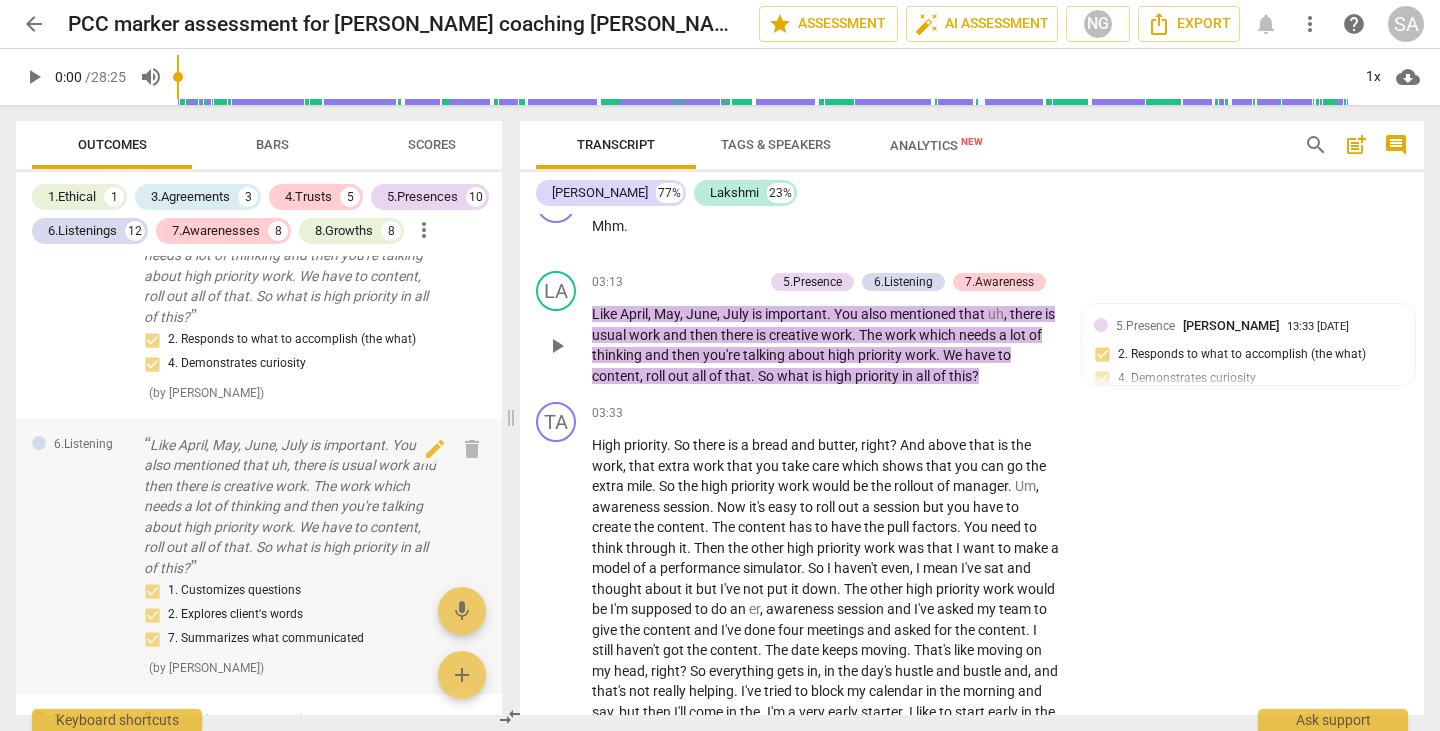 click on "Like April, May, June, July is important. You also mentioned that uh, there is usual work and then there is creative work. The work which needs a lot of thinking and then you're talking about high priority work. We have to content, roll out all of that. So what is high priority in all of this?" at bounding box center (291, 507) 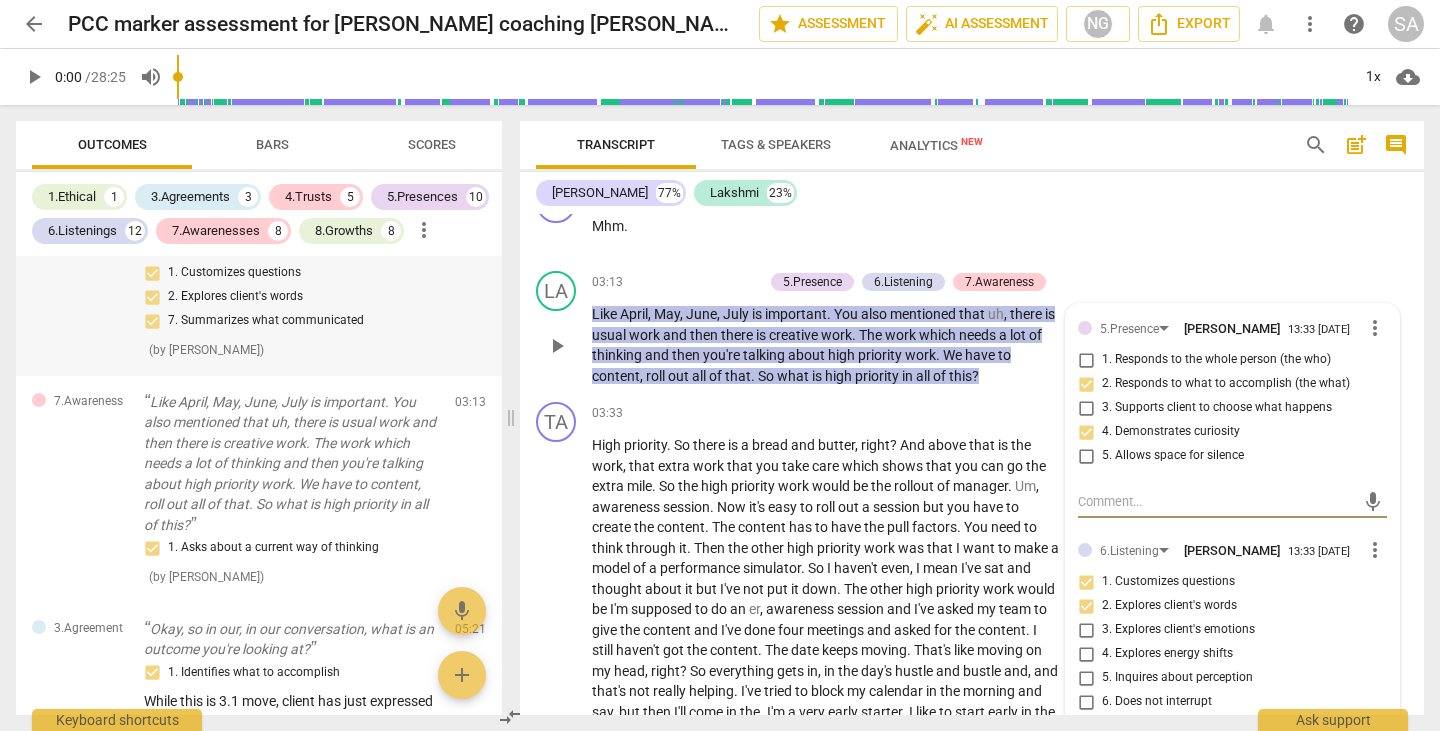 scroll, scrollTop: 1185, scrollLeft: 0, axis: vertical 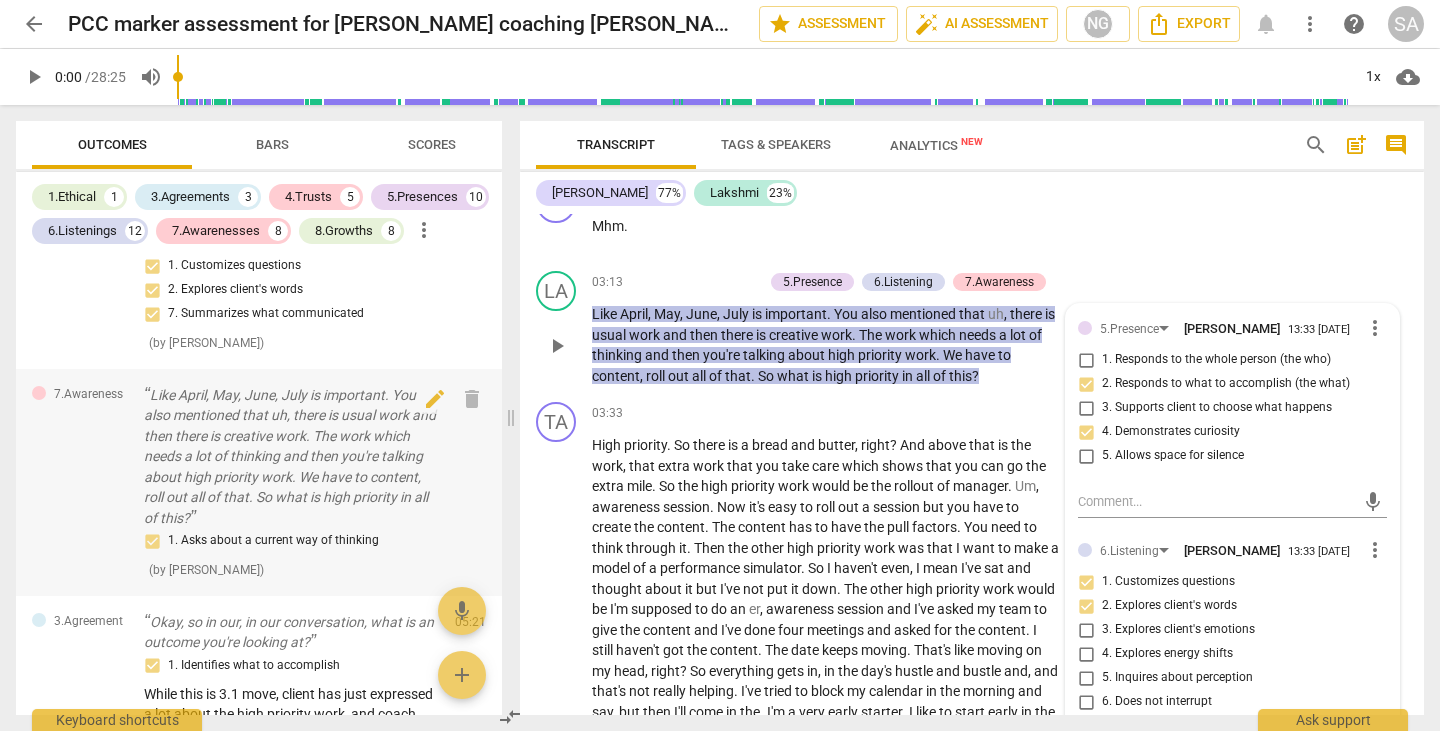 click on "Like April, May, June, July is important. You also mentioned that uh, there is usual work and then there is creative work. The work which needs a lot of thinking and then you're talking about high priority work. We have to content, roll out all of that. So what is high priority in all of this?" at bounding box center (291, 457) 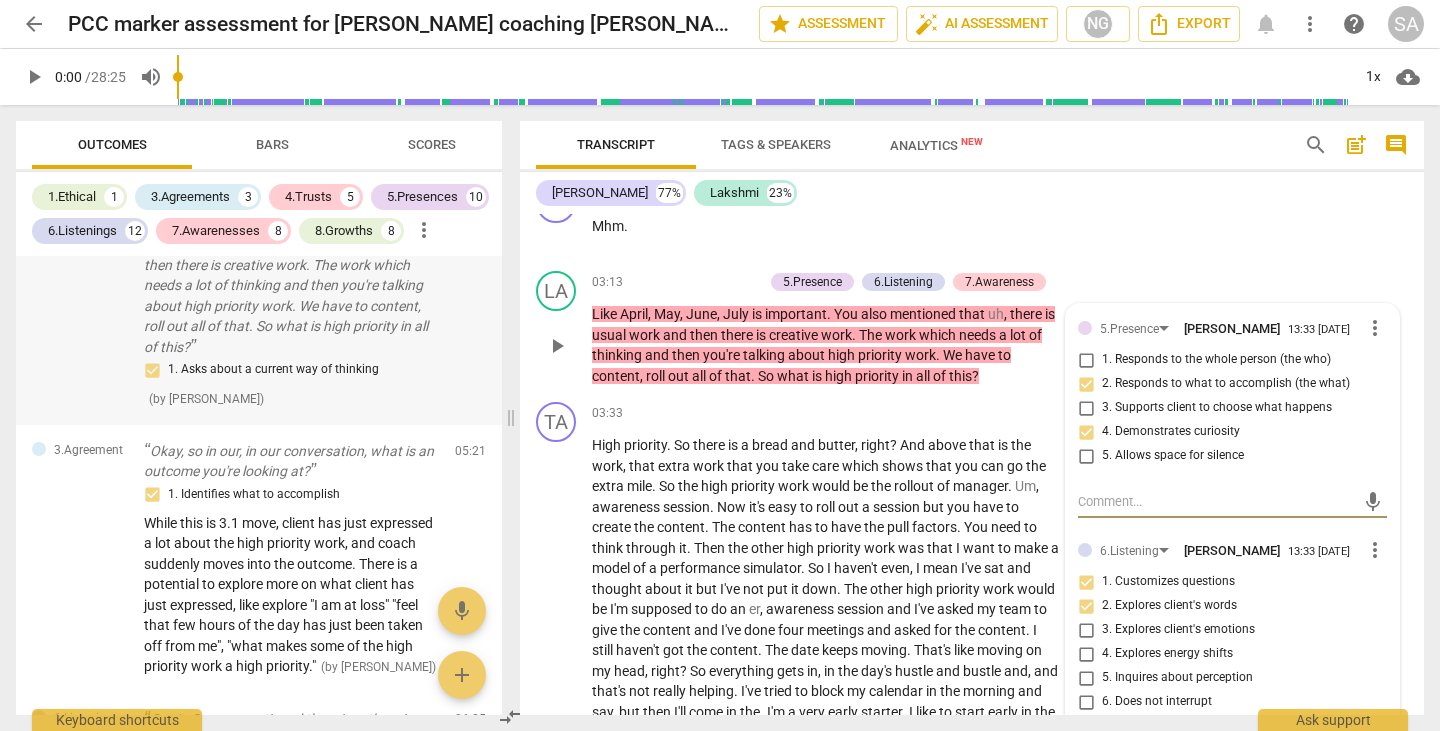 scroll, scrollTop: 1412, scrollLeft: 0, axis: vertical 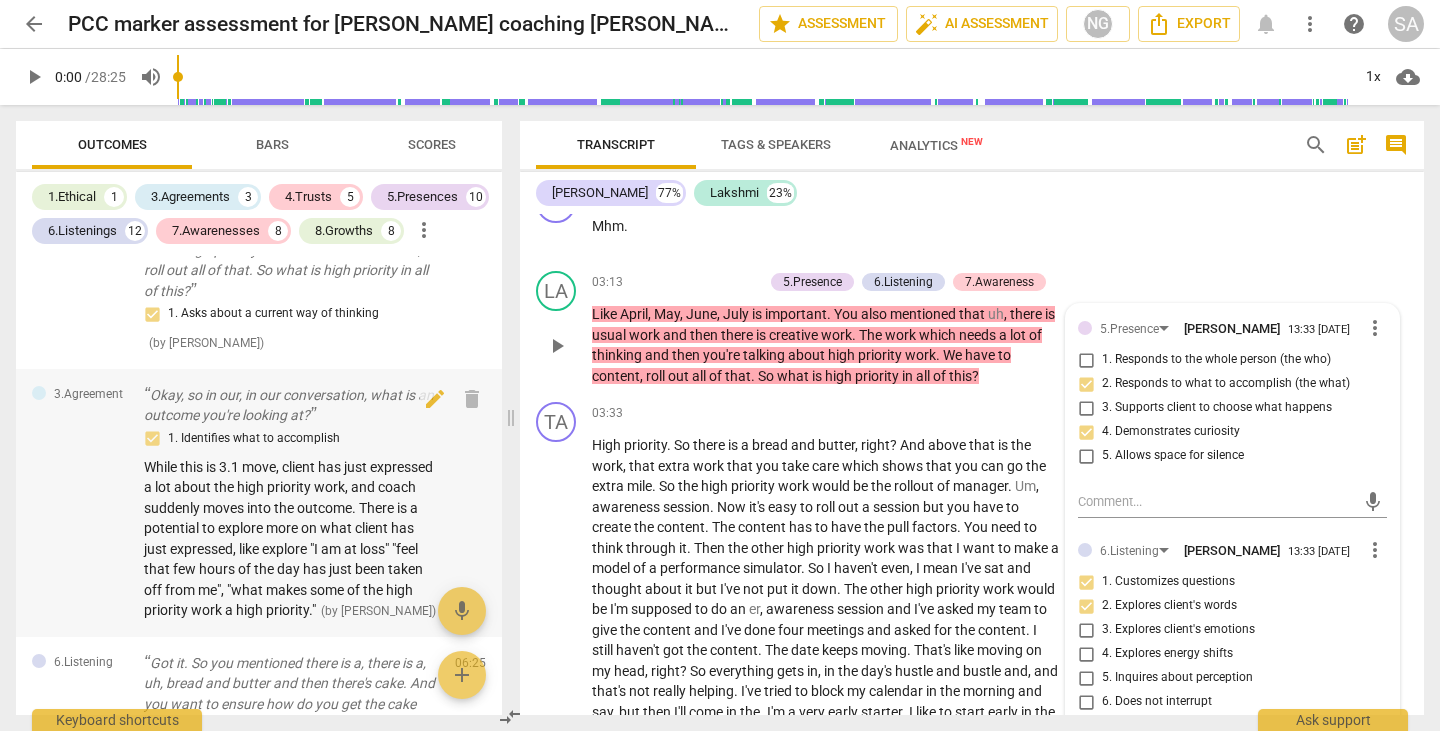click on "While this is 3.1 move, client has just expressed a lot about the high priority work, and coach suddenly moves into the outcome. There is a potential to explore more on what client has just expressed, like explore "I am at loss" "feel that few hours of the day has just been taken off from me", "what makes some of the high priority work a high priority."" at bounding box center (288, 539) 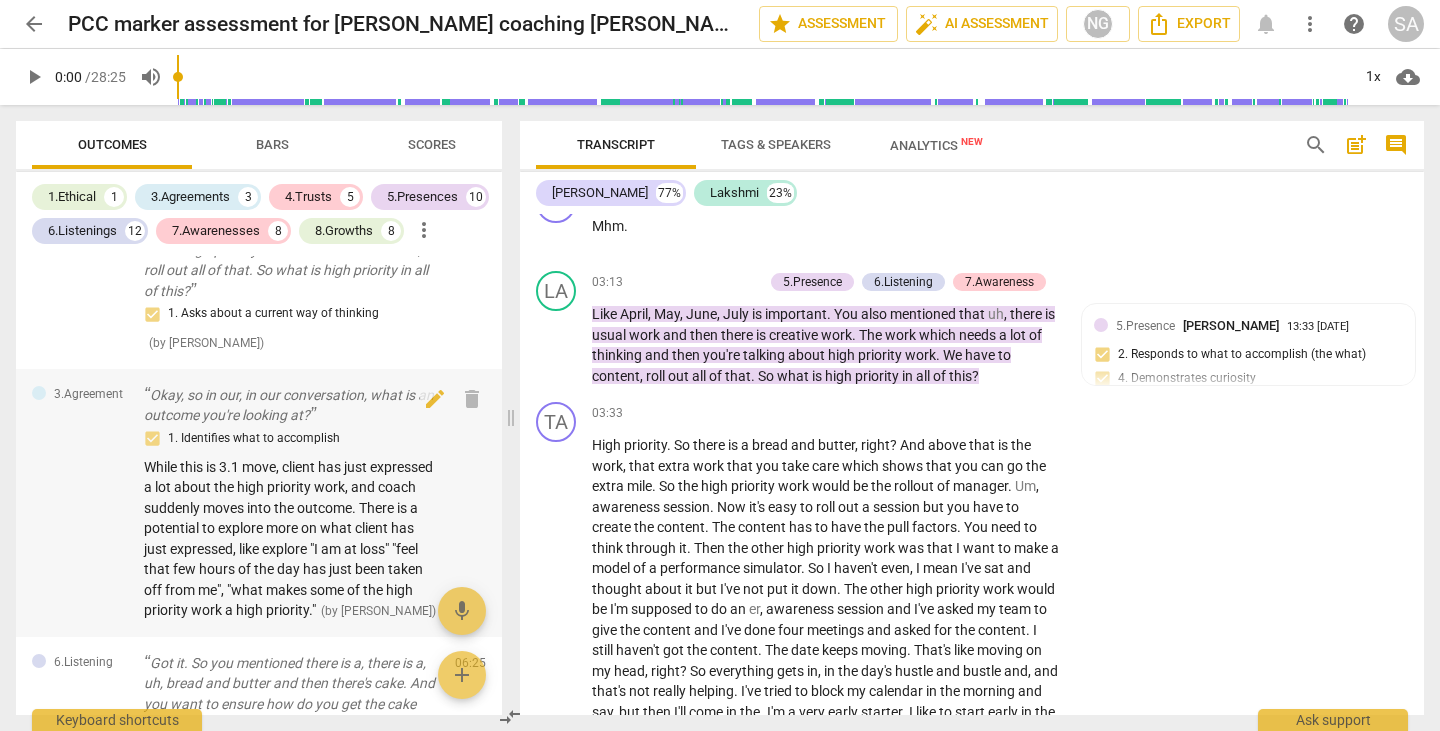 scroll, scrollTop: 2690, scrollLeft: 0, axis: vertical 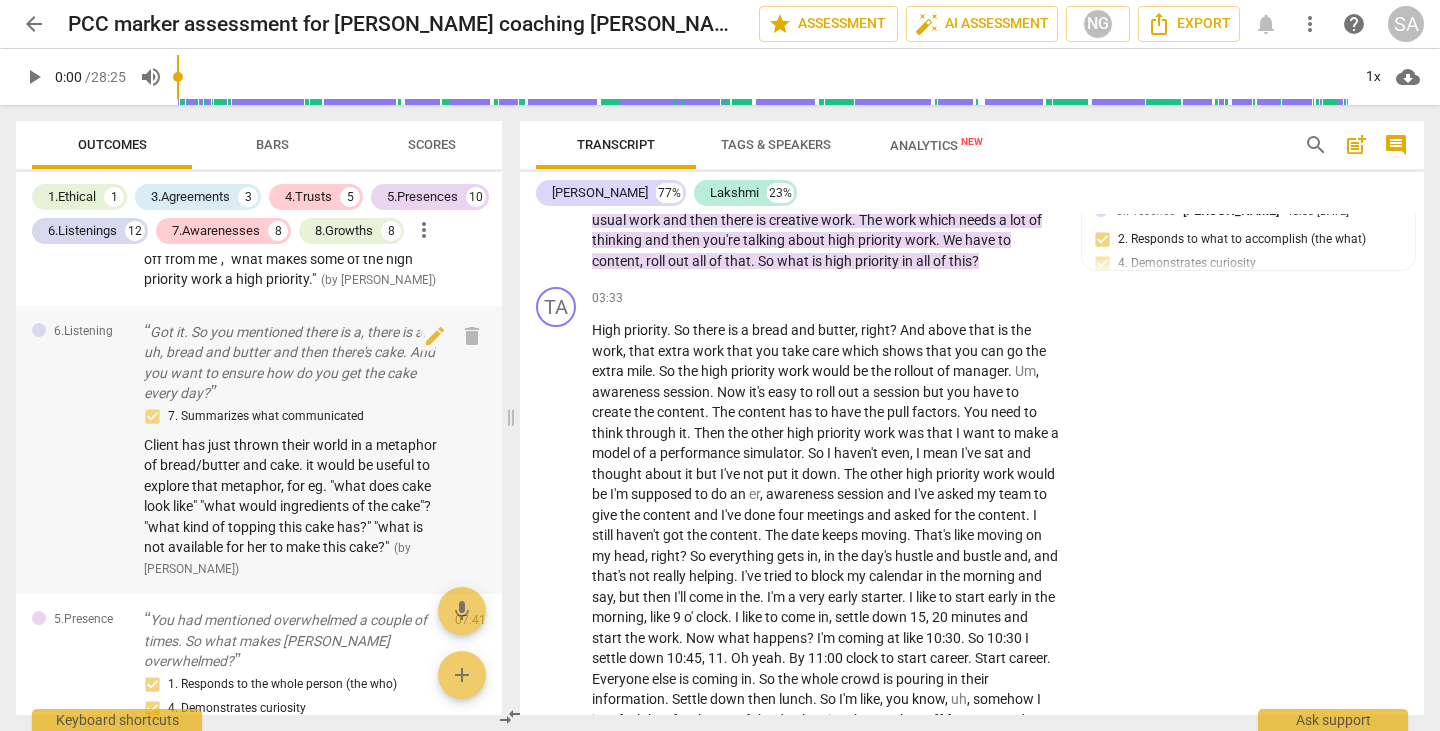 click on "Got it. So you mentioned there is a, there is a, uh, bread and butter and then there's cake. And you want to ensure how do you get the cake every day?" at bounding box center (291, 363) 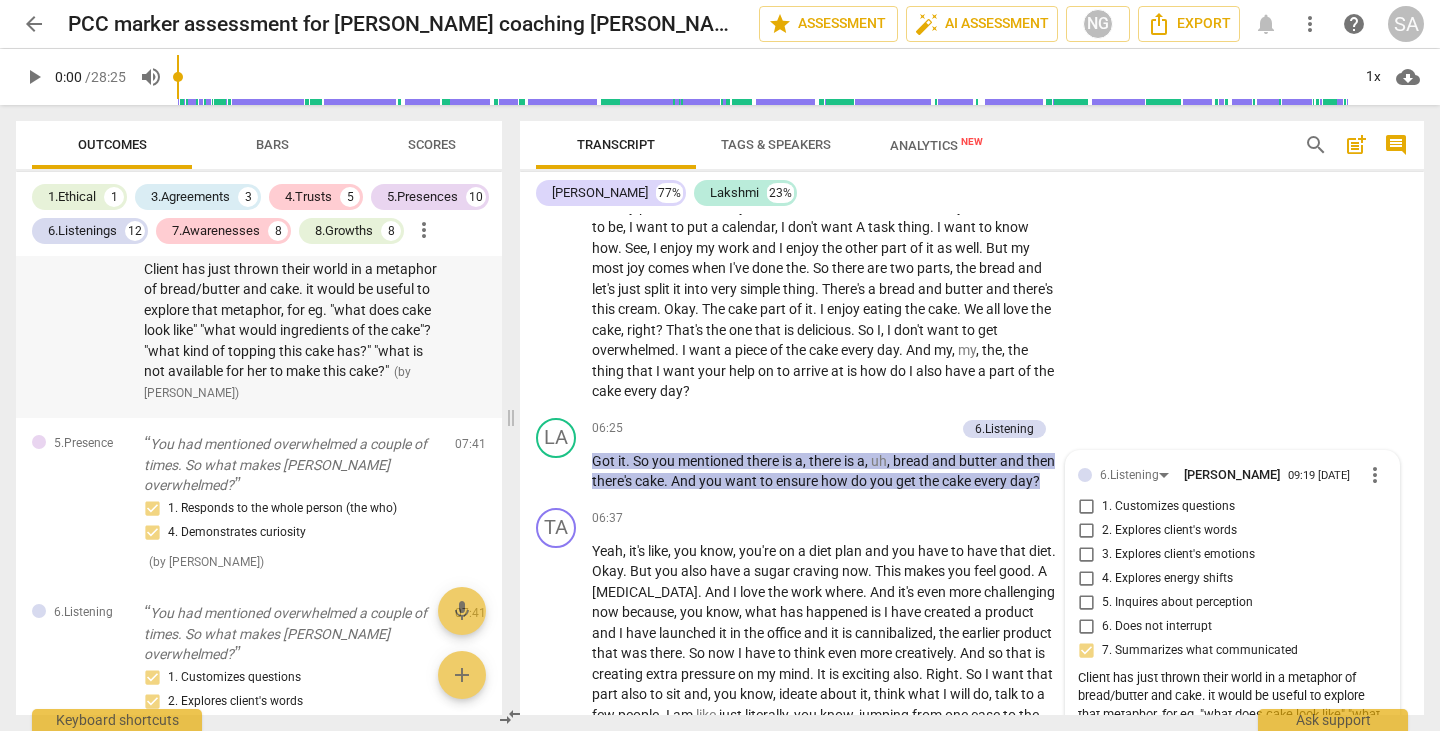 scroll, scrollTop: 1957, scrollLeft: 0, axis: vertical 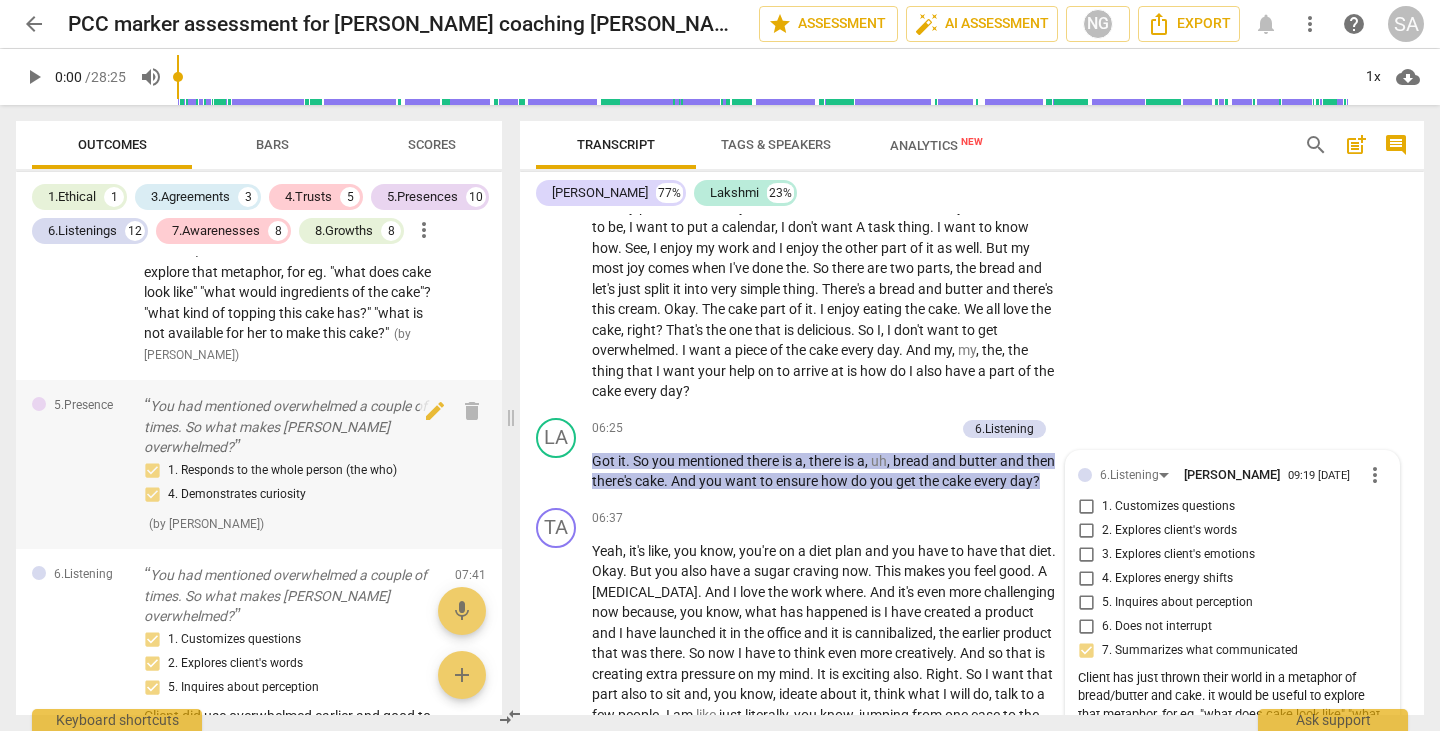 click on "1. Responds to the whole person (the who) 4. Demonstrates curiosity" at bounding box center (291, 483) 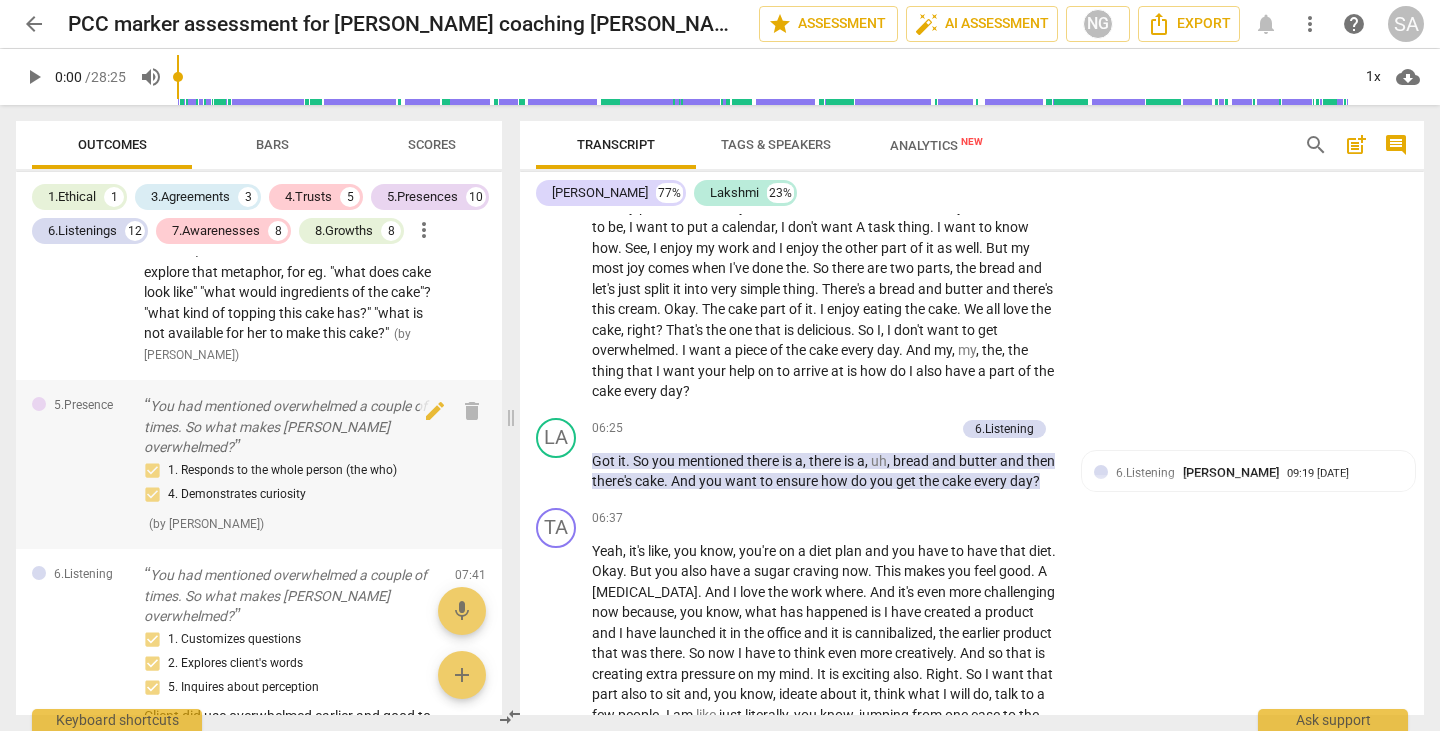 scroll, scrollTop: 3653, scrollLeft: 0, axis: vertical 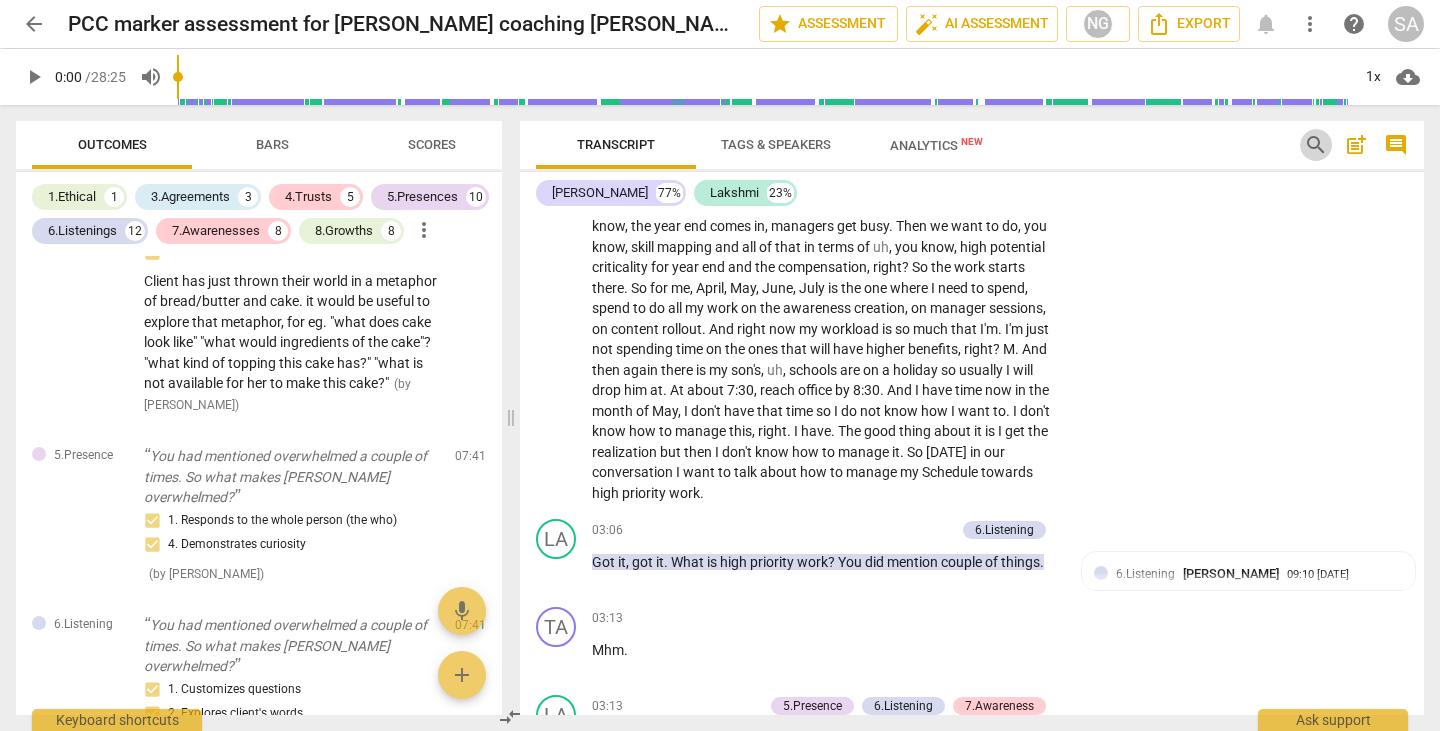click on "search" at bounding box center [1316, 145] 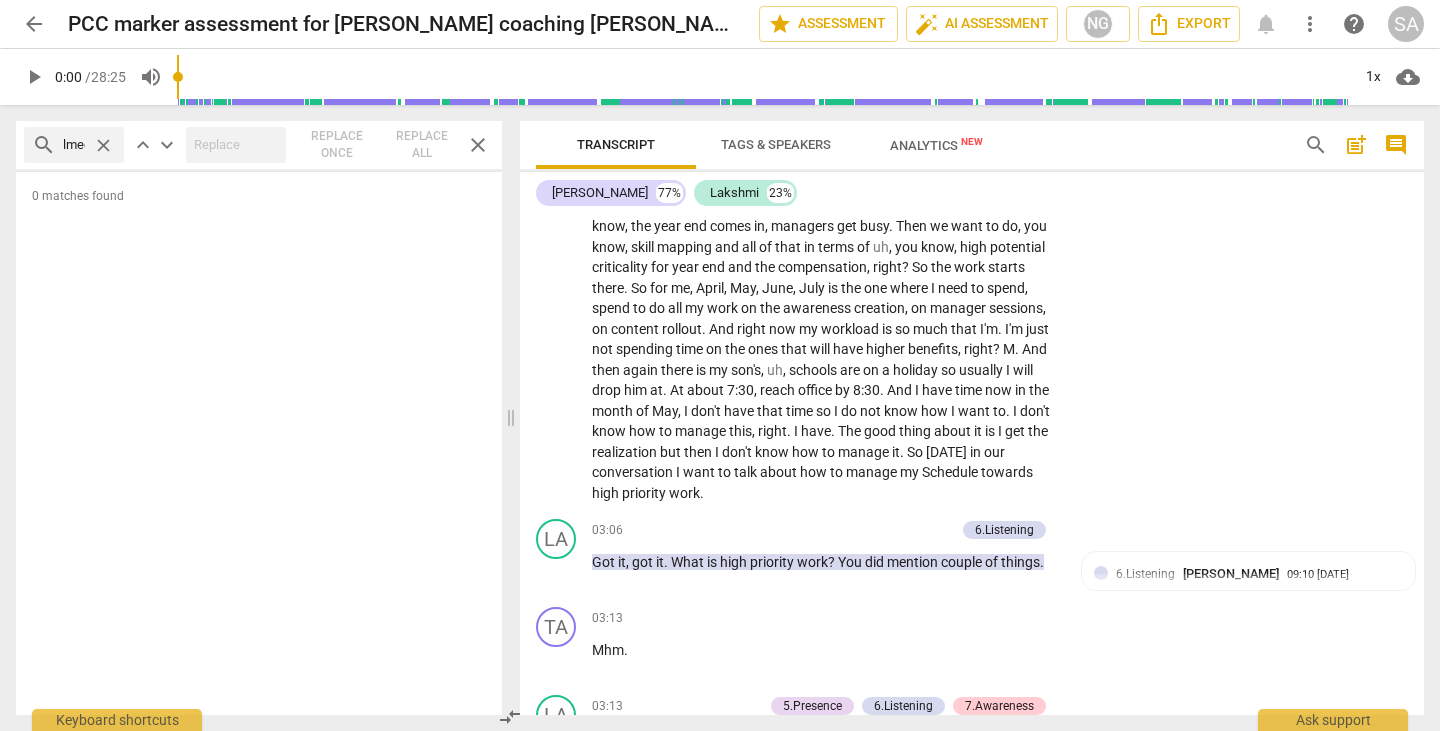 scroll, scrollTop: 0, scrollLeft: 56, axis: horizontal 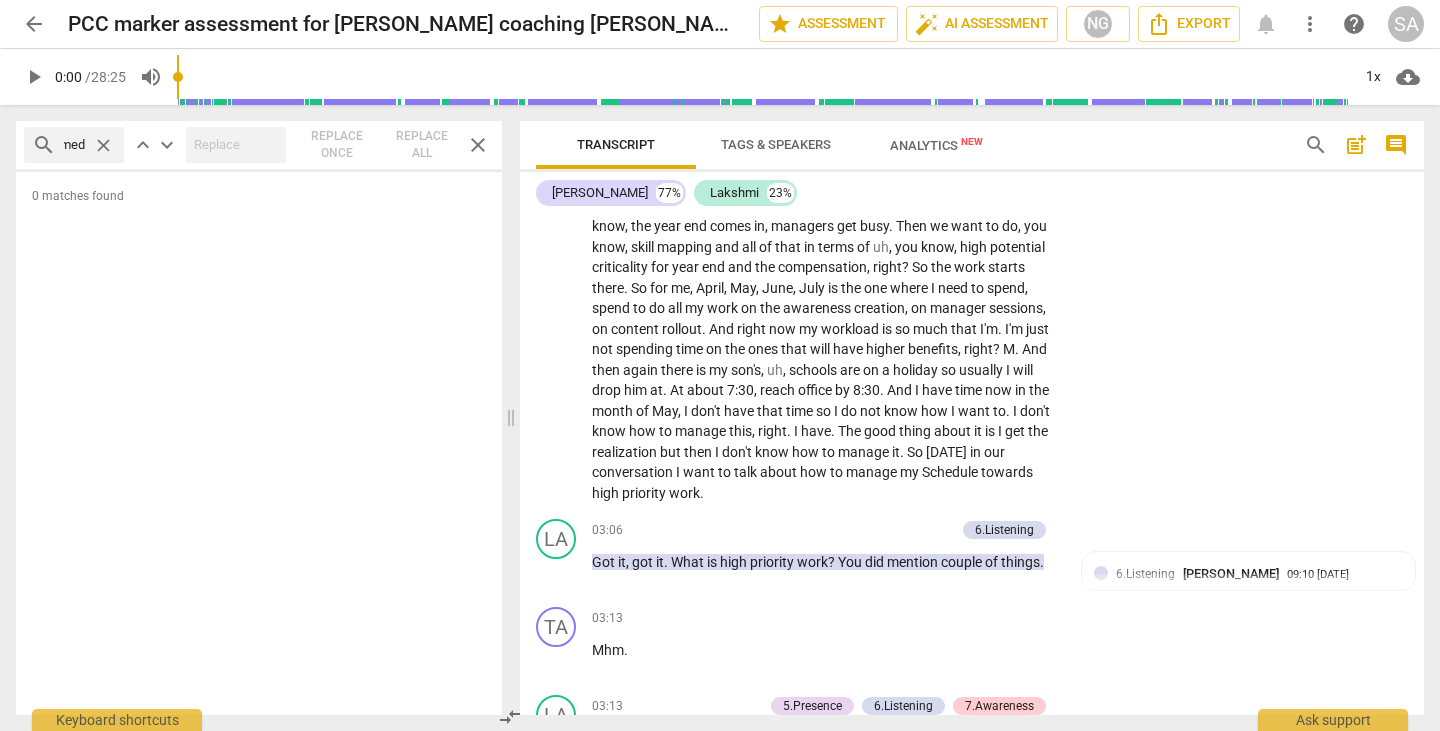type on "overwhelmed" 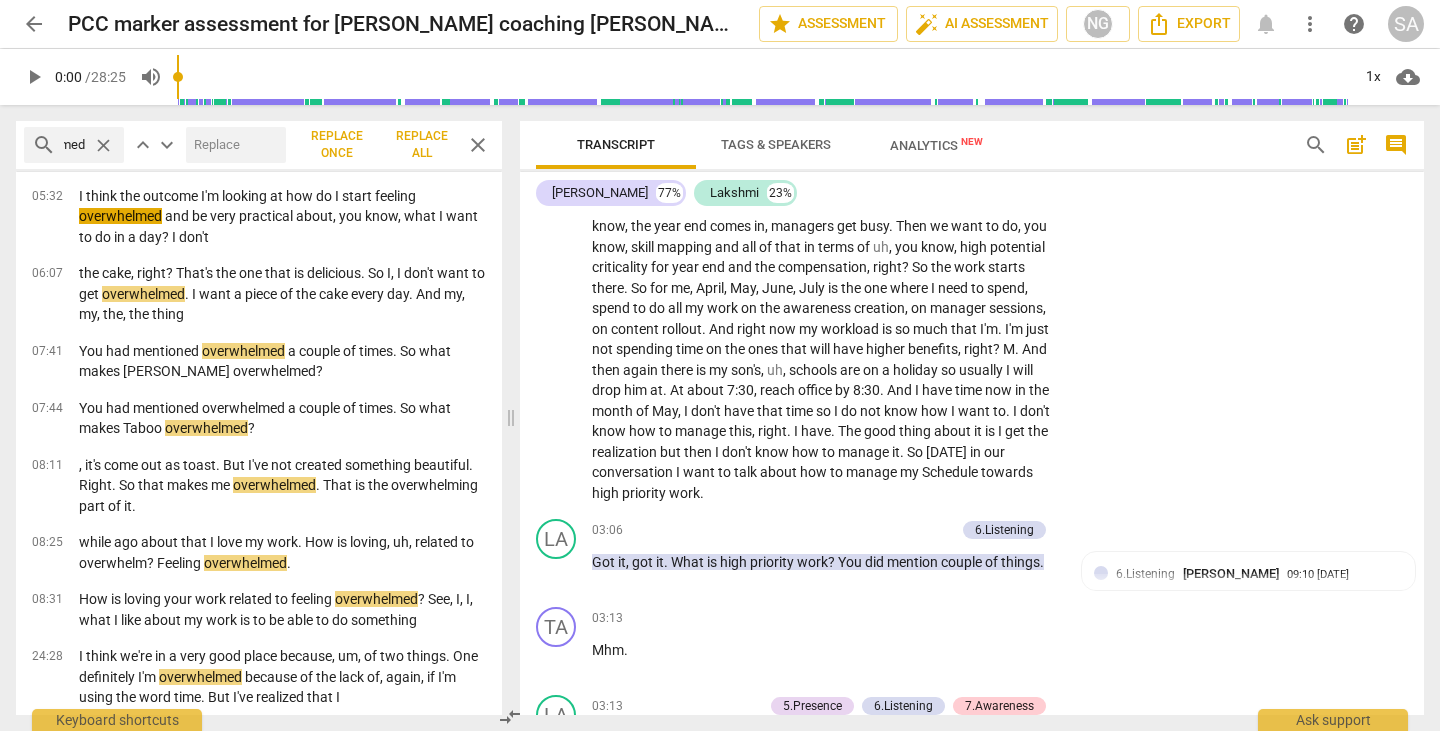 scroll, scrollTop: 0, scrollLeft: 0, axis: both 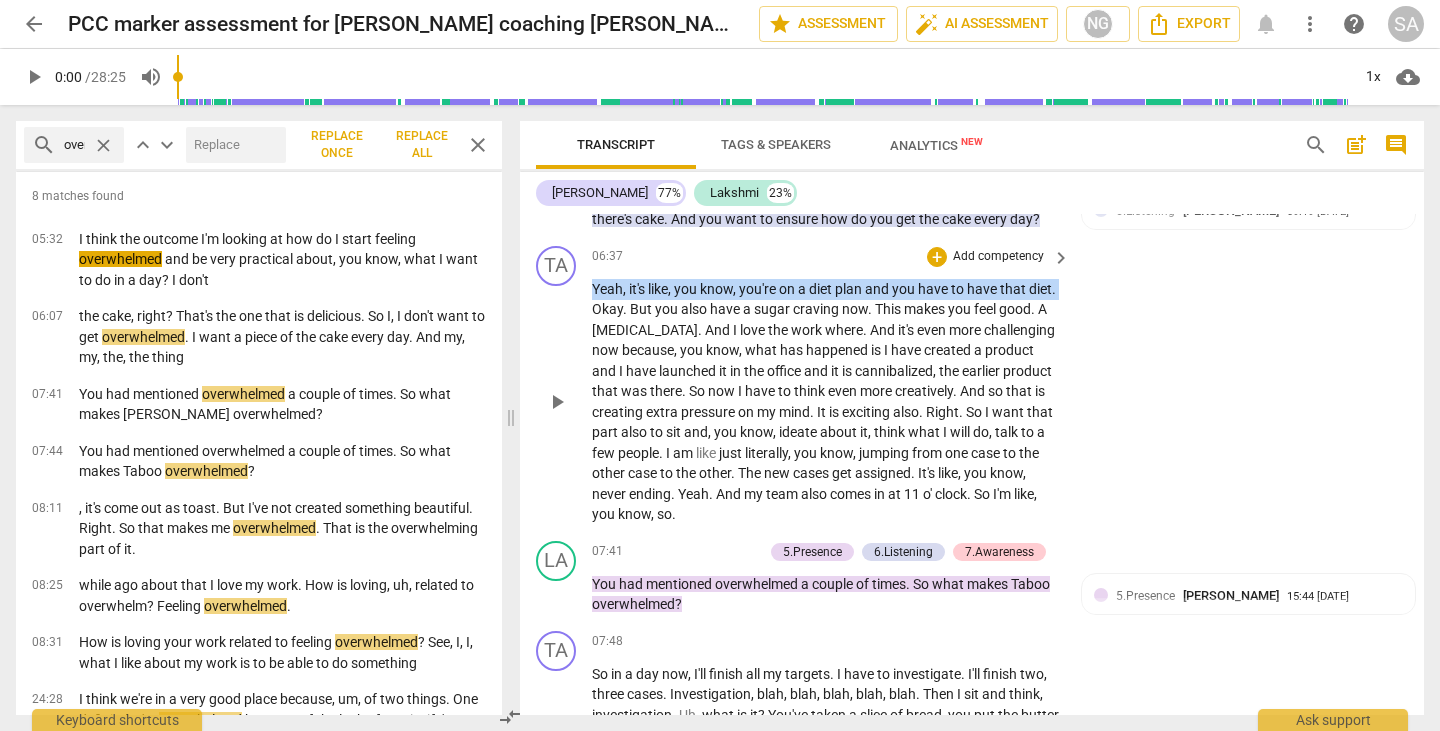 drag, startPoint x: 593, startPoint y: 308, endPoint x: 622, endPoint y: 326, distance: 34.132095 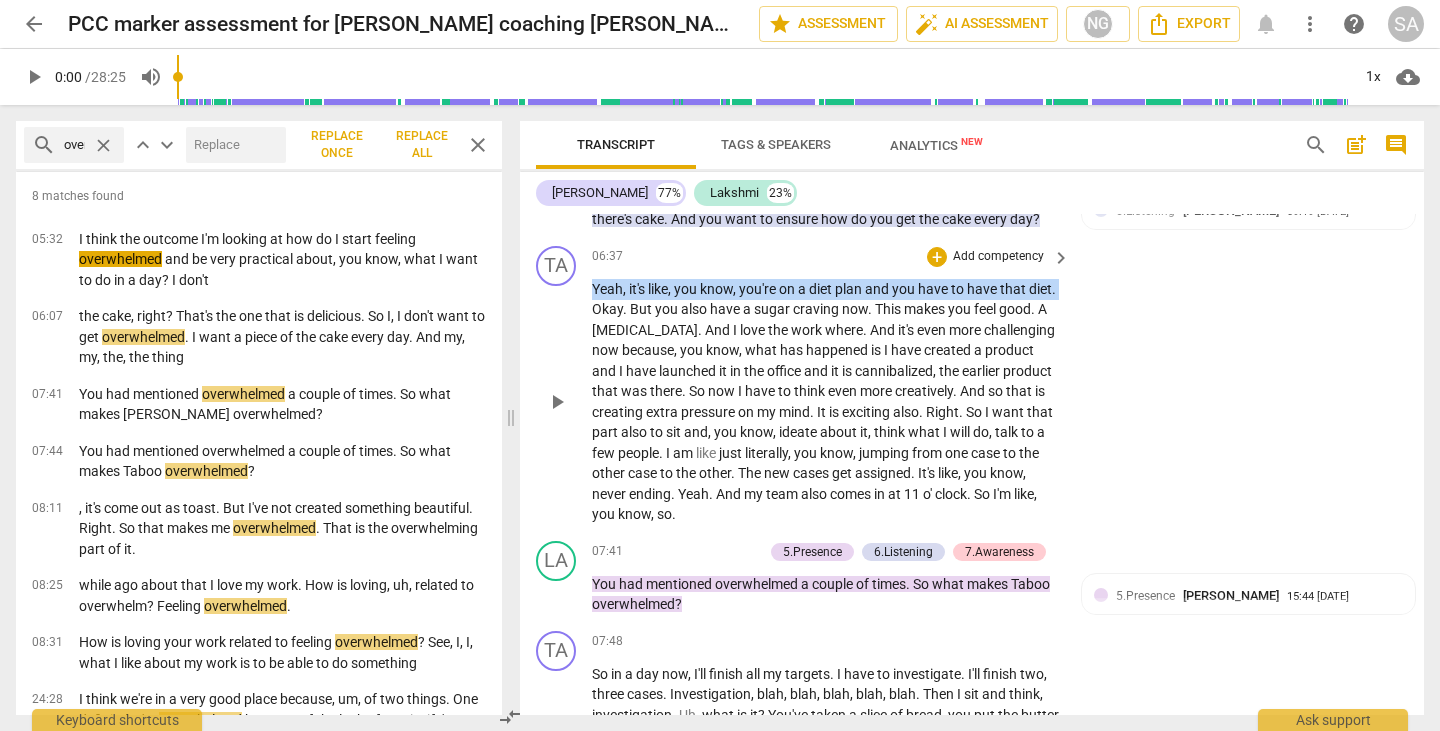 click on "Yeah ,   it's   like ,   you   know ,   you're   on   a   diet   plan   and   you   have   to   have   that   diet .   Okay .   But   you   also   have   a   sugar   craving   now .   This   makes   you   feel   good .   A   [MEDICAL_DATA] .   And   I   love   the   work   where .   And   it's   even   more   challenging   now   because ,   you   know ,   what   has   happened   is   I   have   created   a   product   and   I   have   launched   it   in   the   office   and   it   is   cannibalized ,   the   earlier   product   that   was   there .   So   now   I   have   to   think   even   more   creatively .   And   so   that   is   creating   extra   pressure   on   my   mind .   It   is   exciting   also .   Right .   So   I   want   that   part   also   to   sit   and ,   you   know ,   ideate   about   it ,   think   what   I   will   do ,   talk   to   a   few   people .   I   am   like   just   literally ,   you   know ,   jumping   from   one   case   to   the   other   case   to   the   other .   The" at bounding box center [826, 402] 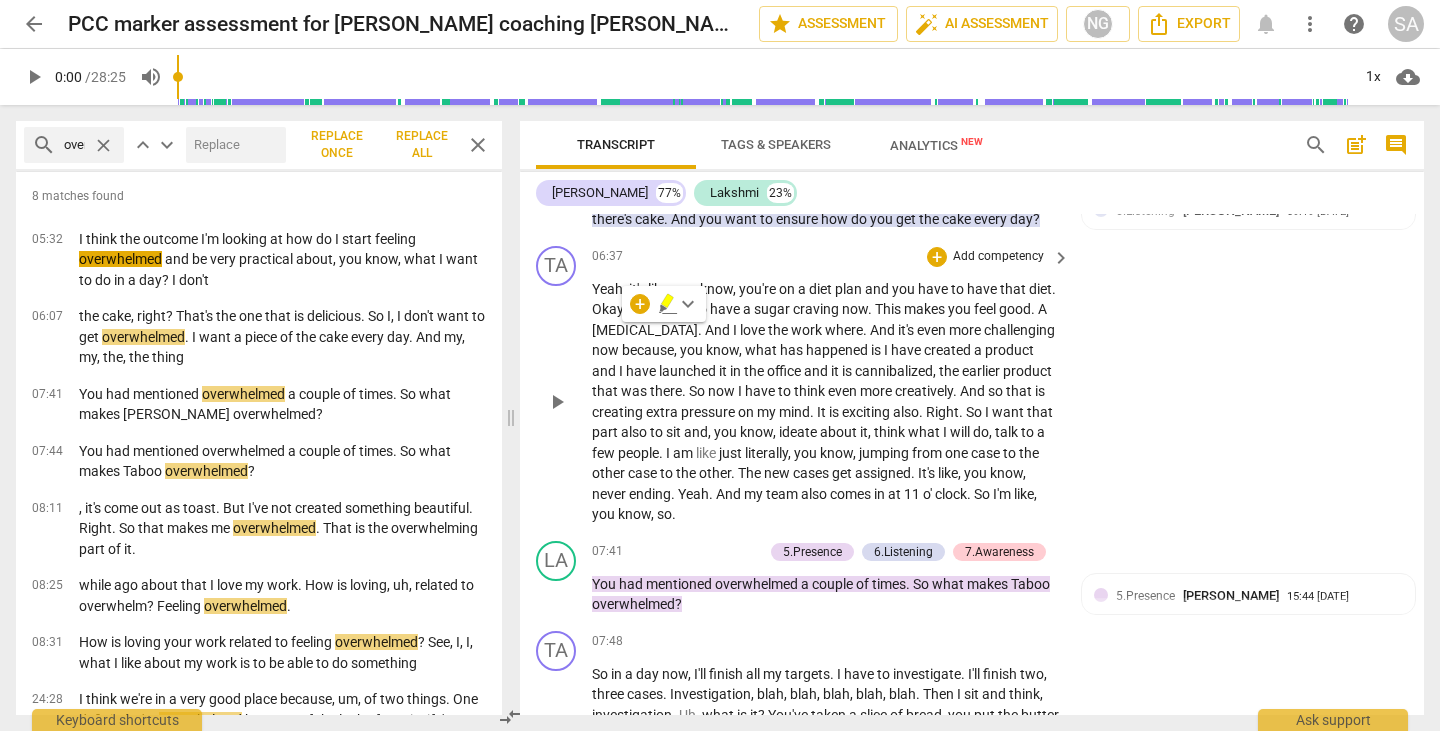 click on "more" at bounding box center (877, 391) 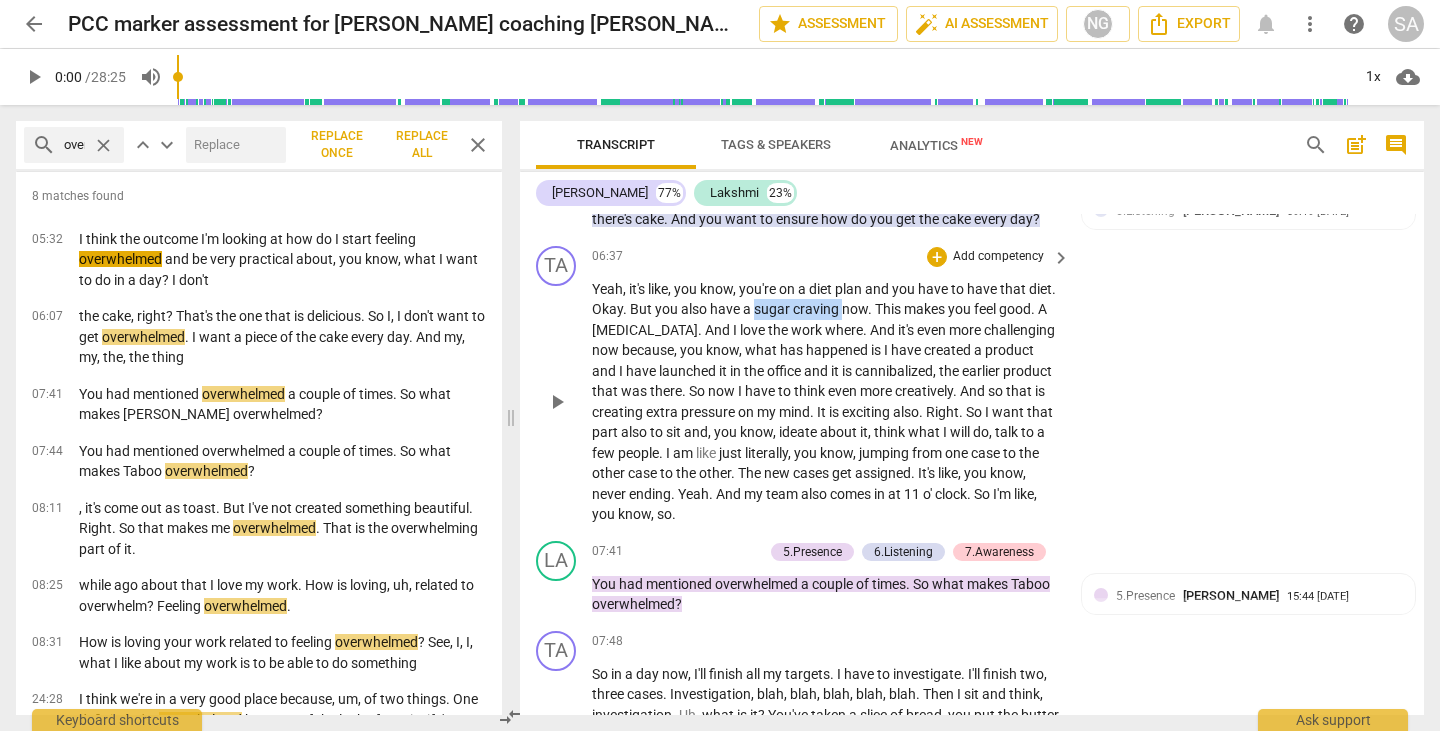 drag, startPoint x: 782, startPoint y: 328, endPoint x: 871, endPoint y: 333, distance: 89.140335 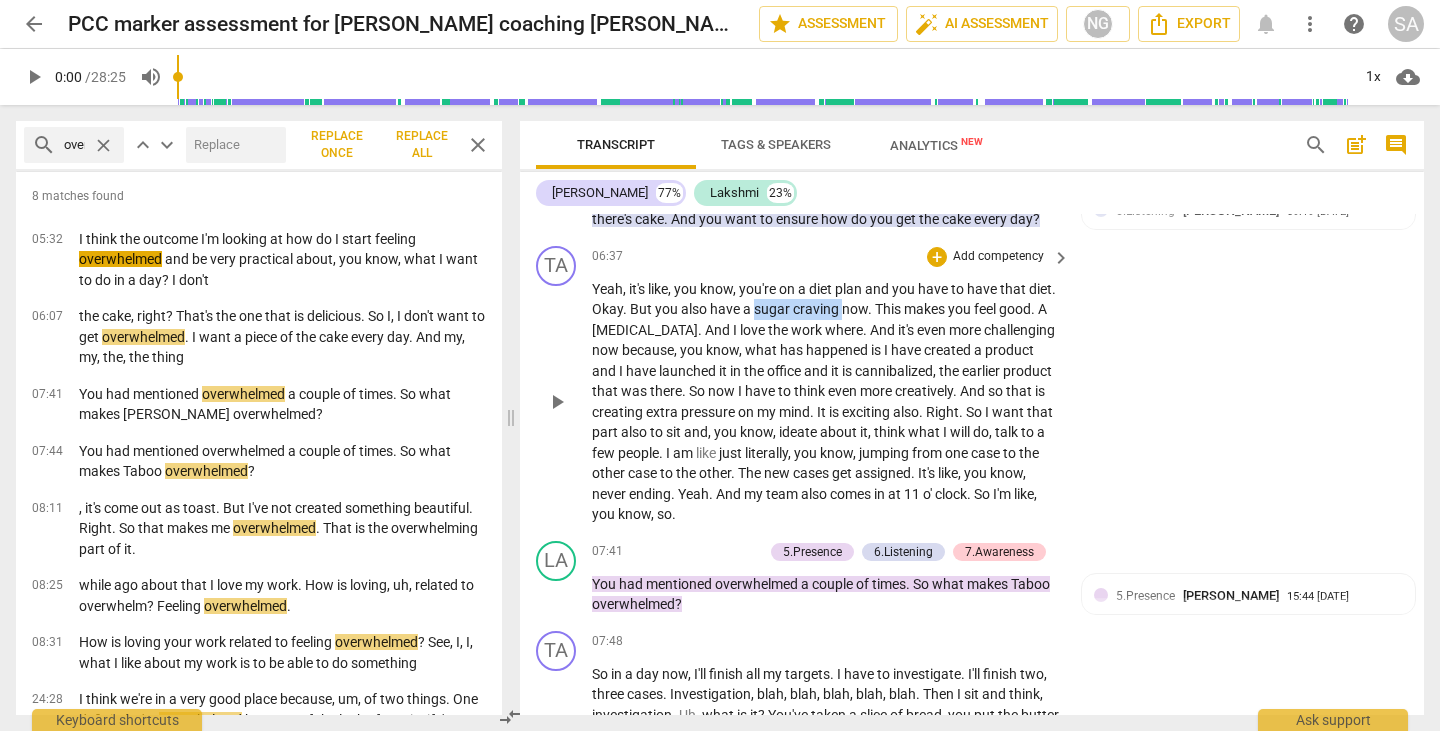 click on "Yeah ,   it's   like ,   you   know ,   you're   on   a   diet   plan   and   you   have   to   have   that   diet .   Okay .   But   you   also   have   a   sugar   craving   now .   This   makes   you   feel   good .   A   [MEDICAL_DATA] .   And   I   love   the   work   where .   And   it's   even   more   challenging   now   because ,   you   know ,   what   has   happened   is   I   have   created   a   product   and   I   have   launched   it   in   the   office   and   it   is   cannibalized ,   the   earlier   product   that   was   there .   So   now   I   have   to   think   even   more   creatively .   And   so   that   is   creating   extra   pressure   on   my   mind .   It   is   exciting   also .   Right .   So   I   want   that   part   also   to   sit   and ,   you   know ,   ideate   about   it ,   think   what   I   will   do ,   talk   to   a   few   people .   I   am   like   just   literally ,   you   know ,   jumping   from   one   case   to   the   other   case   to   the   other .   The" at bounding box center (826, 402) 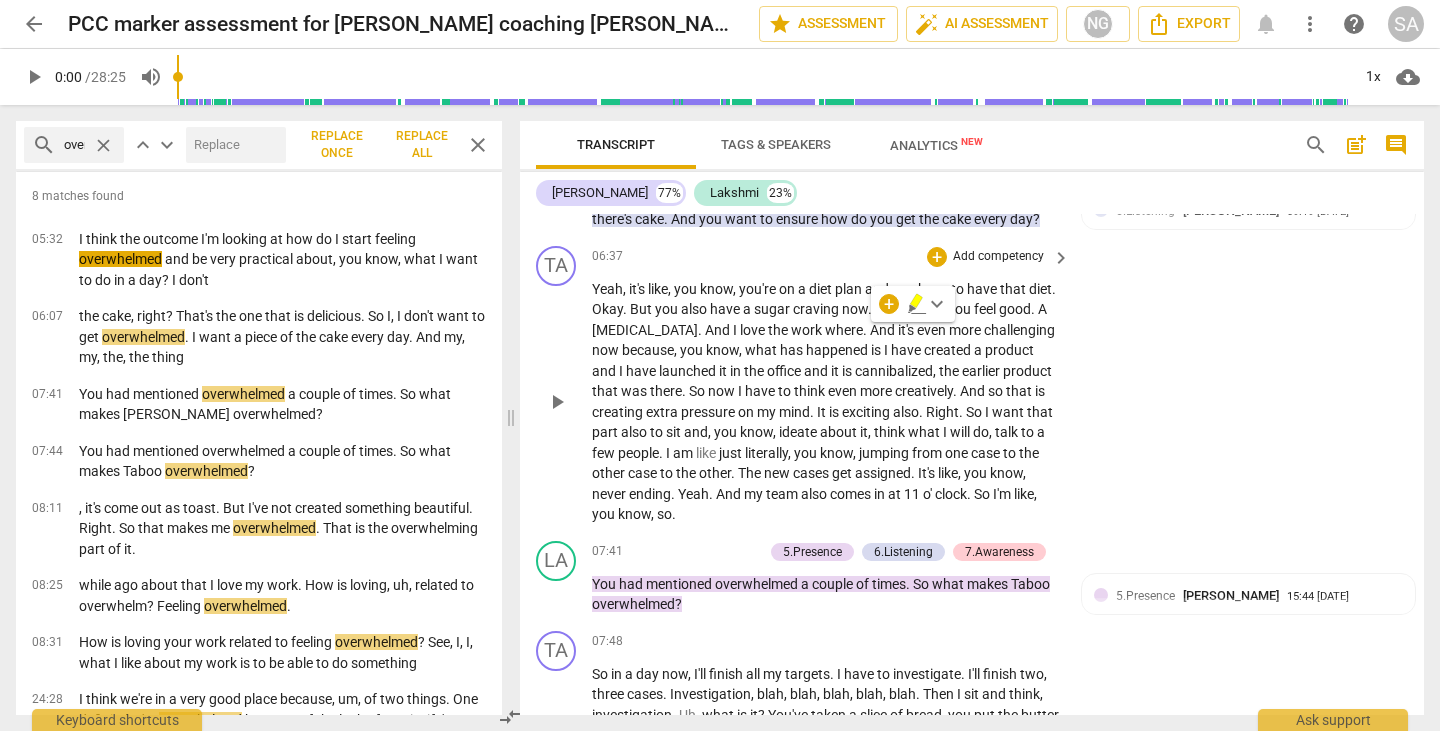 click on "the" at bounding box center (950, 371) 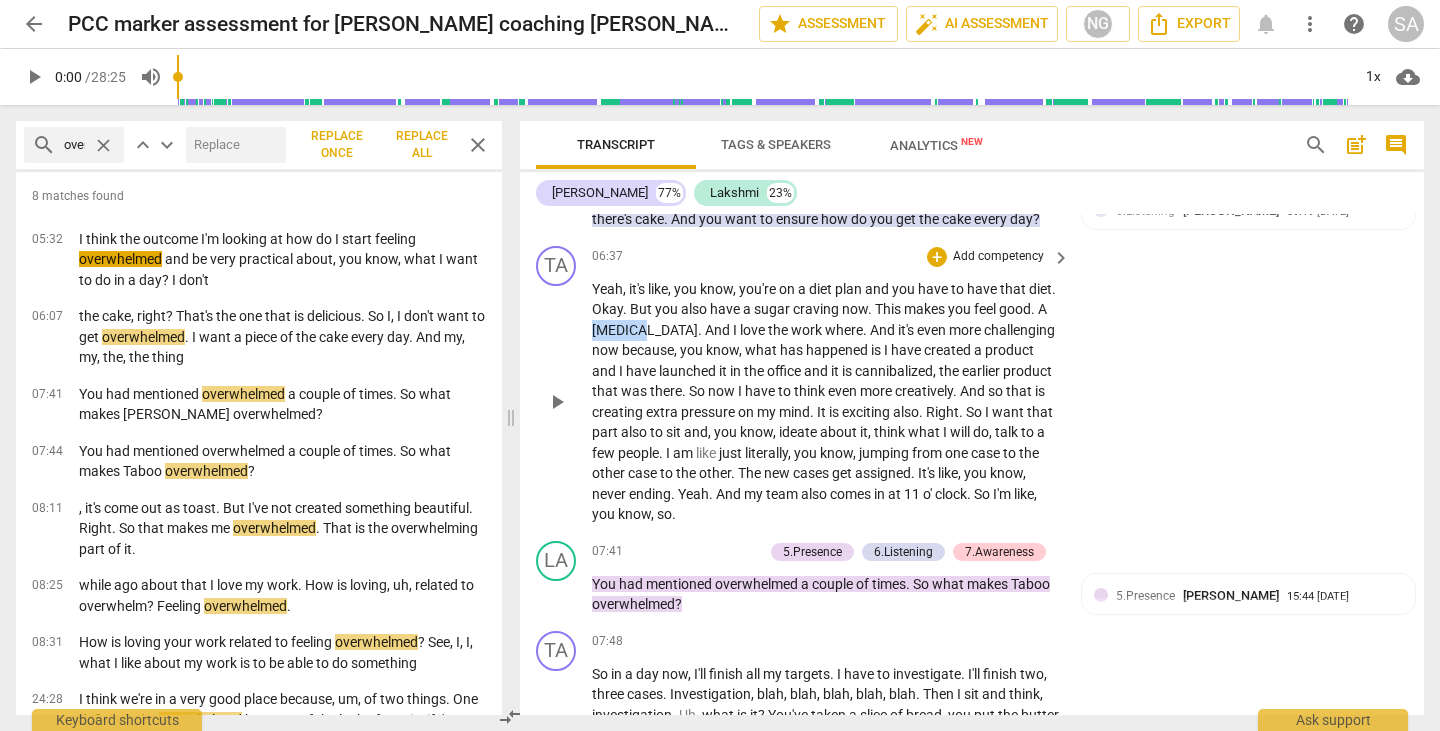 drag, startPoint x: 644, startPoint y: 344, endPoint x: 700, endPoint y: 350, distance: 56.32051 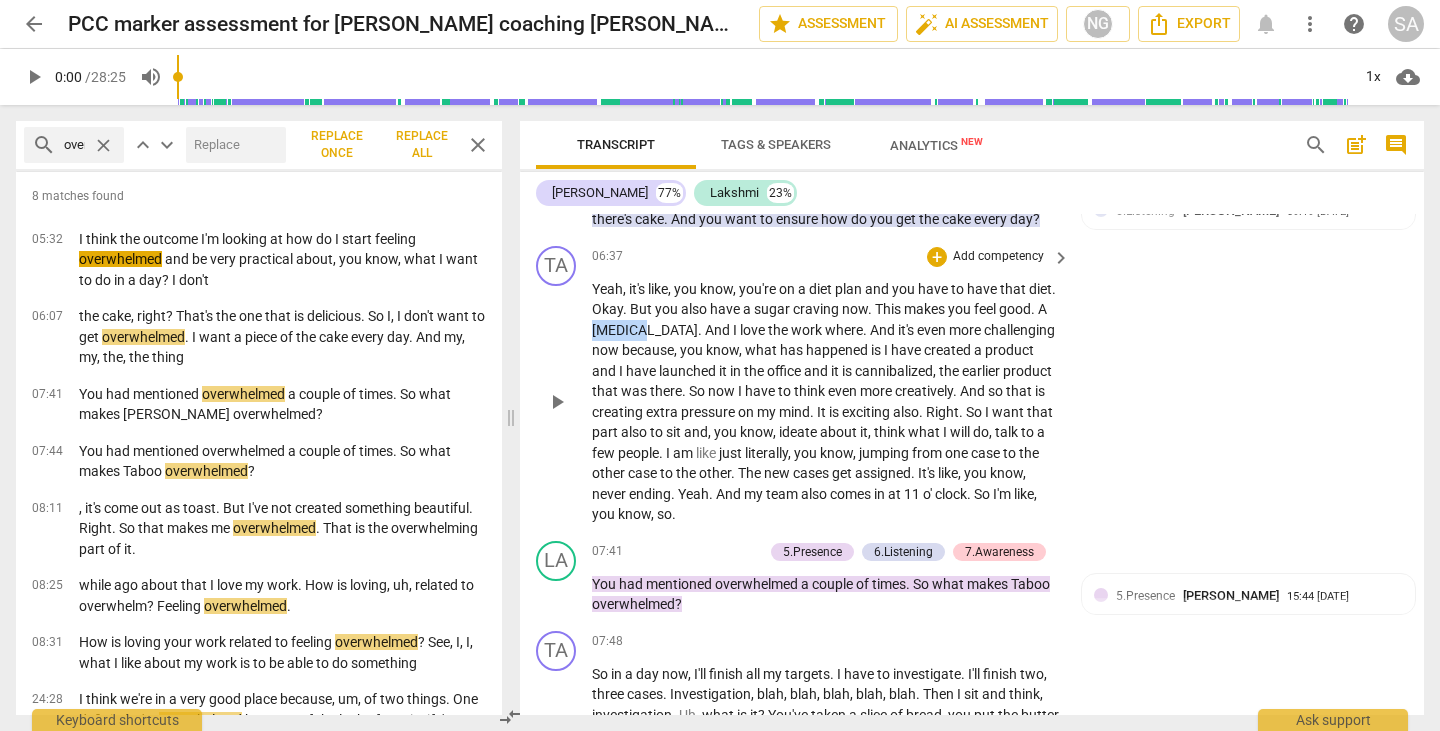 click on "[MEDICAL_DATA]" at bounding box center (645, 330) 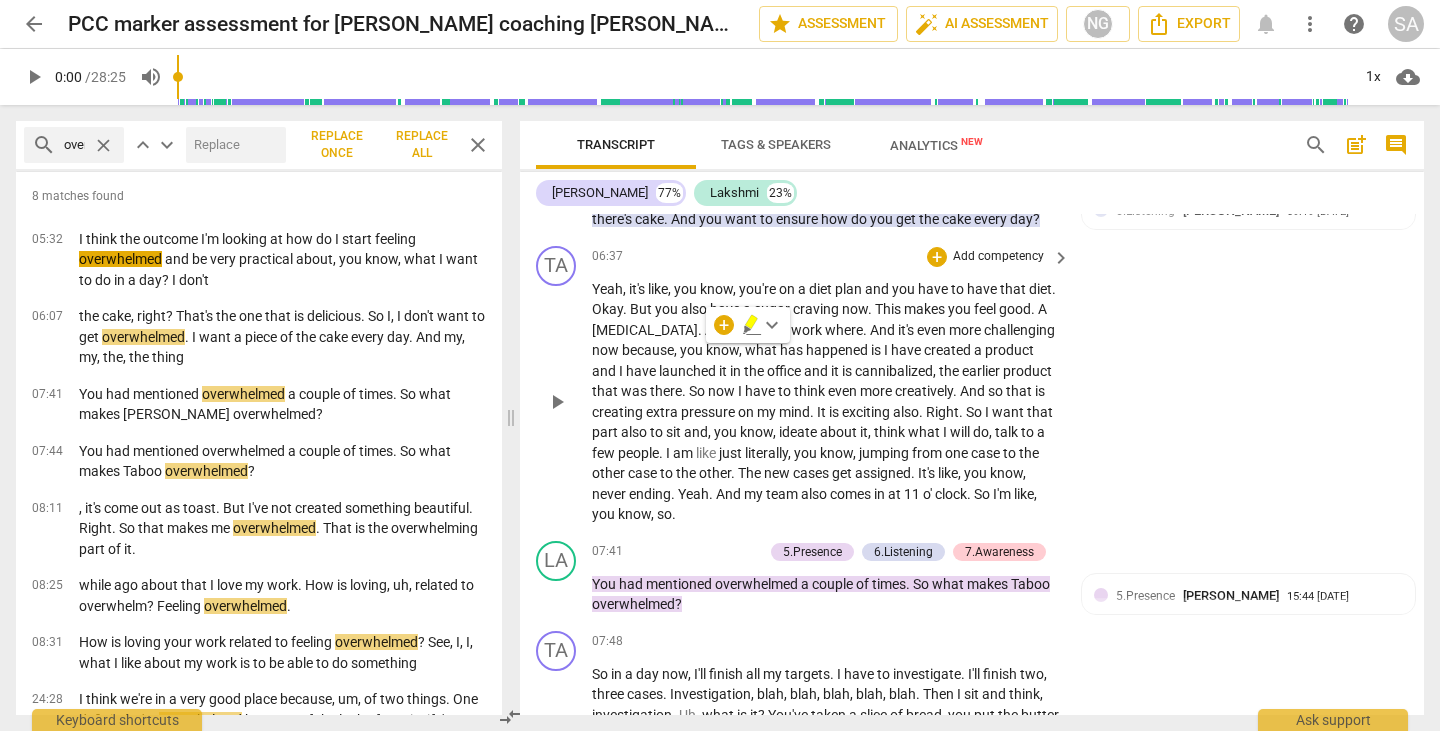 click on "play_arrow pause" at bounding box center [566, 402] 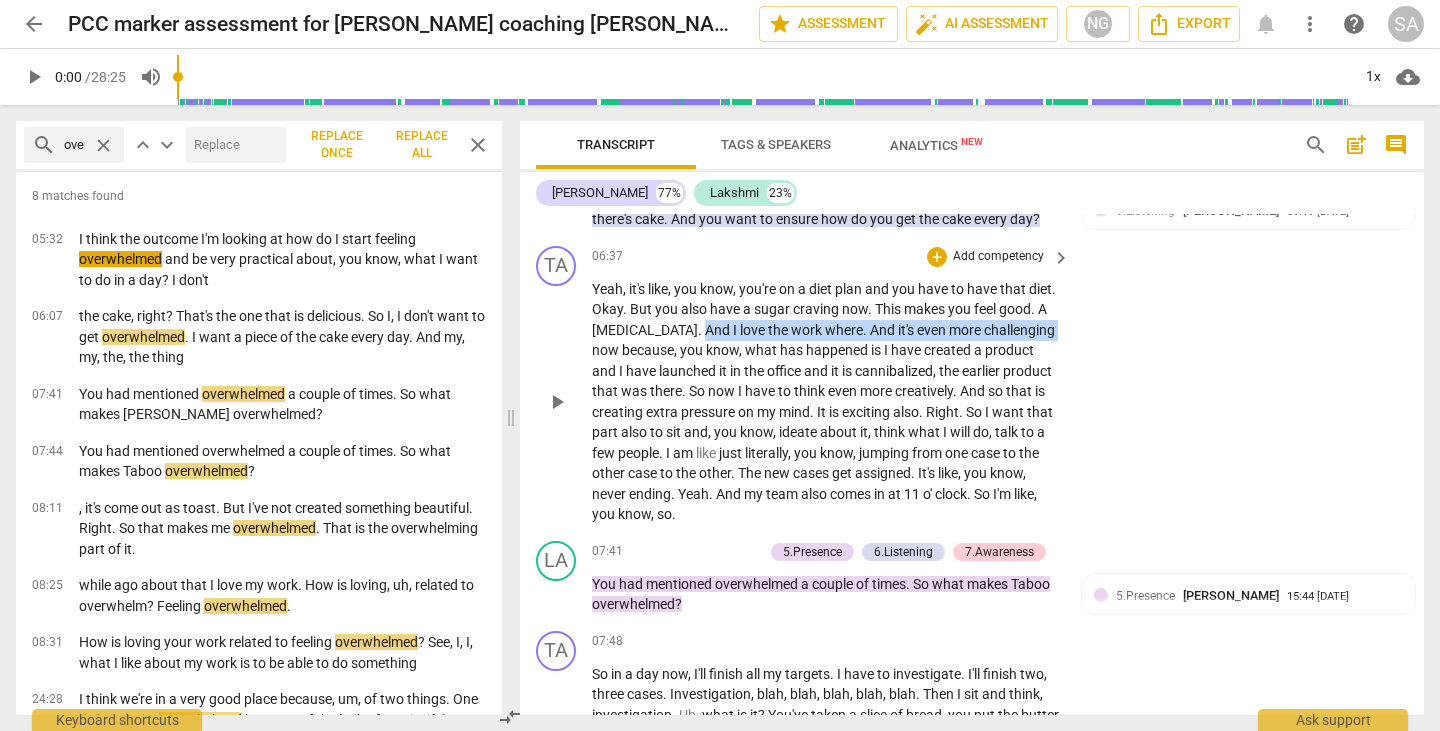 drag, startPoint x: 715, startPoint y: 349, endPoint x: 670, endPoint y: 369, distance: 49.24429 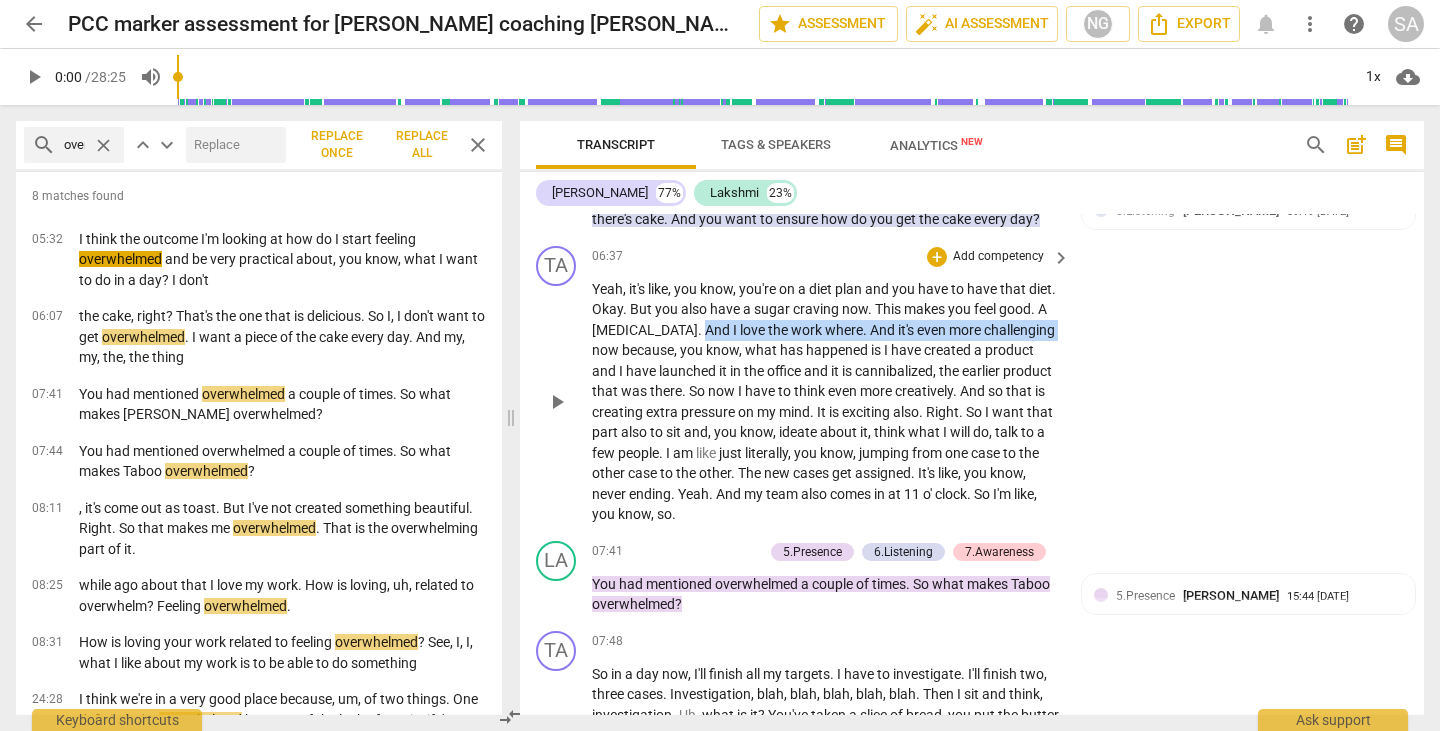 click on "Yeah ,   it's   like ,   you   know ,   you're   on   a   diet   plan   and   you   have   to   have   that   diet .   Okay .   But   you   also   have   a   sugar   craving   now .   This   makes   you   feel   good .   A   [MEDICAL_DATA] .   And   I   love   the   work   where .   And   it's   even   more   challenging   now   because ,   you   know ,   what   has   happened   is   I   have   created   a   product   and   I   have   launched   it   in   the   office   and   it   is   cannibalized ,   the   earlier   product   that   was   there .   So   now   I   have   to   think   even   more   creatively .   And   so   that   is   creating   extra   pressure   on   my   mind .   It   is   exciting   also .   Right .   So   I   want   that   part   also   to   sit   and ,   you   know ,   ideate   about   it ,   think   what   I   will   do ,   talk   to   a   few   people .   I   am   like   just   literally ,   you   know ,   jumping   from   one   case   to   the   other   case   to   the   other .   The" at bounding box center (826, 402) 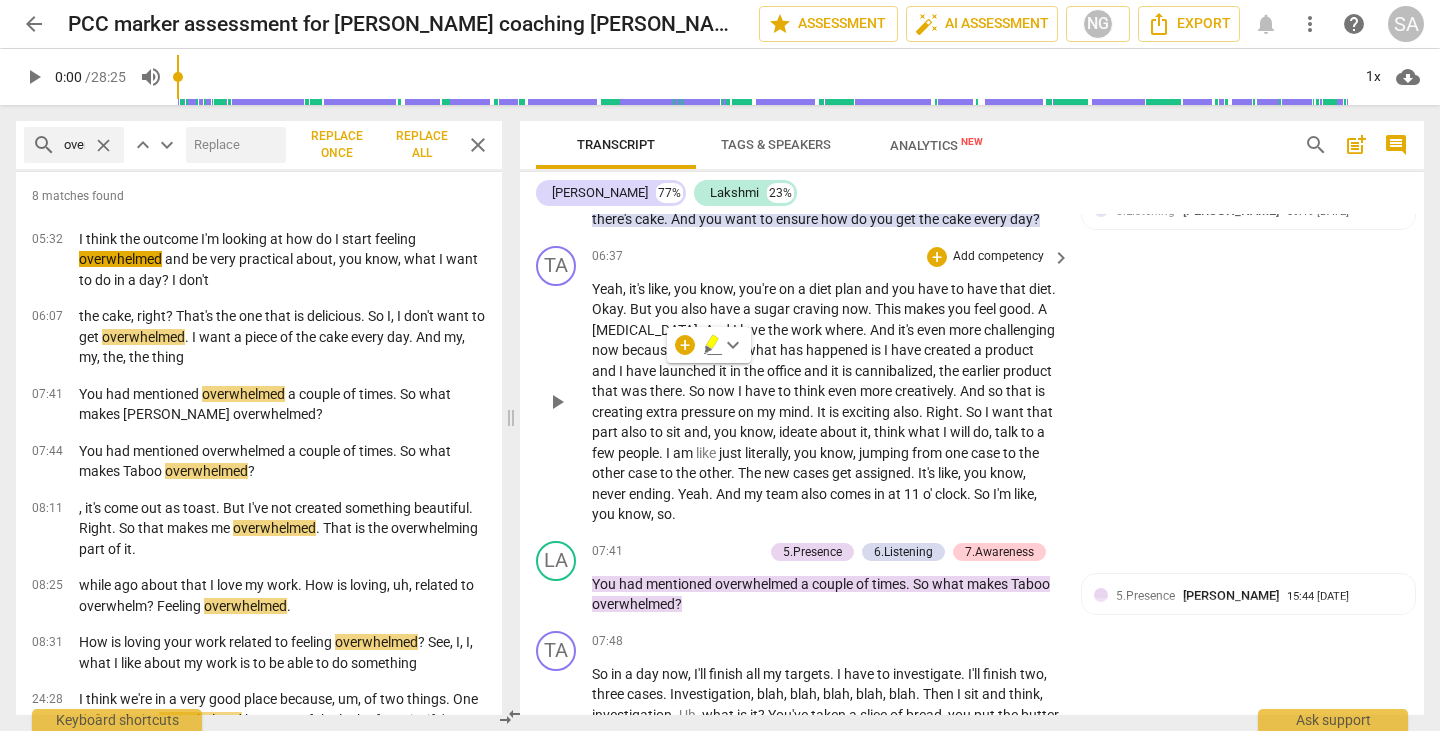 click on "TA play_arrow pause 06:37 + Add competency keyboard_arrow_right Yeah ,   it's   like ,   you   know ,   you're   on   a   diet   plan   and   you   have   to   have   that   diet .   Okay .   But   you   also   have   a   sugar   craving   now .   This   makes   you   feel   good .   A   [MEDICAL_DATA] .   And   I   love   the   work   where .   And   it's   even   more   challenging   now   because ,   you   know ,   what   has   happened   is   I   have   created   a   product   and   I   have   launched   it   in   the   office   and   it   is   cannibalized ,   the   earlier   product   that   was   there .   So   now   I   have   to   think   even   more   creatively .   And   so   that   is   creating   extra   pressure   on   my   mind .   It   is   exciting   also .   Right .   So   I   want   that   part   also   to   sit   and ,   you   know ,   ideate   about   it ,   think   what   I   will   do ,   talk   to   a   few   people .   I   am   like   just   literally ,   you   know ,   jumping   from   one" at bounding box center (972, 385) 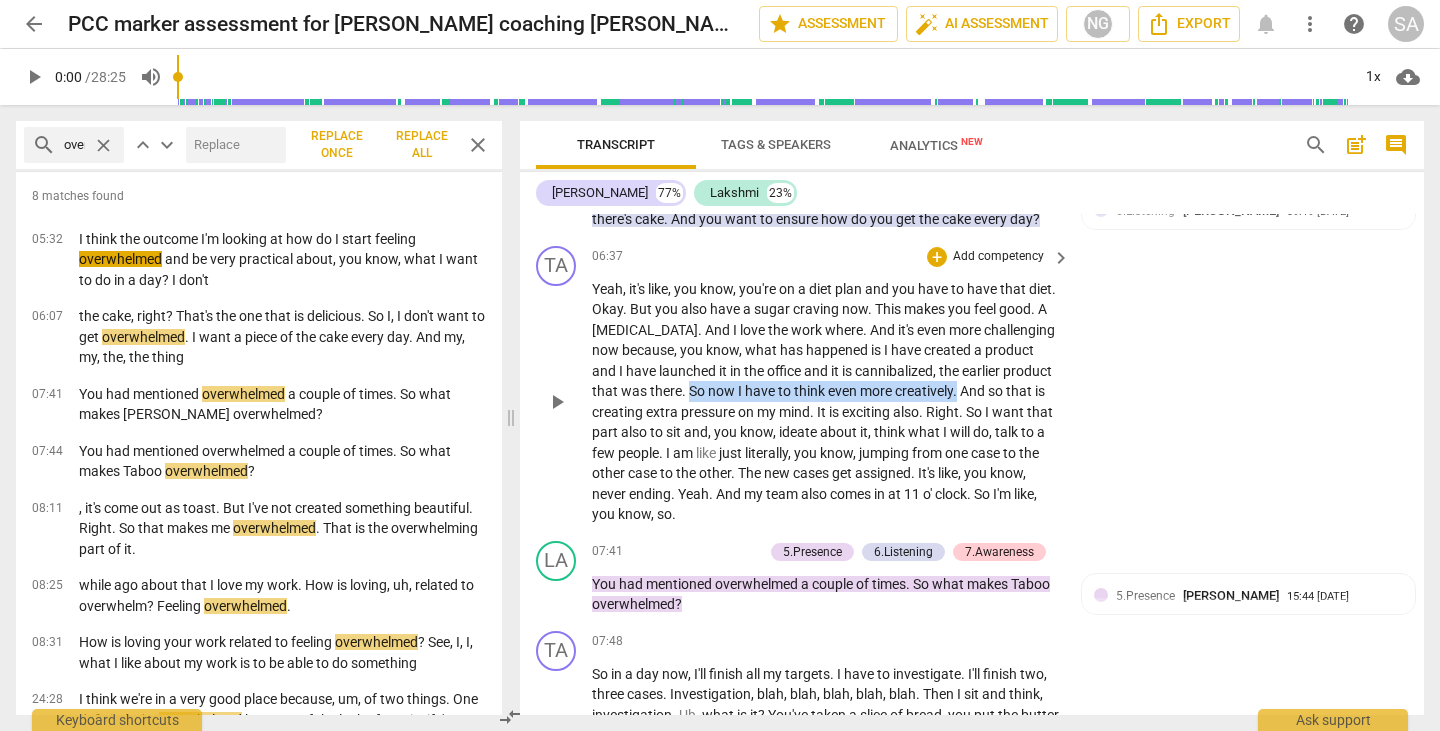 drag, startPoint x: 784, startPoint y: 408, endPoint x: 1056, endPoint y: 410, distance: 272.00735 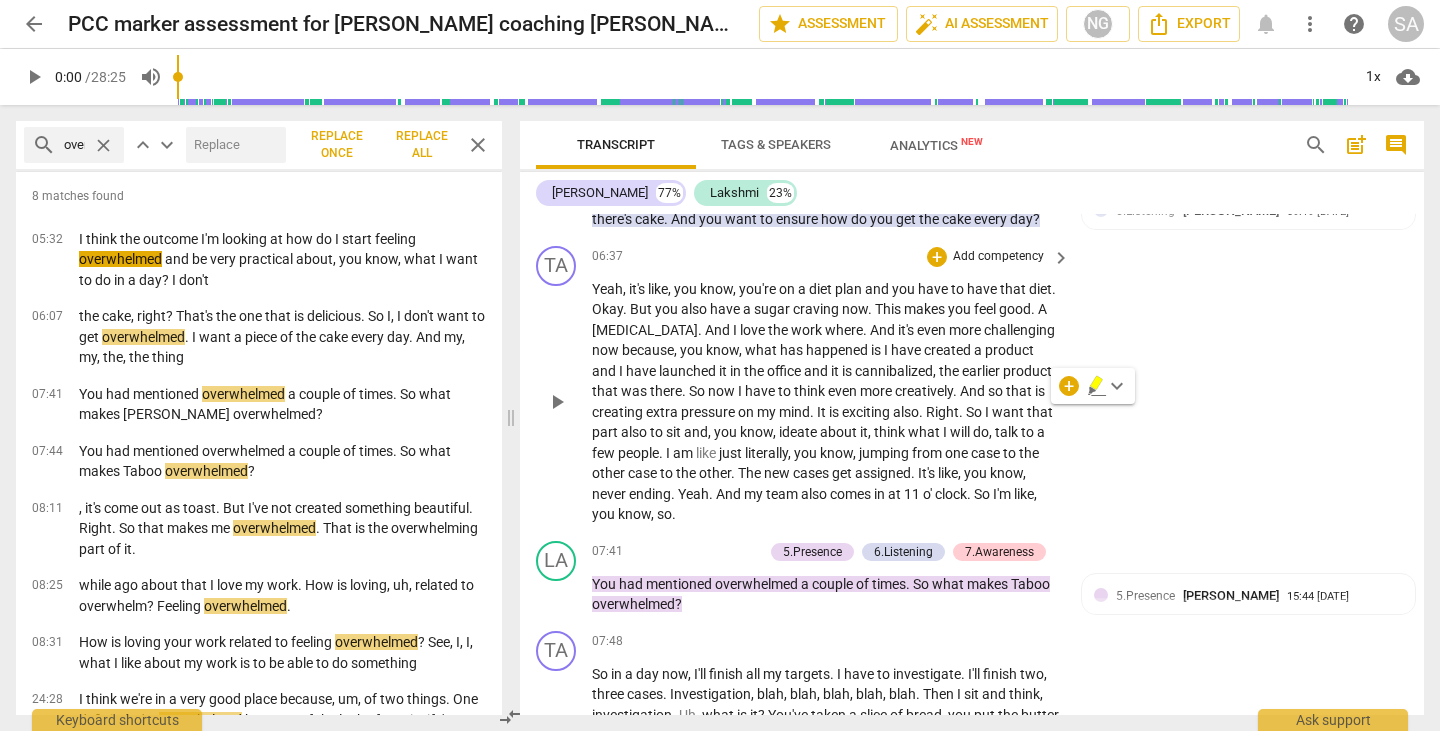 click on "creating" at bounding box center (619, 412) 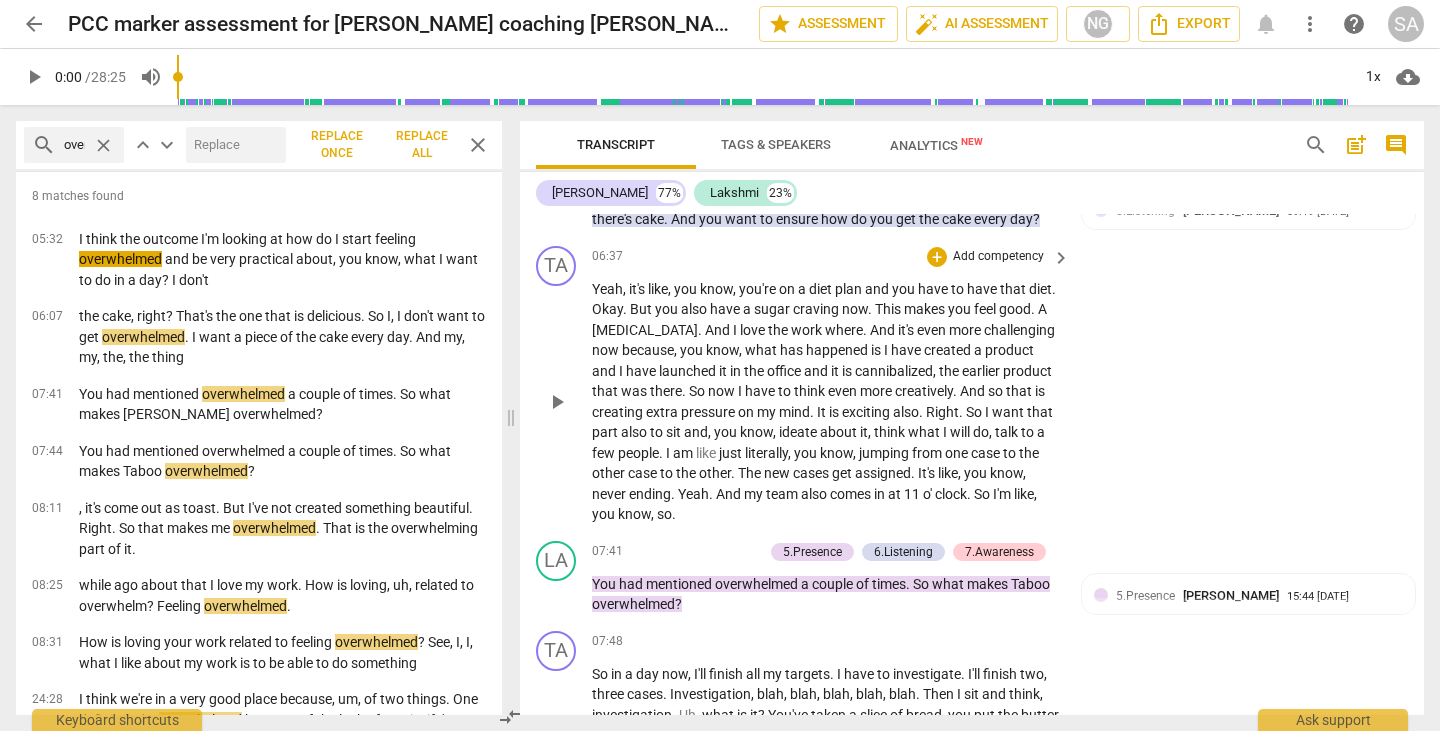 click on "creating" at bounding box center (619, 412) 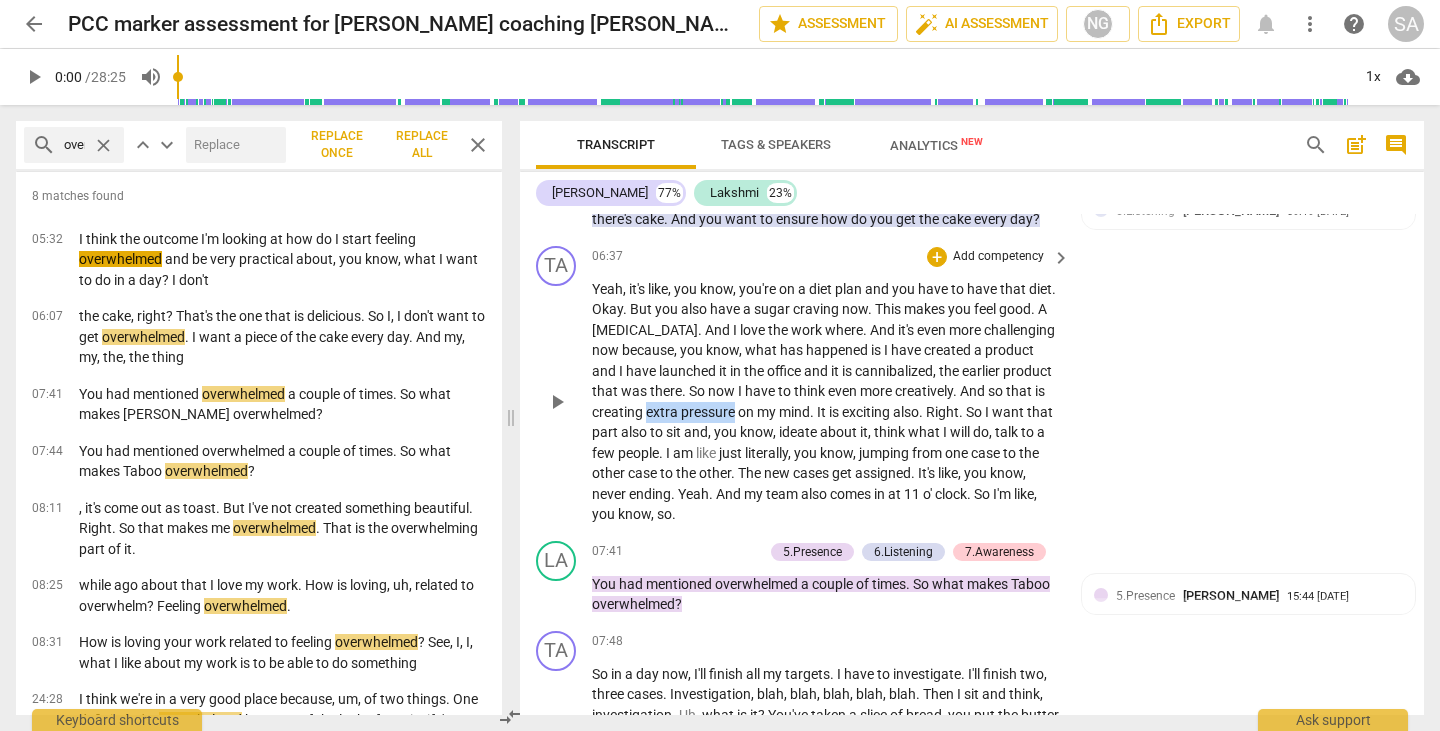 drag, startPoint x: 736, startPoint y: 434, endPoint x: 822, endPoint y: 436, distance: 86.023254 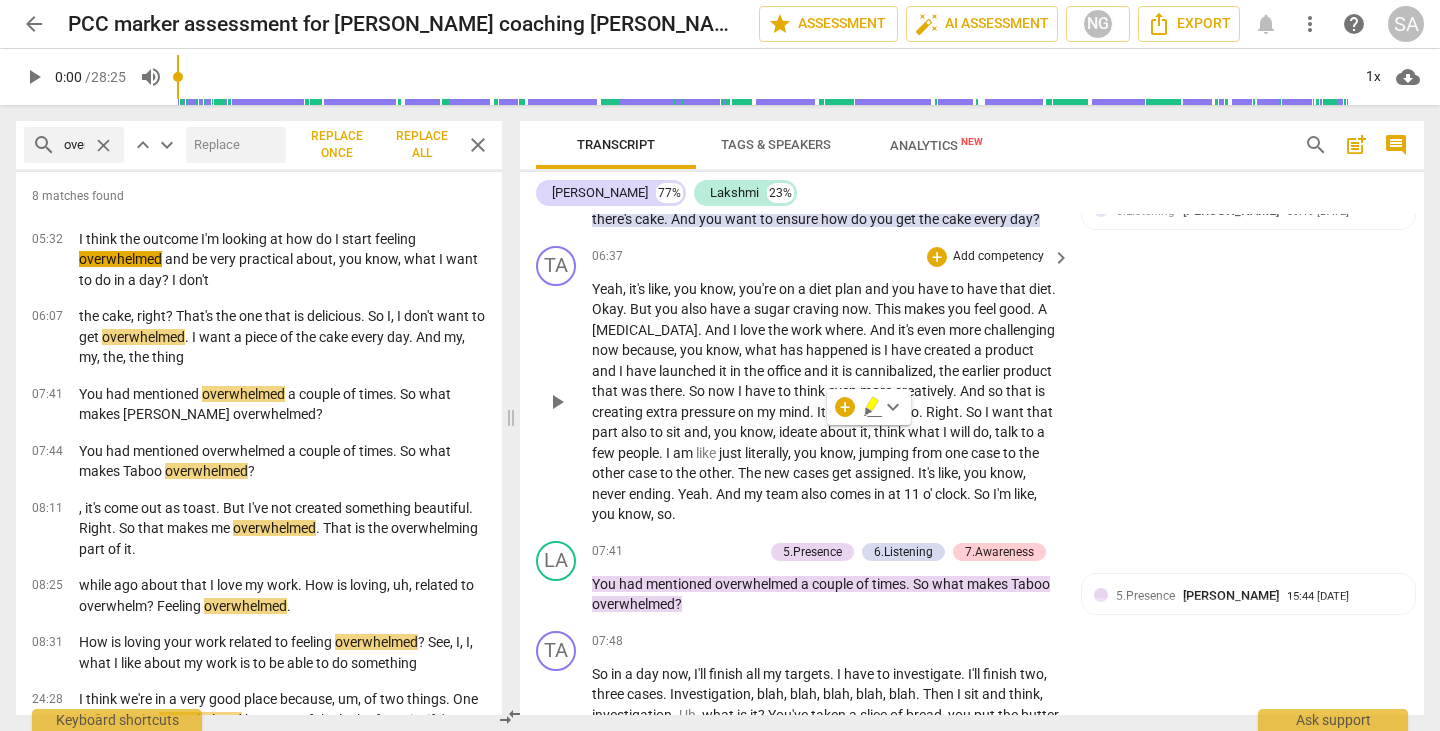click on "exciting" at bounding box center [867, 412] 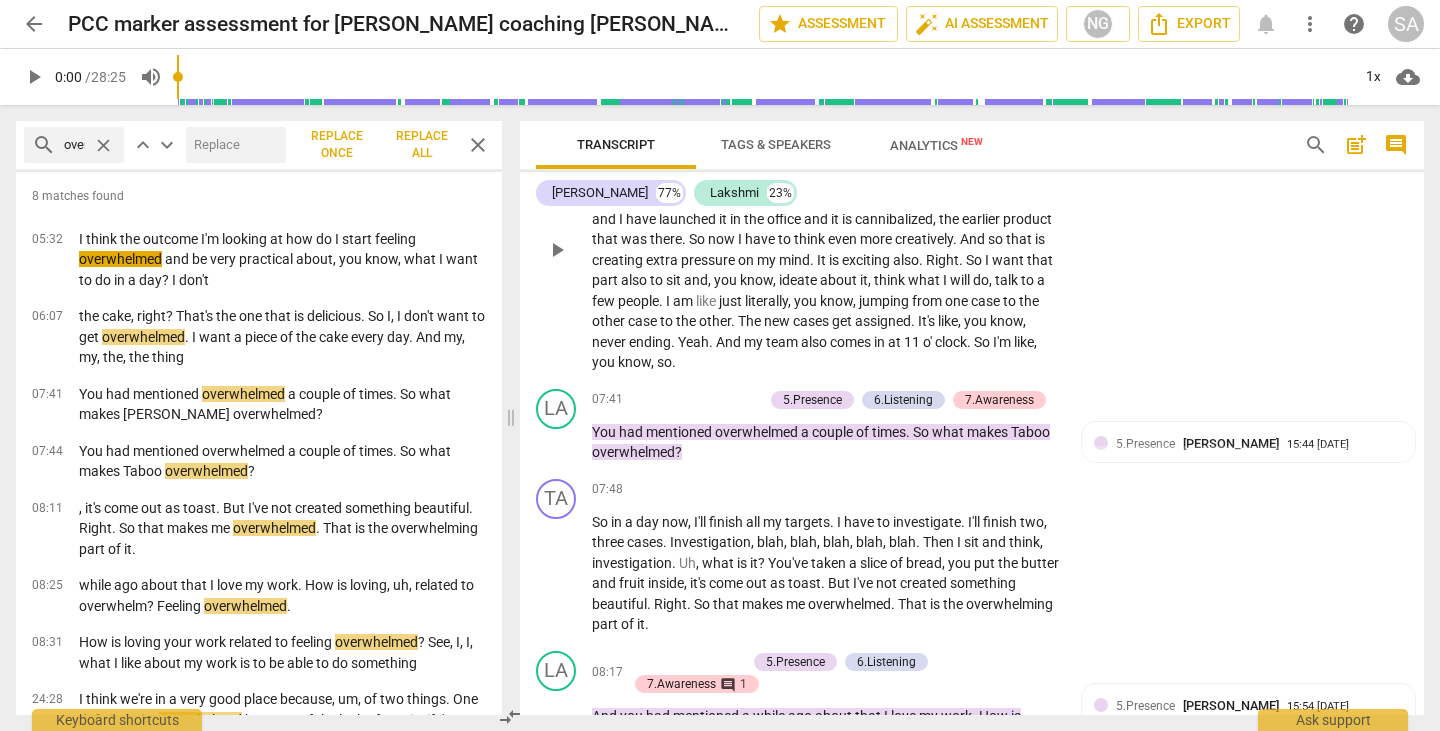 scroll, scrollTop: 3479, scrollLeft: 0, axis: vertical 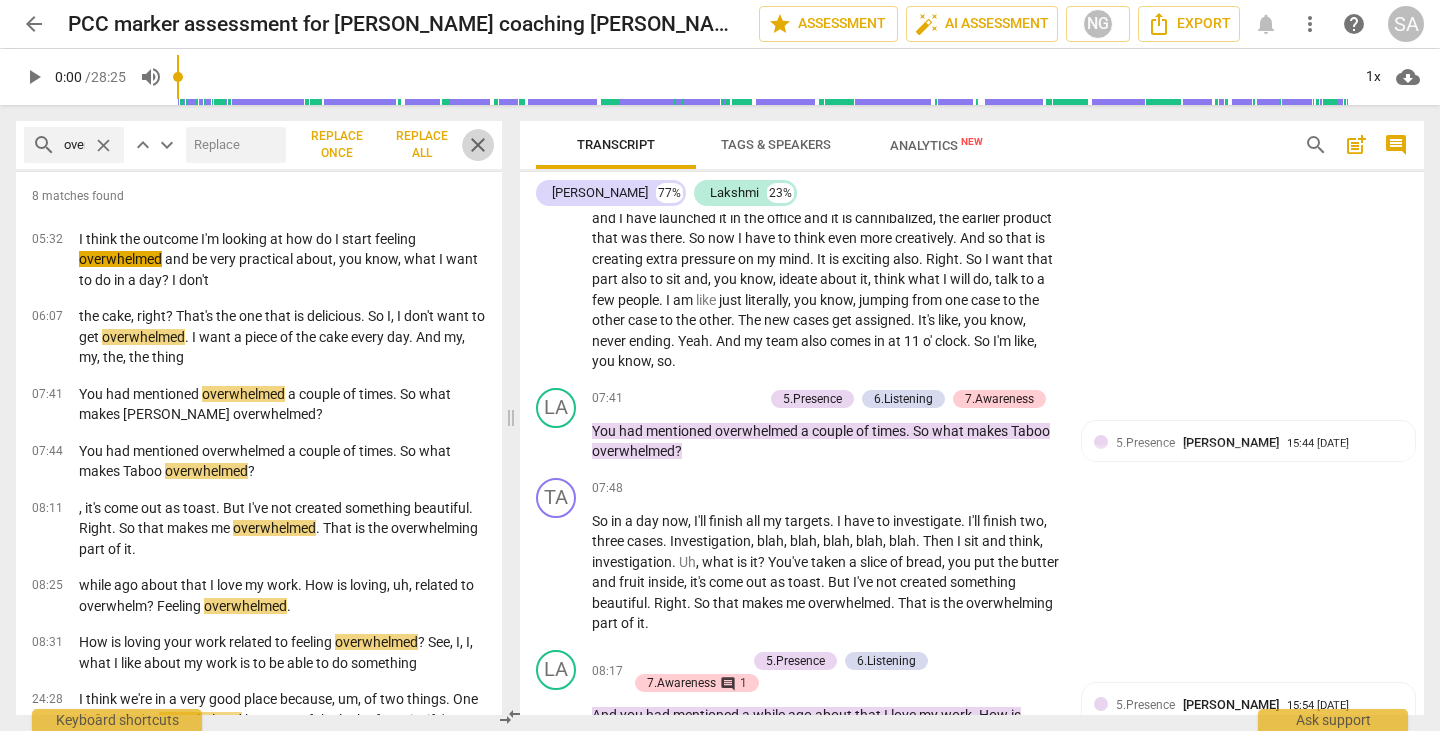 click on "close" at bounding box center [478, 145] 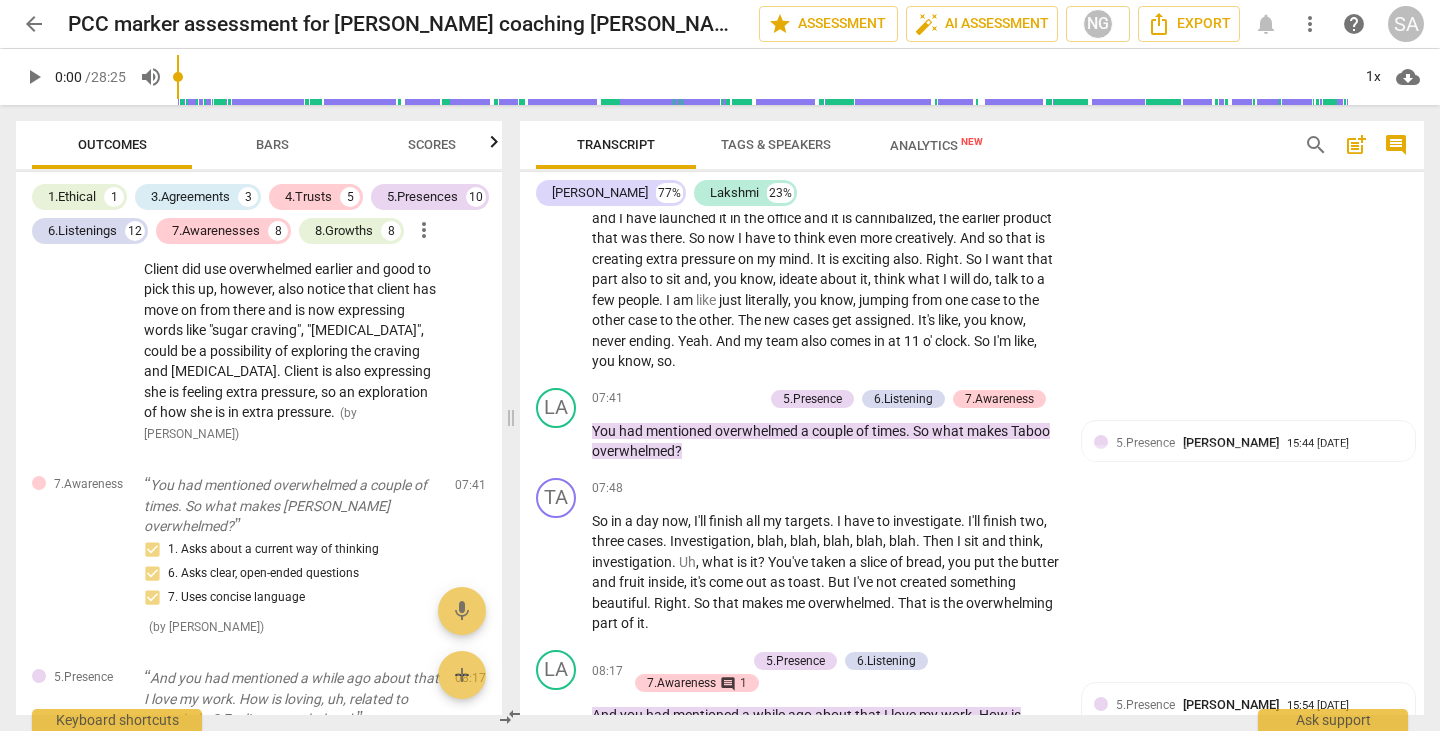 scroll, scrollTop: 2437, scrollLeft: 0, axis: vertical 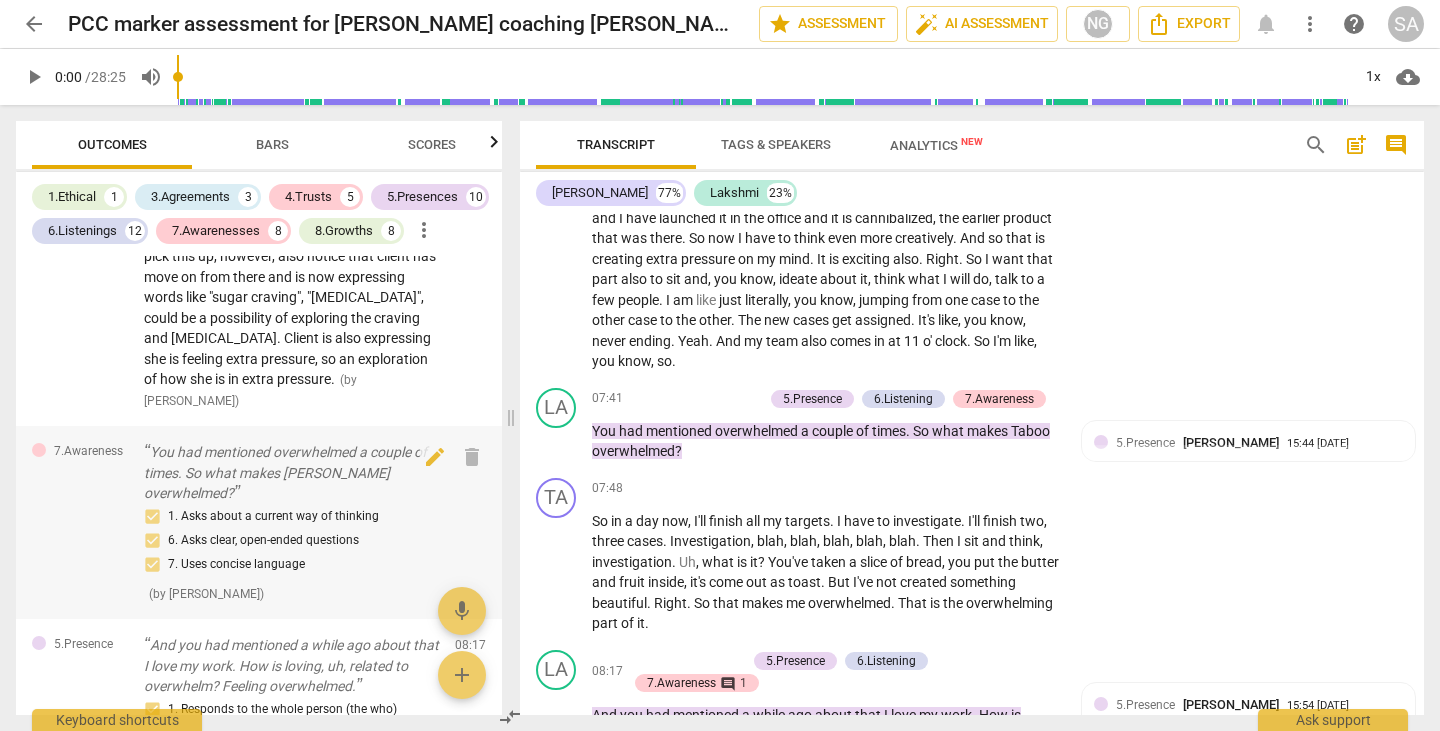 click on "You had mentioned overwhelmed a couple of times. So what makes [PERSON_NAME] overwhelmed?" at bounding box center [291, 473] 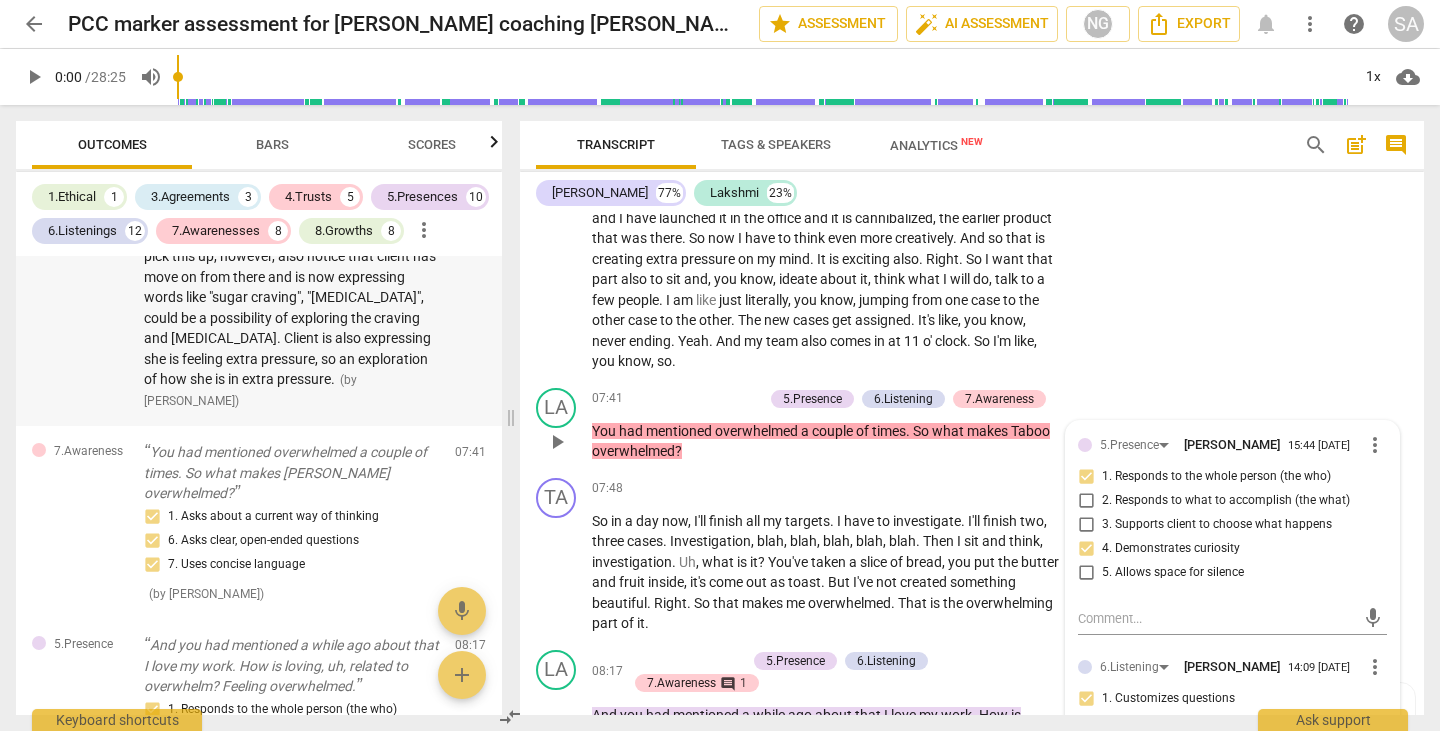 click on "Client did use overwhelmed earlier and good to pick this up, however, also notice that client has move on from there and is now expressing words like "sugar craving", "[MEDICAL_DATA]", could be a possibility of exploring the craving and [MEDICAL_DATA]. Client is also expressing she is feeling extra pressure, so an exploration of how she is in extra pressure." at bounding box center (290, 308) 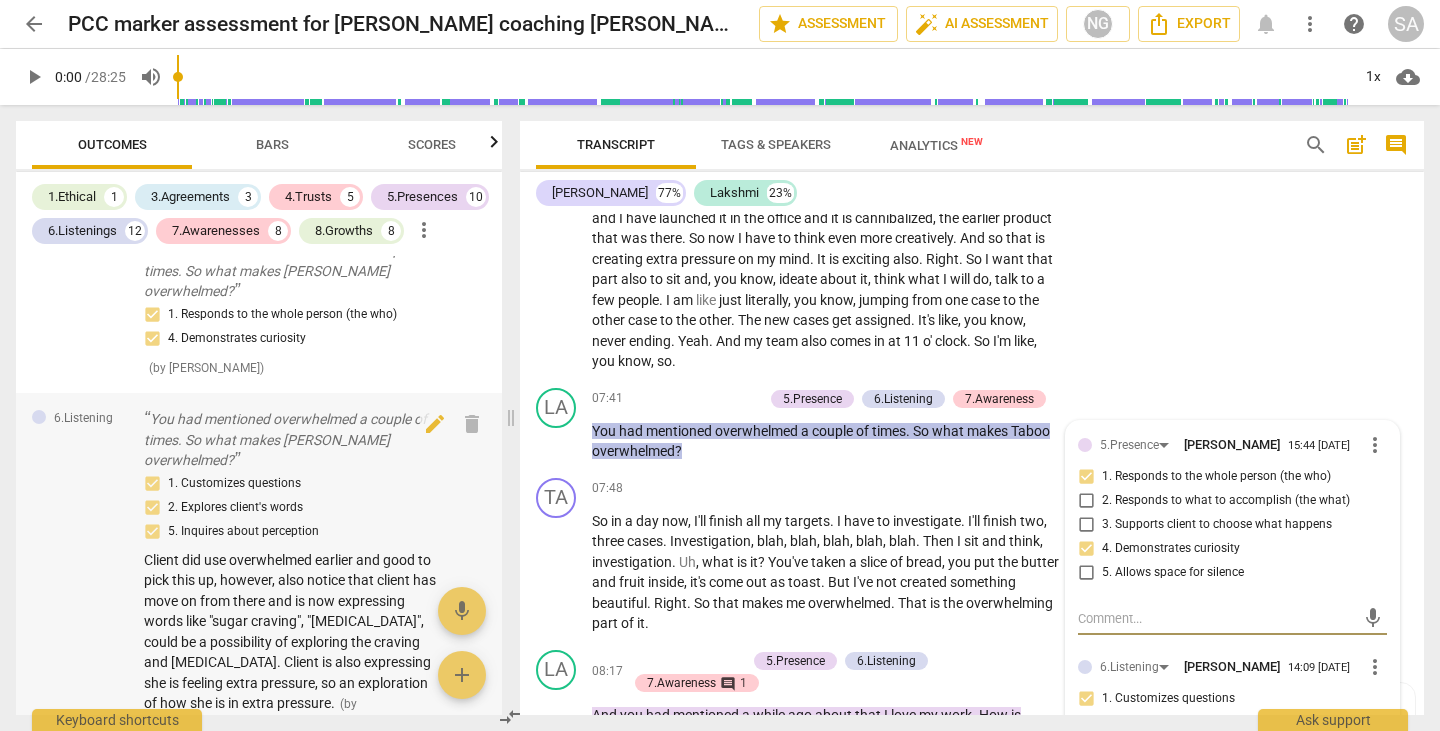 scroll, scrollTop: 2104, scrollLeft: 0, axis: vertical 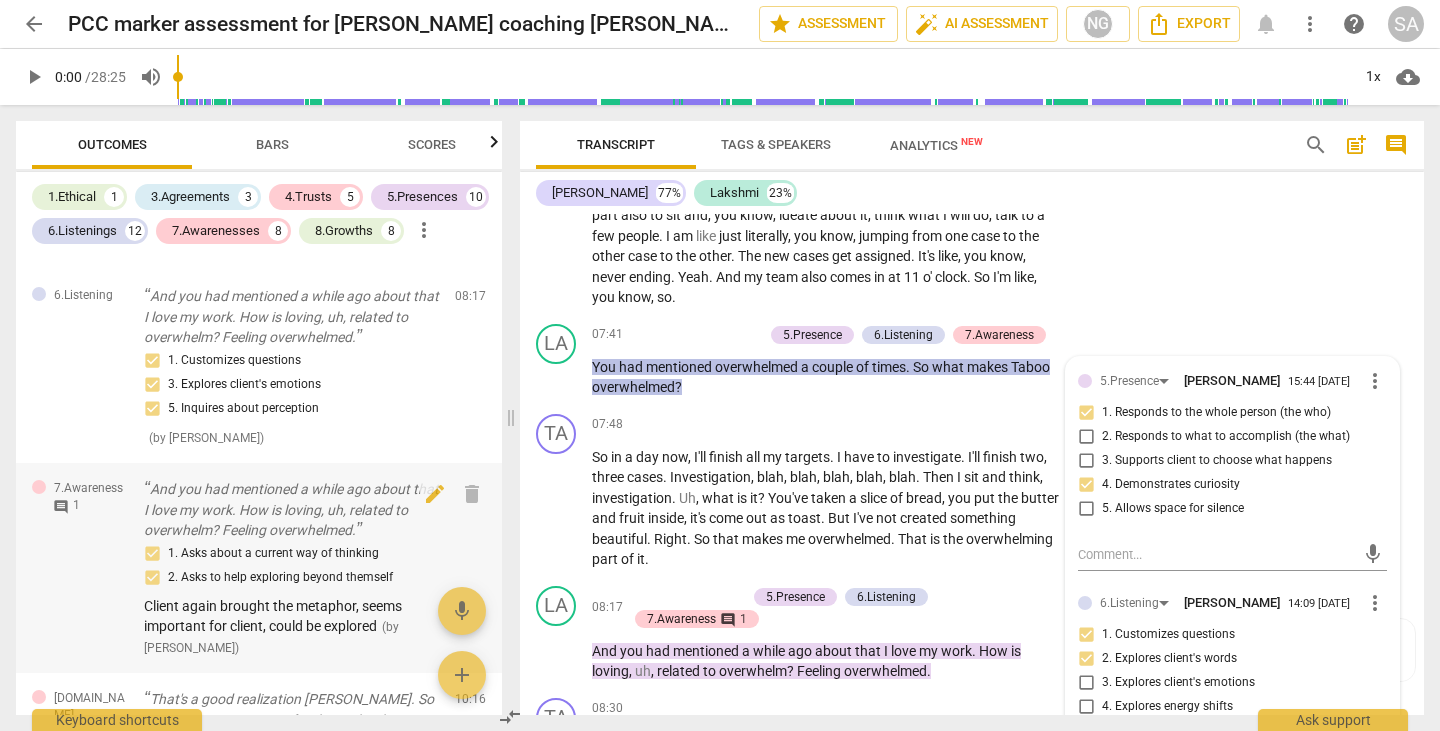 click on "And you had mentioned a while ago about that I love my work. How is loving, uh, related to overwhelm? Feeling overwhelmed." at bounding box center (291, 510) 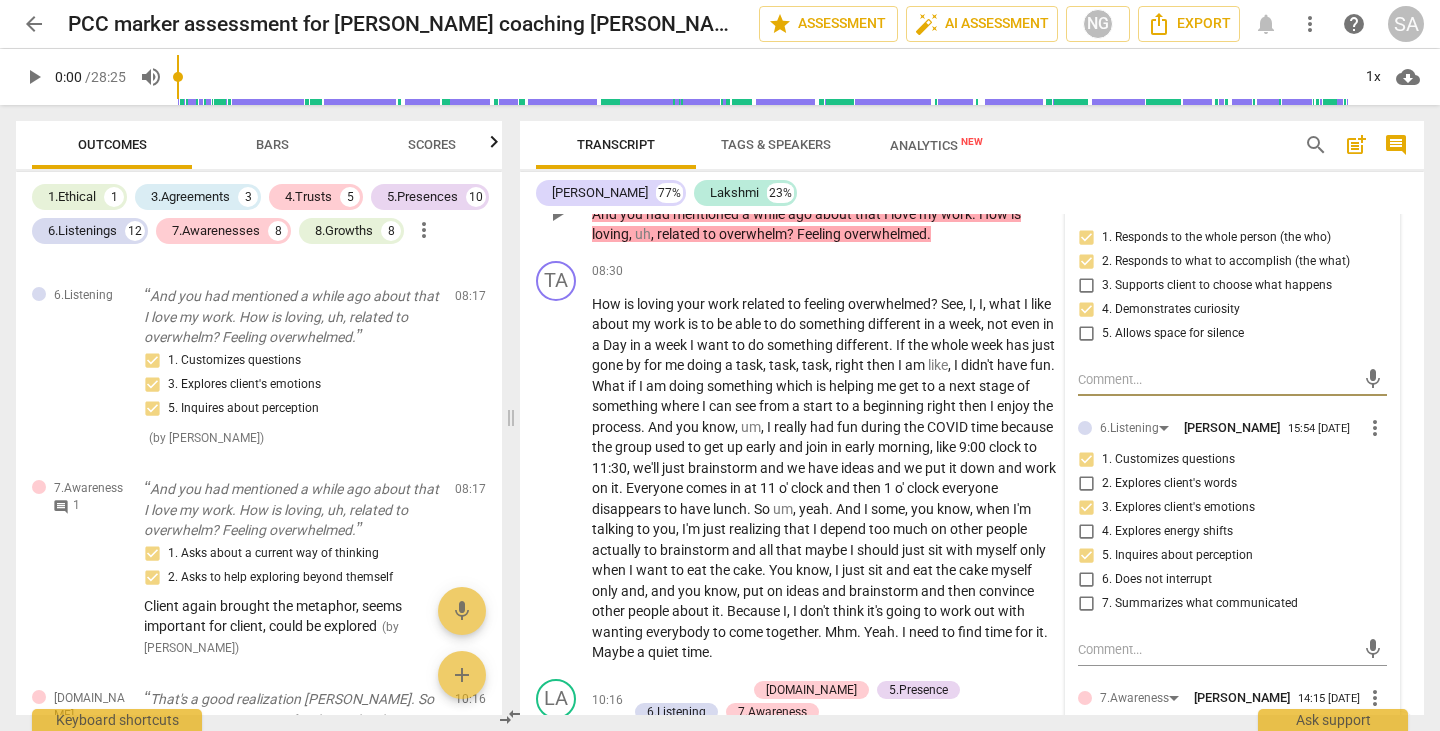 scroll, scrollTop: 3987, scrollLeft: 0, axis: vertical 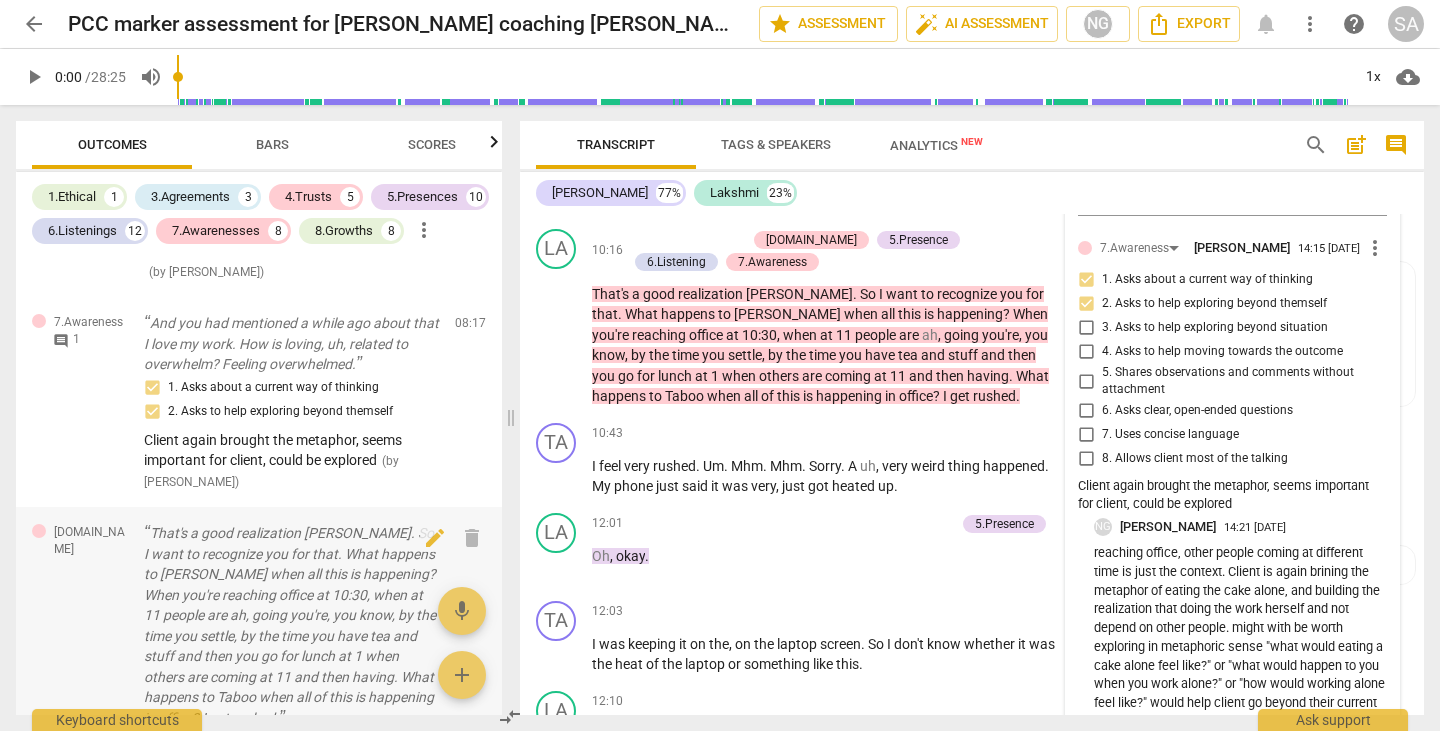 click on "That's a good realization [PERSON_NAME]. So I want to recognize you for that. What happens to [PERSON_NAME] when all this is happening? When you're reaching office at 10:30, when at 11 people are ah, going you're, you know, by the time you settle, by the time you have tea and stuff and then you go for lunch at 1 when others are coming at 11 and then having. What happens to Taboo when all of this is happening in office? I get rushed." at bounding box center (291, 625) 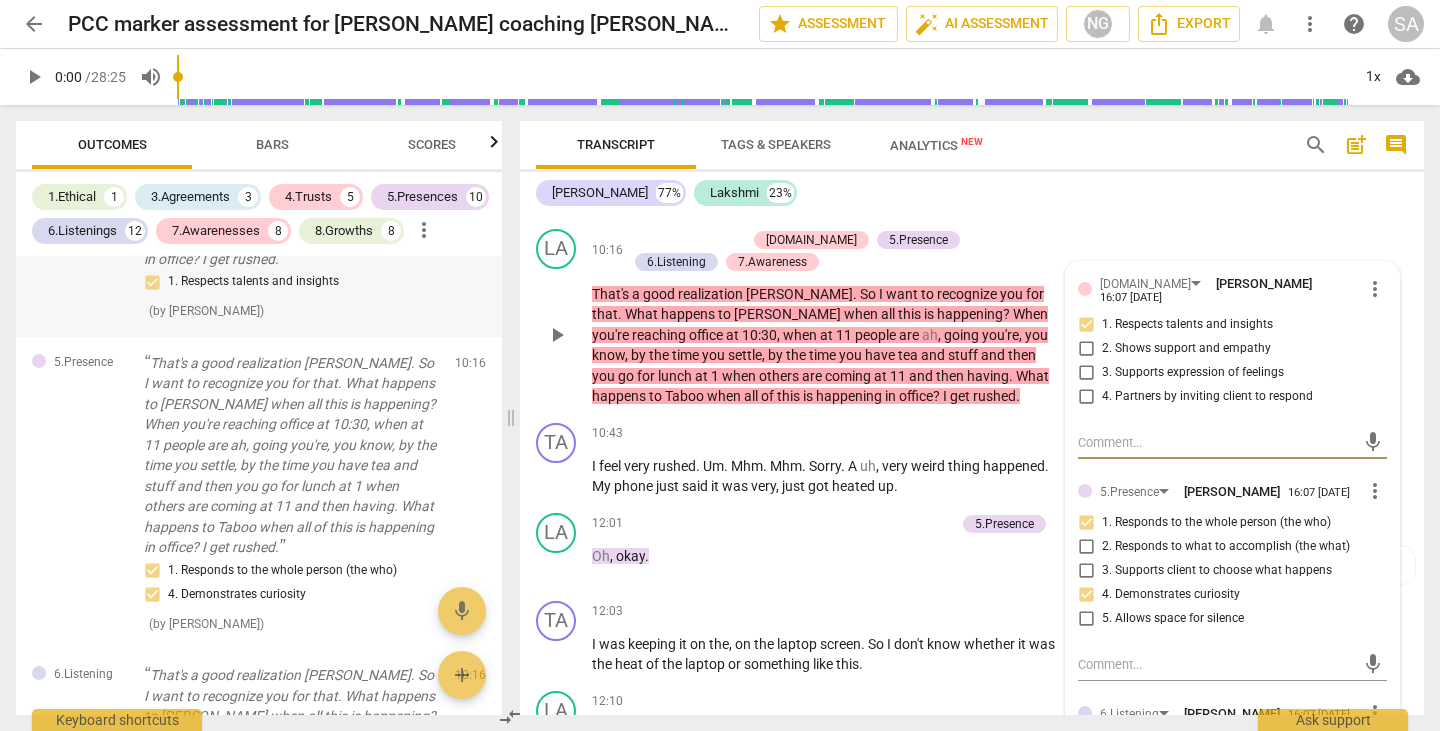 scroll, scrollTop: 3608, scrollLeft: 0, axis: vertical 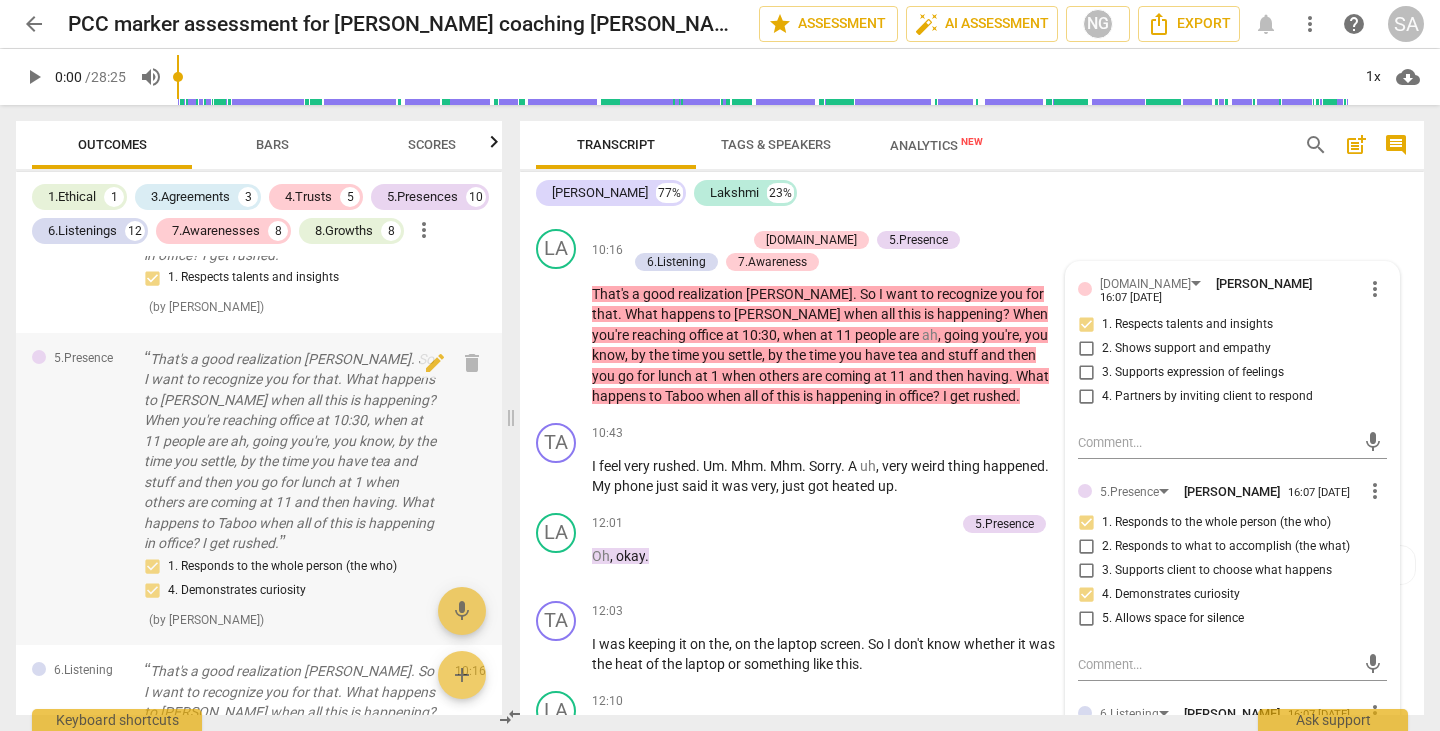 click on "That's a good realization [PERSON_NAME]. So I want to recognize you for that. What happens to [PERSON_NAME] when all this is happening? When you're reaching office at 10:30, when at 11 people are ah, going you're, you know, by the time you settle, by the time you have tea and stuff and then you go for lunch at 1 when others are coming at 11 and then having. What happens to Taboo when all of this is happening in office? I get rushed." at bounding box center [291, 451] 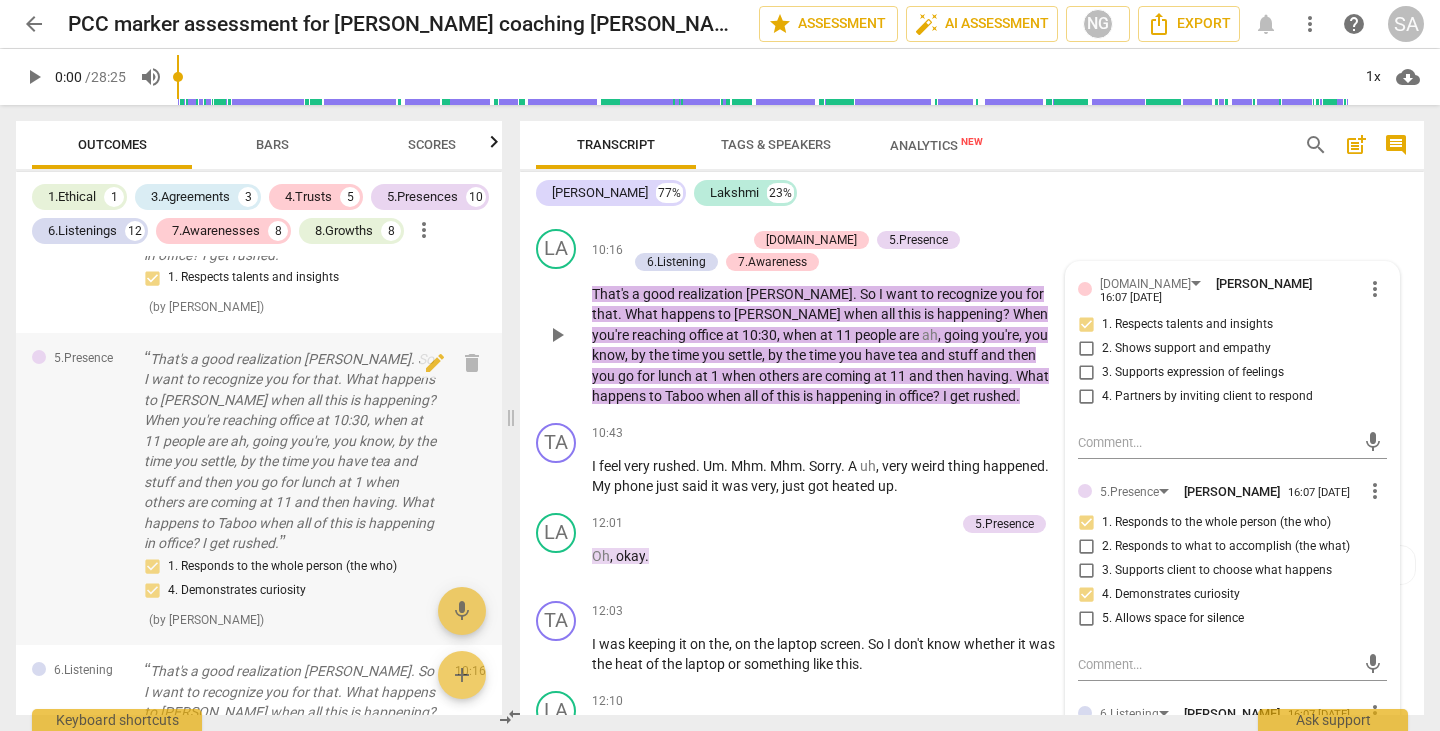 click on "That's a good realization [PERSON_NAME]. So I want to recognize you for that. What happens to [PERSON_NAME] when all this is happening? When you're reaching office at 10:30, when at 11 people are ah, going you're, you know, by the time you settle, by the time you have tea and stuff and then you go for lunch at 1 when others are coming at 11 and then having. What happens to Taboo when all of this is happening in office? I get rushed." at bounding box center (291, 451) 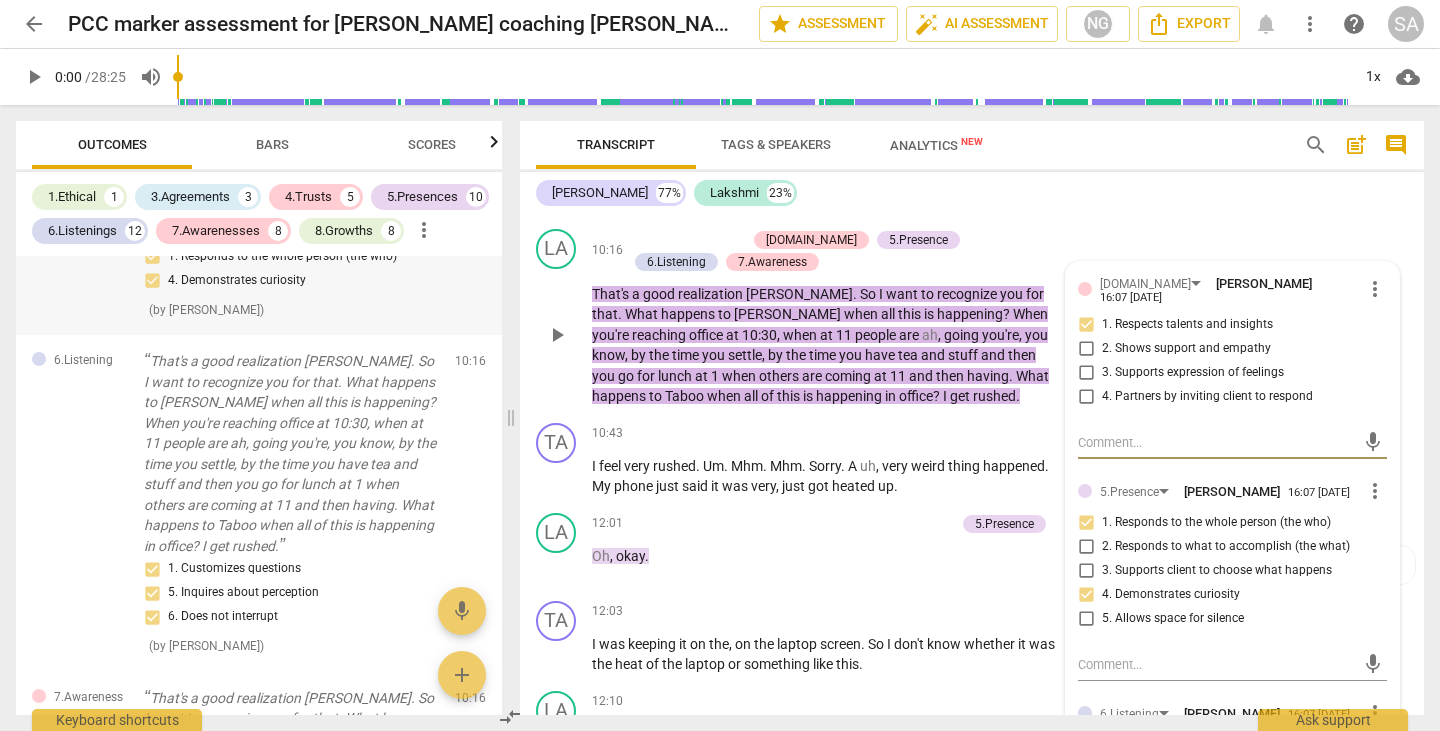 scroll, scrollTop: 3919, scrollLeft: 0, axis: vertical 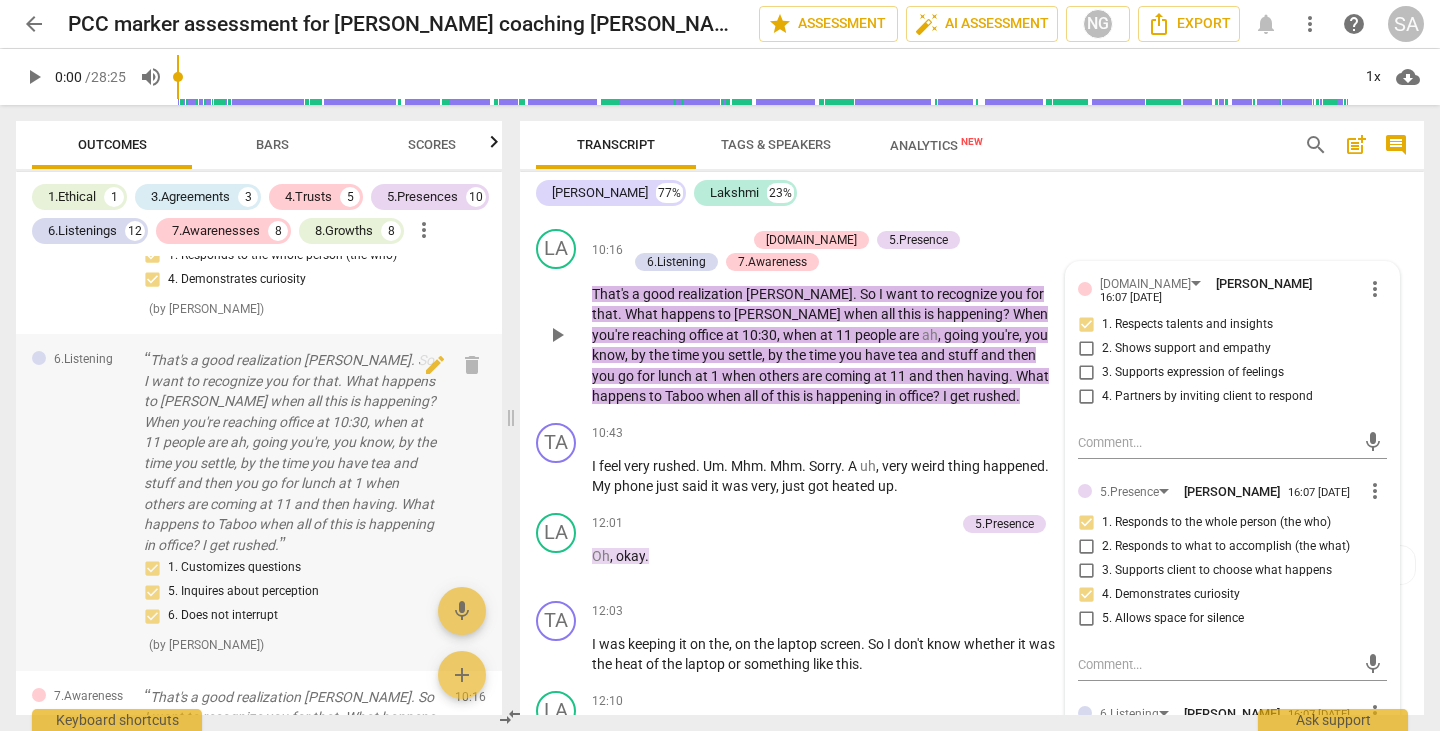 click on "That's a good realization [PERSON_NAME]. So I want to recognize you for that. What happens to [PERSON_NAME] when all this is happening? When you're reaching office at 10:30, when at 11 people are ah, going you're, you know, by the time you settle, by the time you have tea and stuff and then you go for lunch at 1 when others are coming at 11 and then having. What happens to Taboo when all of this is happening in office? I get rushed." at bounding box center [291, 452] 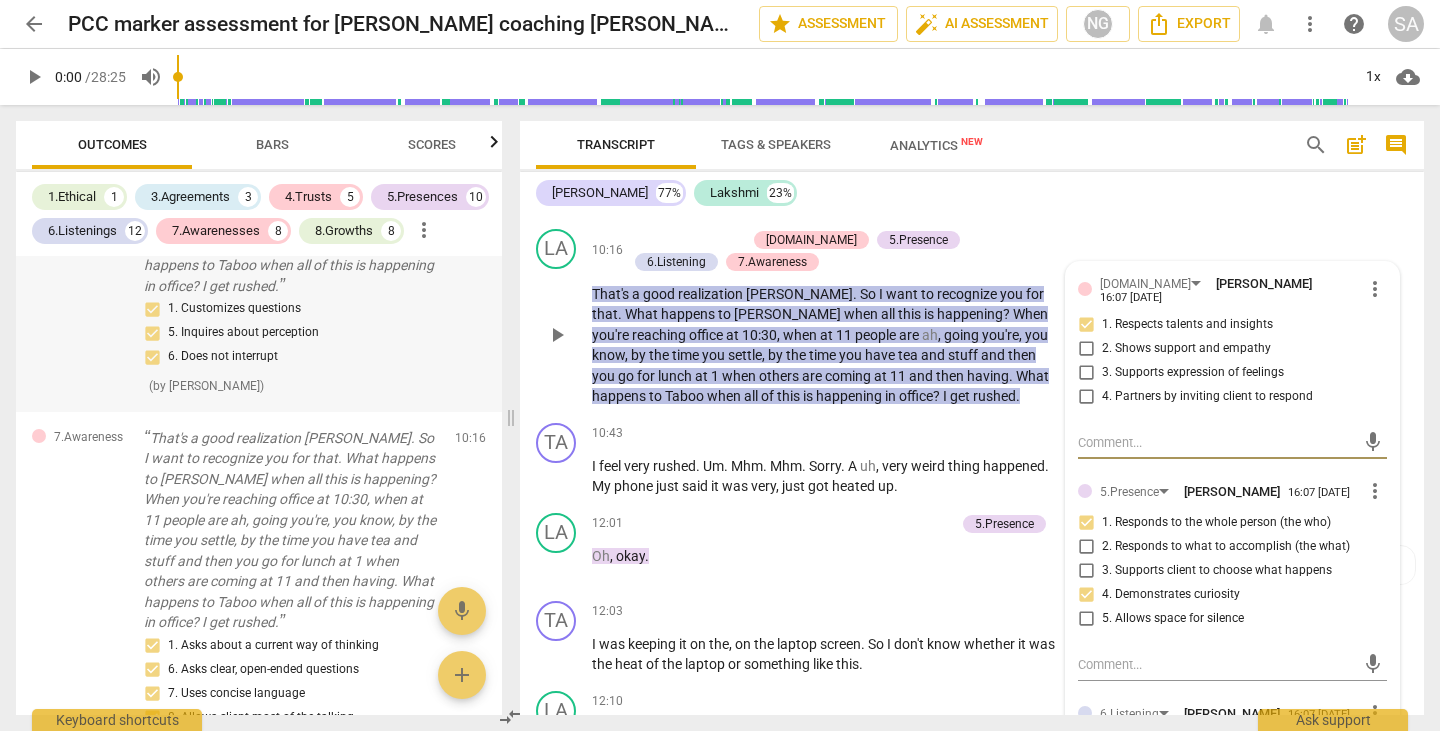scroll, scrollTop: 4179, scrollLeft: 0, axis: vertical 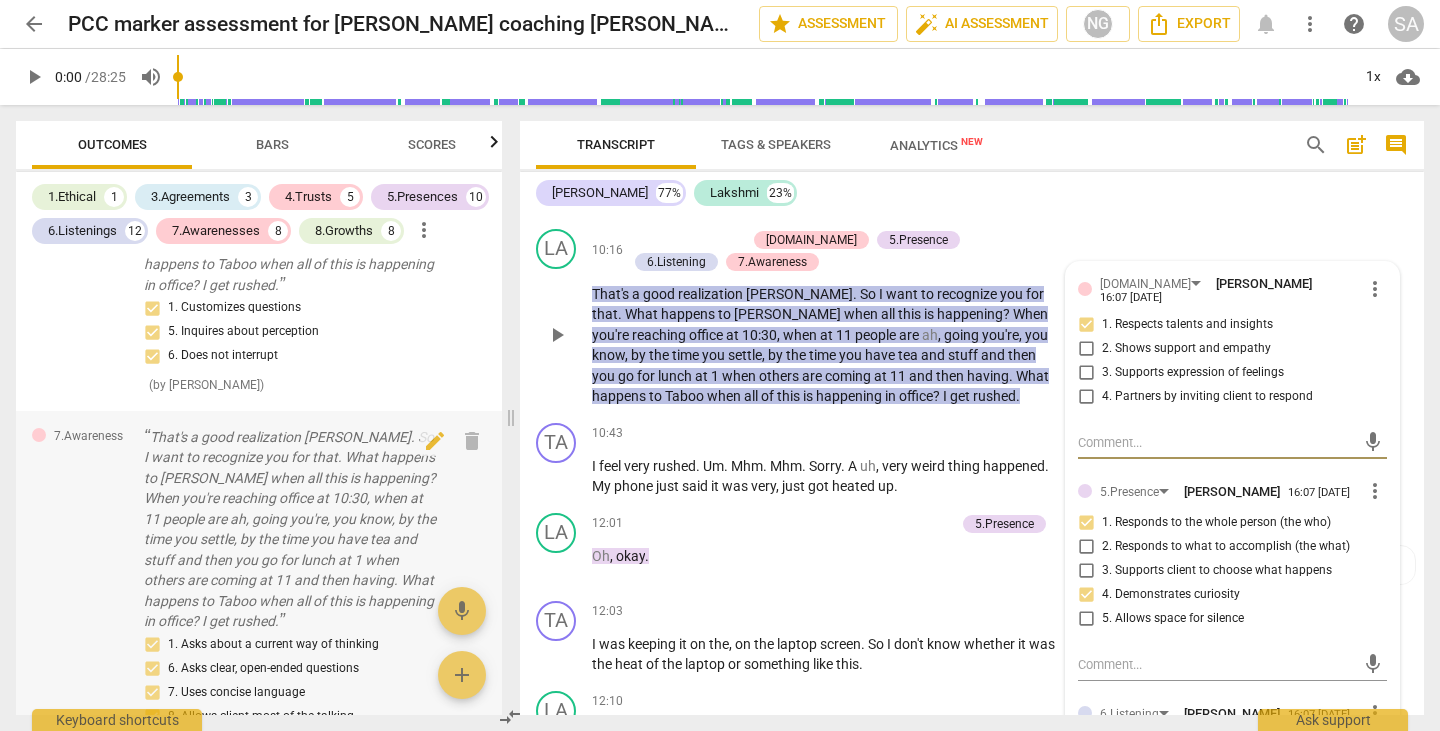 click on "That's a good realization [PERSON_NAME]. So I want to recognize you for that. What happens to [PERSON_NAME] when all this is happening? When you're reaching office at 10:30, when at 11 people are ah, going you're, you know, by the time you settle, by the time you have tea and stuff and then you go for lunch at 1 when others are coming at 11 and then having. What happens to Taboo when all of this is happening in office? I get rushed." at bounding box center (291, 529) 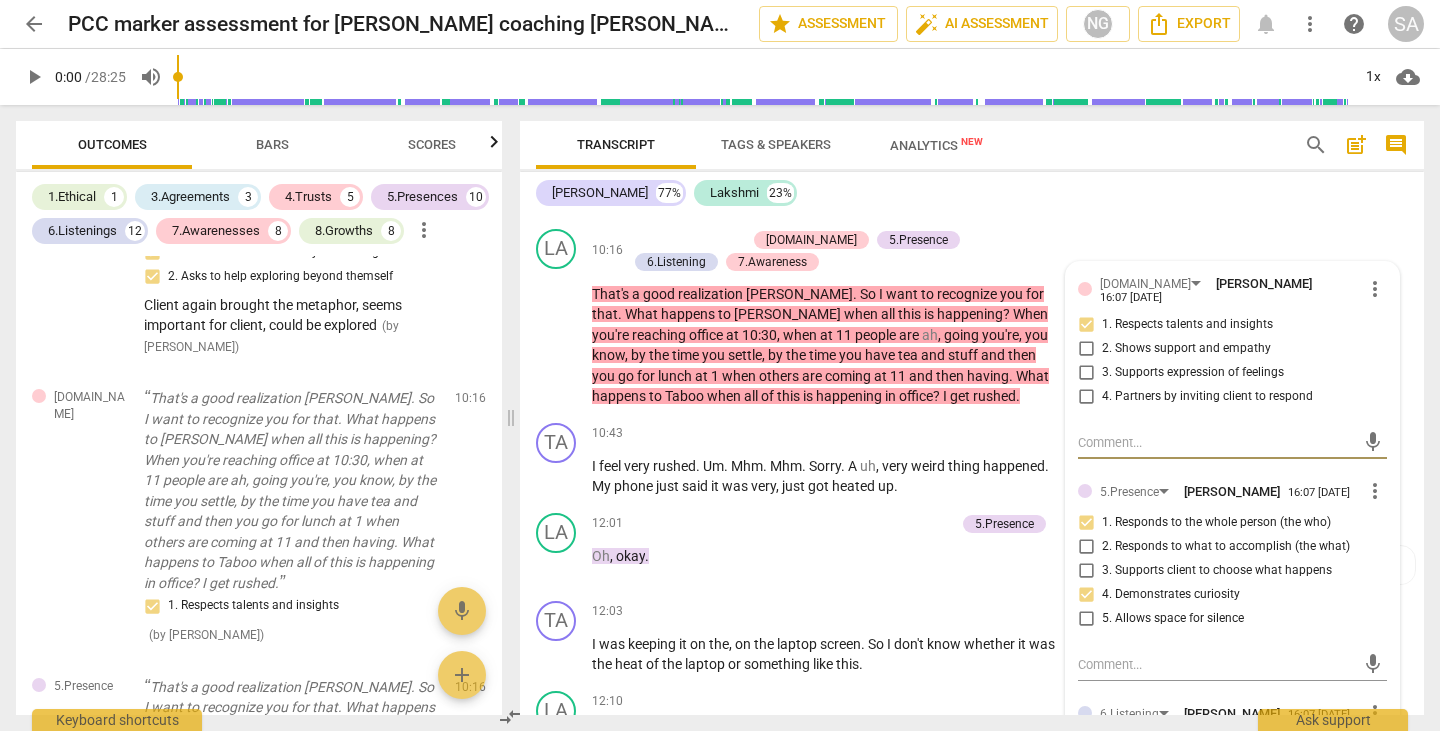 scroll, scrollTop: 3283, scrollLeft: 0, axis: vertical 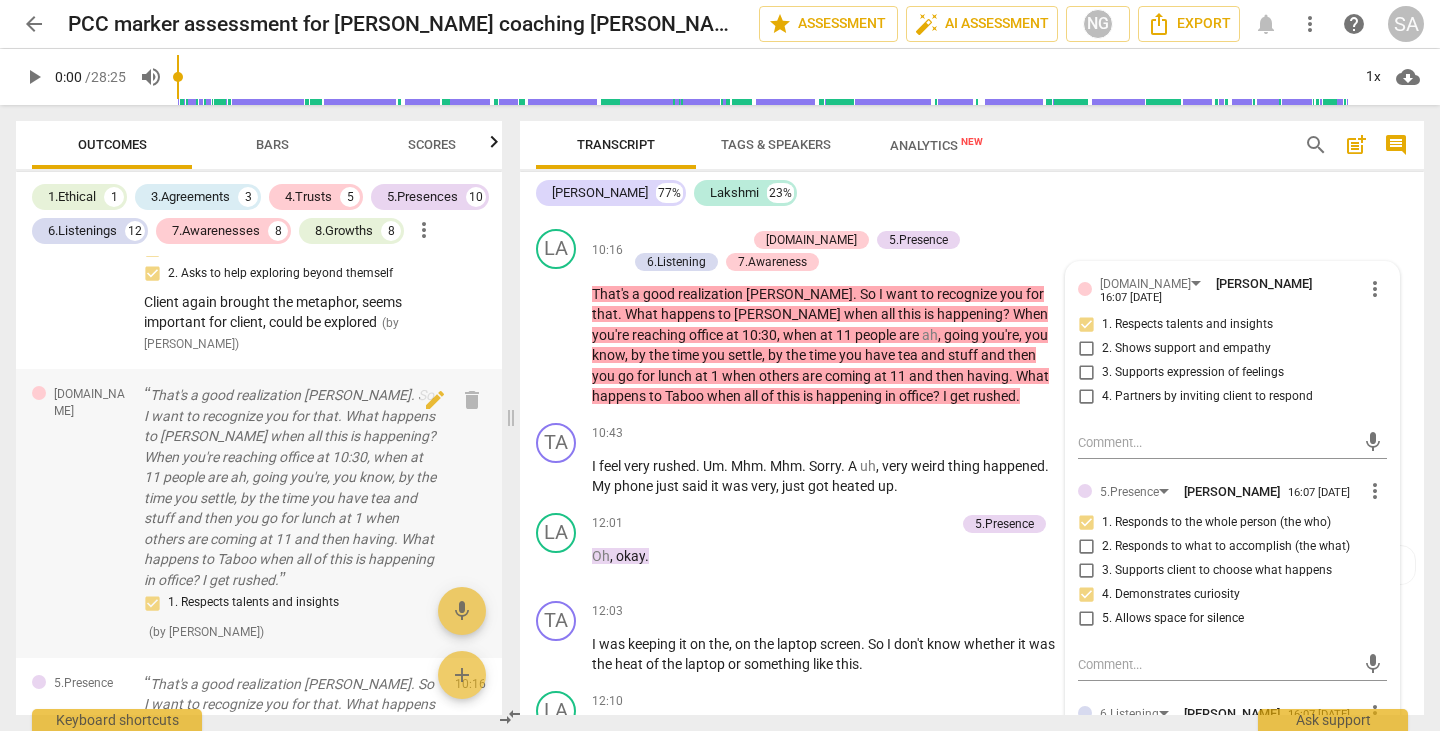 click on "That's a good realization [PERSON_NAME]. So I want to recognize you for that. What happens to [PERSON_NAME] when all this is happening? When you're reaching office at 10:30, when at 11 people are ah, going you're, you know, by the time you settle, by the time you have tea and stuff and then you go for lunch at 1 when others are coming at 11 and then having. What happens to Taboo when all of this is happening in office? I get rushed." at bounding box center [291, 487] 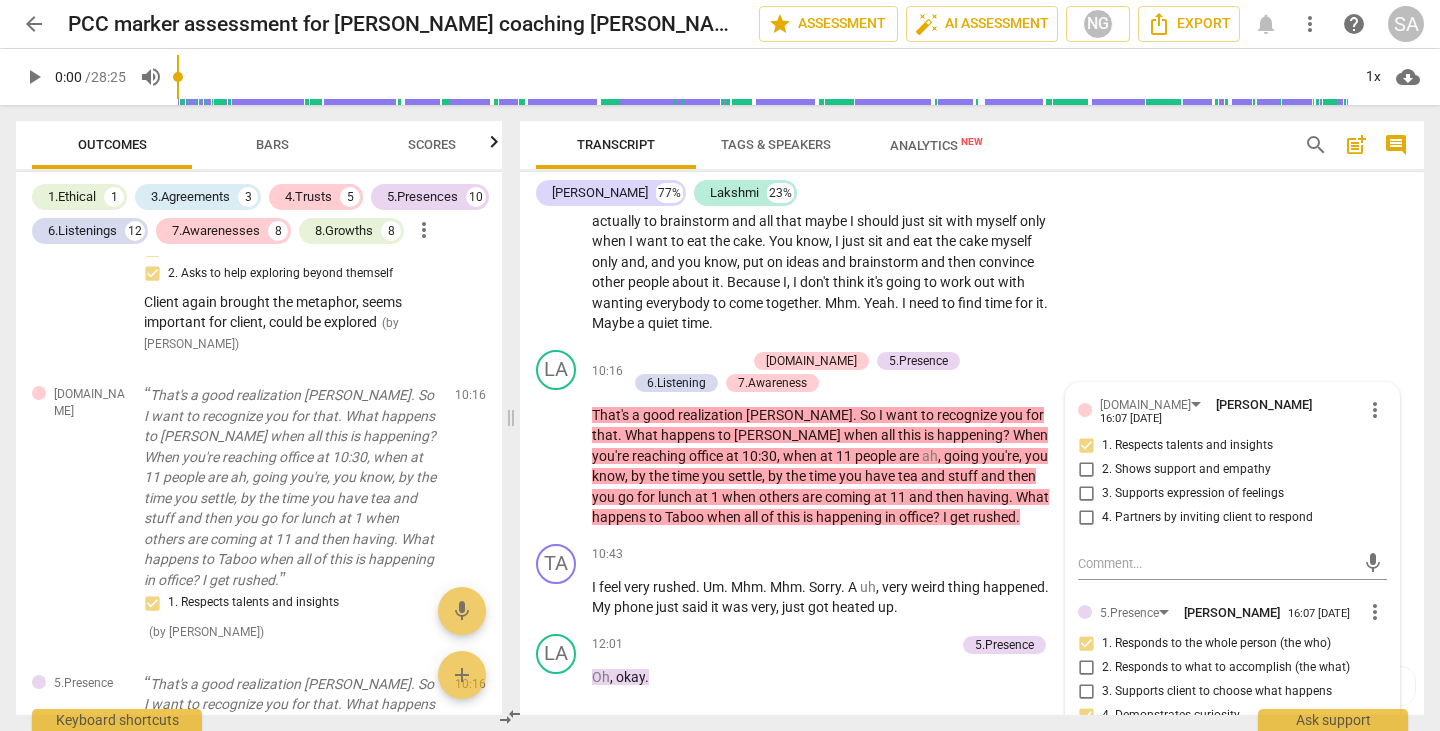 scroll, scrollTop: 4310, scrollLeft: 0, axis: vertical 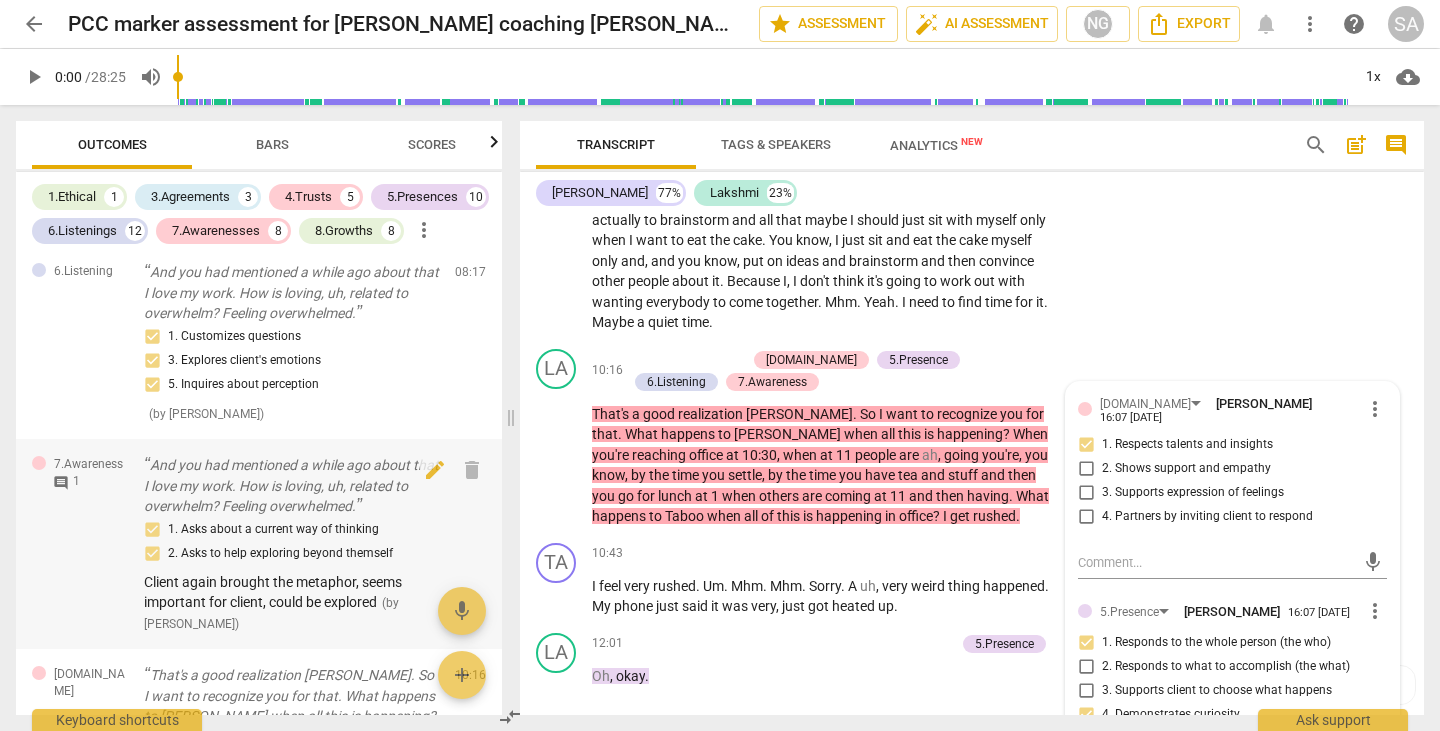 click on "And you had mentioned a while ago about that I love my work. How is loving, uh, related to overwhelm? Feeling overwhelmed." at bounding box center [291, 486] 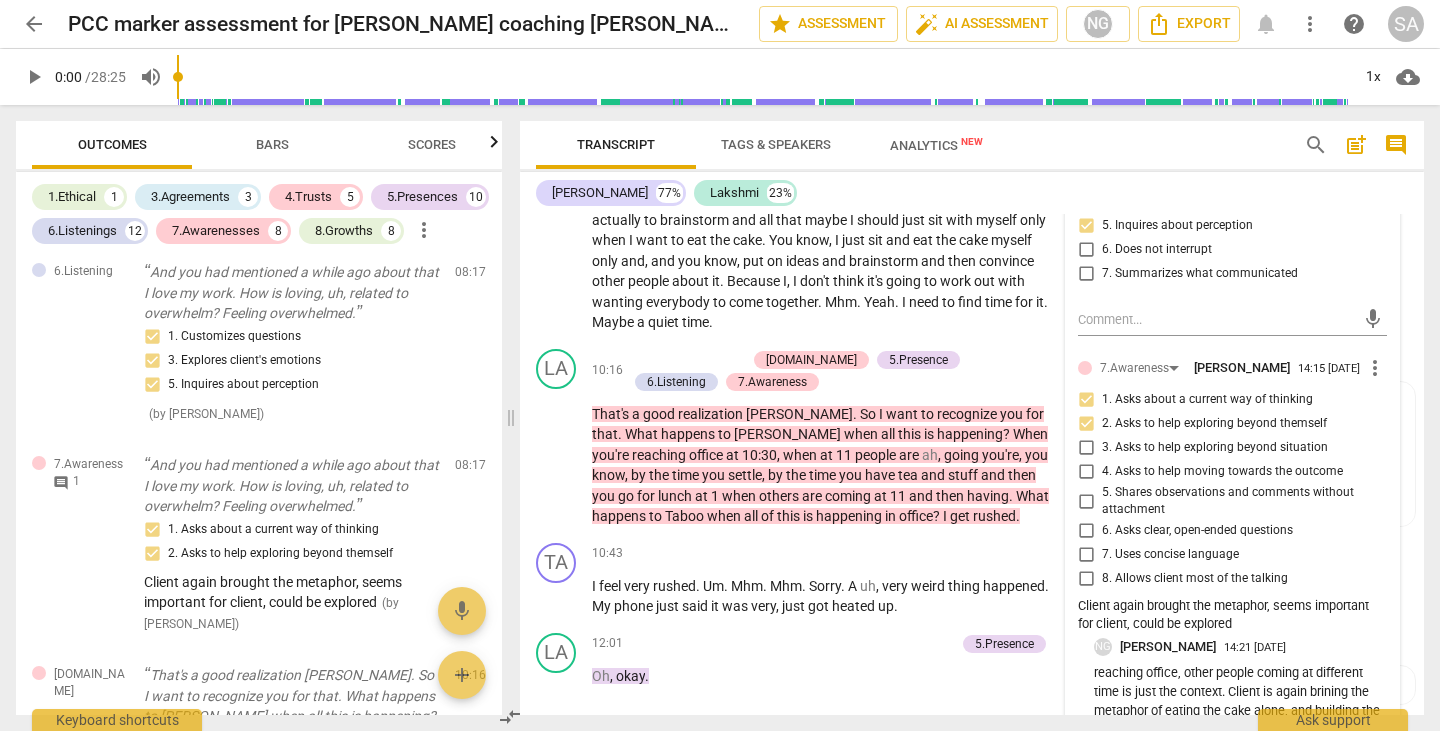 scroll, scrollTop: 3915, scrollLeft: 0, axis: vertical 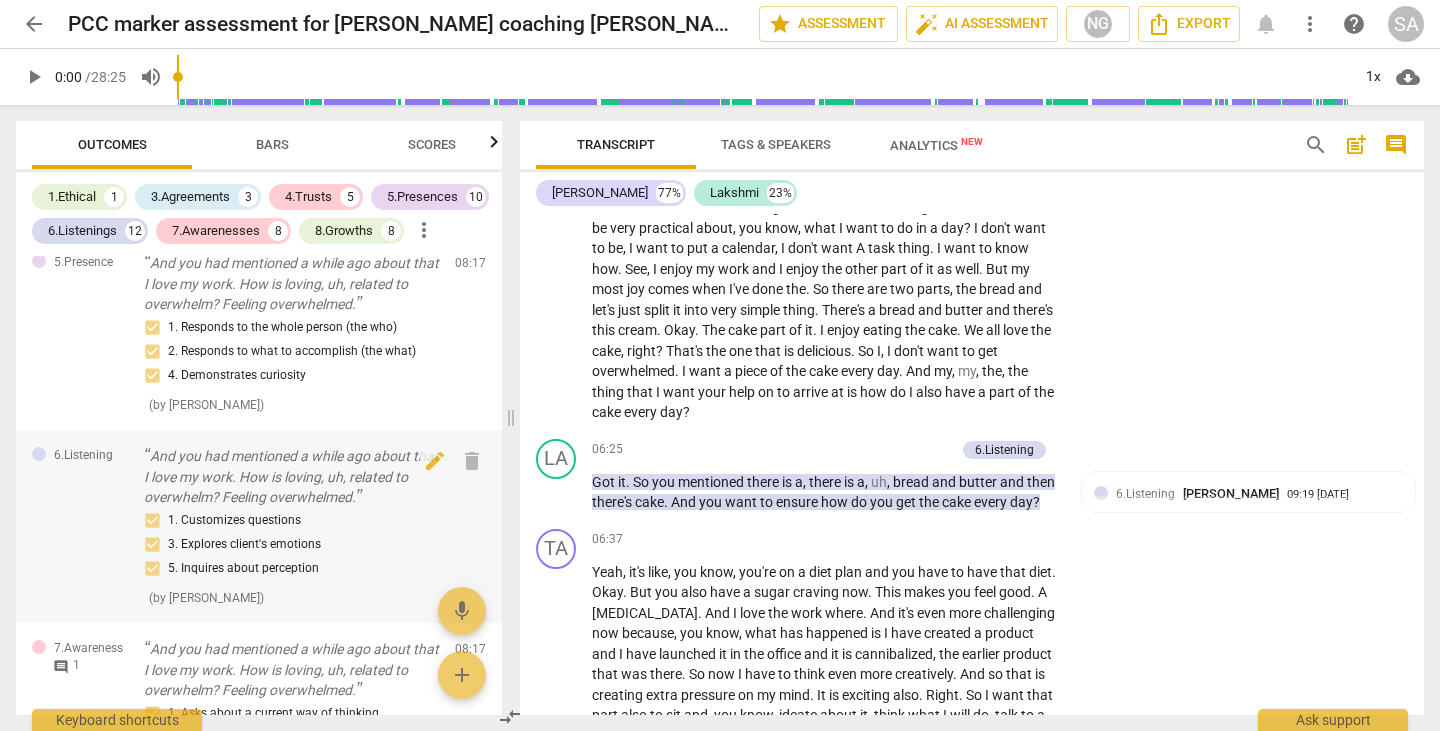 click on "And you had mentioned a while ago about that I love my work. How is loving, uh, related to overwhelm? Feeling overwhelmed." at bounding box center (291, 477) 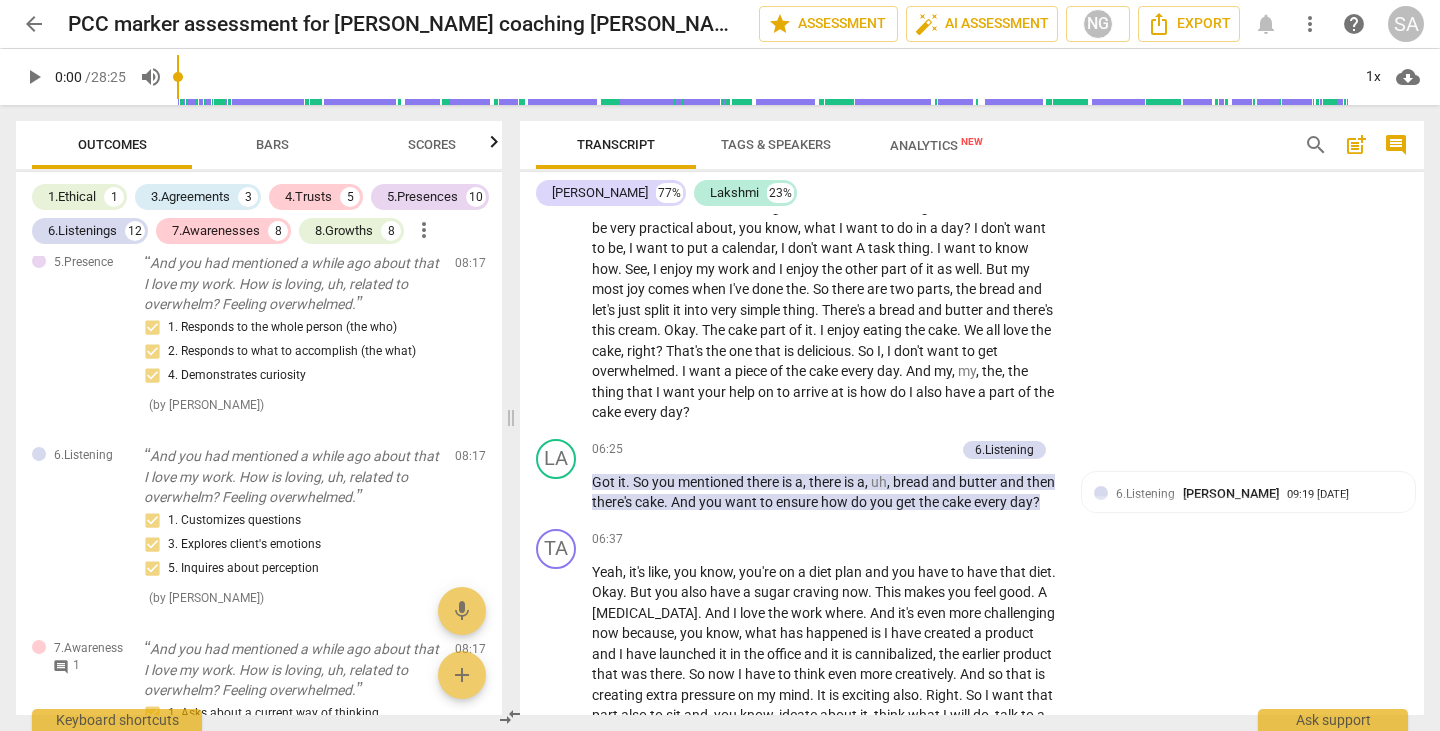 scroll, scrollTop: 3732, scrollLeft: 0, axis: vertical 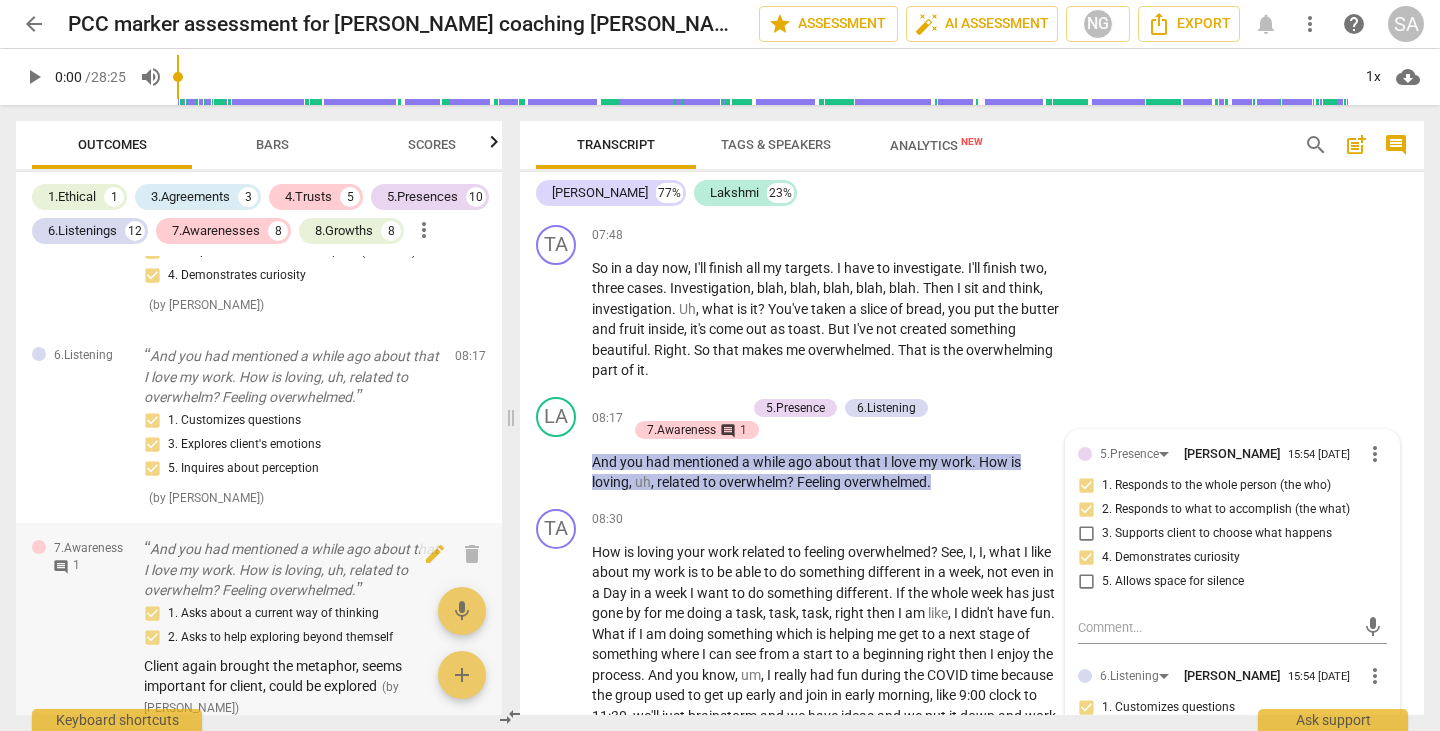 click on "1. Asks about a current way of thinking 2. Asks to help exploring beyond themself" at bounding box center (291, 626) 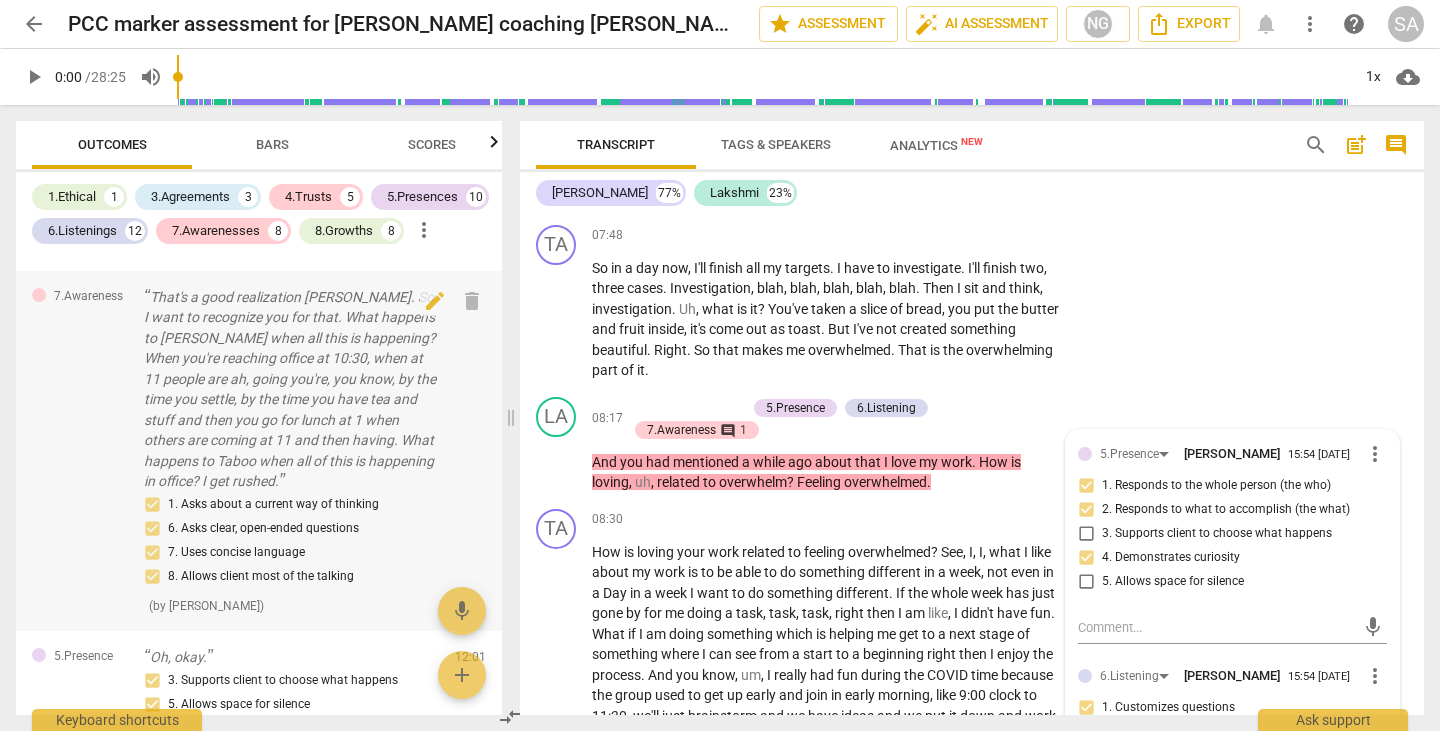 scroll, scrollTop: 4419, scrollLeft: 0, axis: vertical 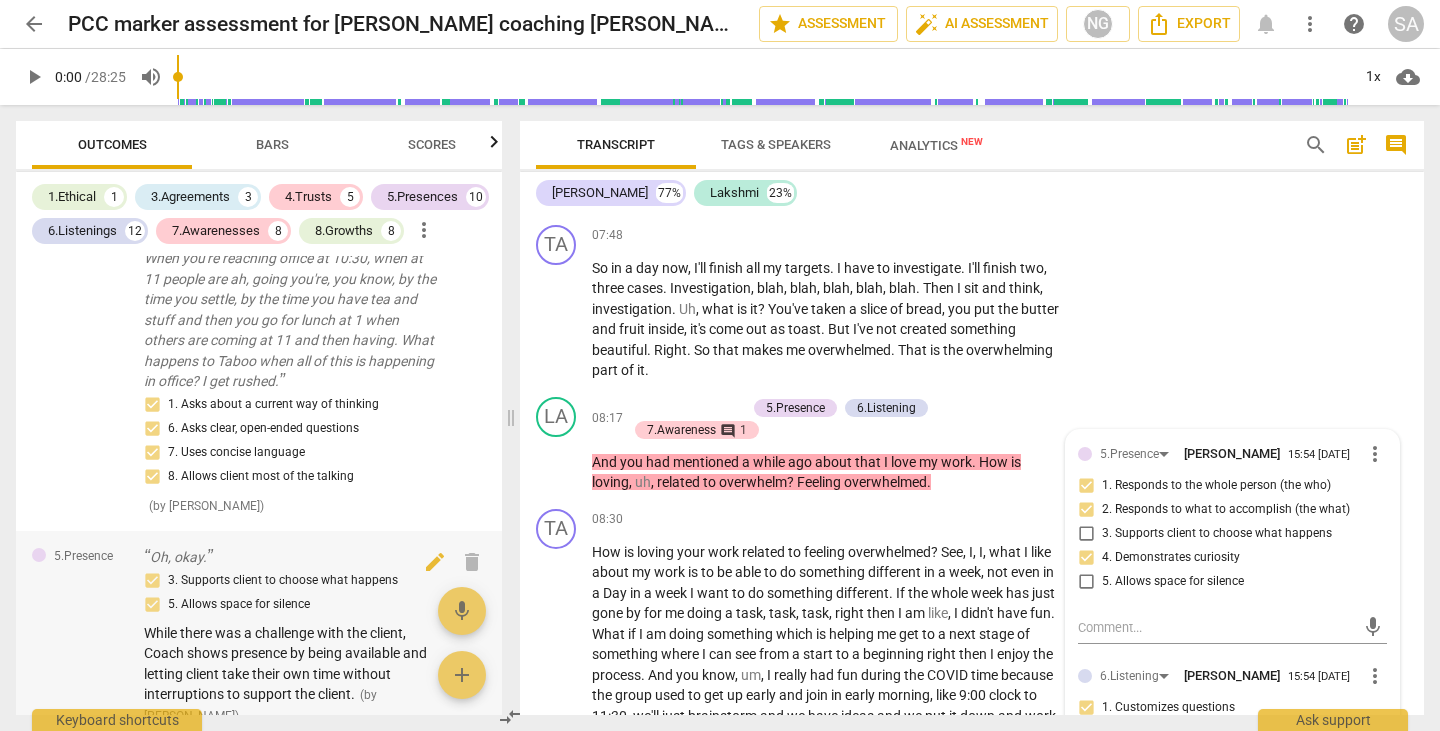 click on "While there was a challenge with the client, Coach shows presence by being available and letting client take their own time without interruptions to support the client." at bounding box center [285, 664] 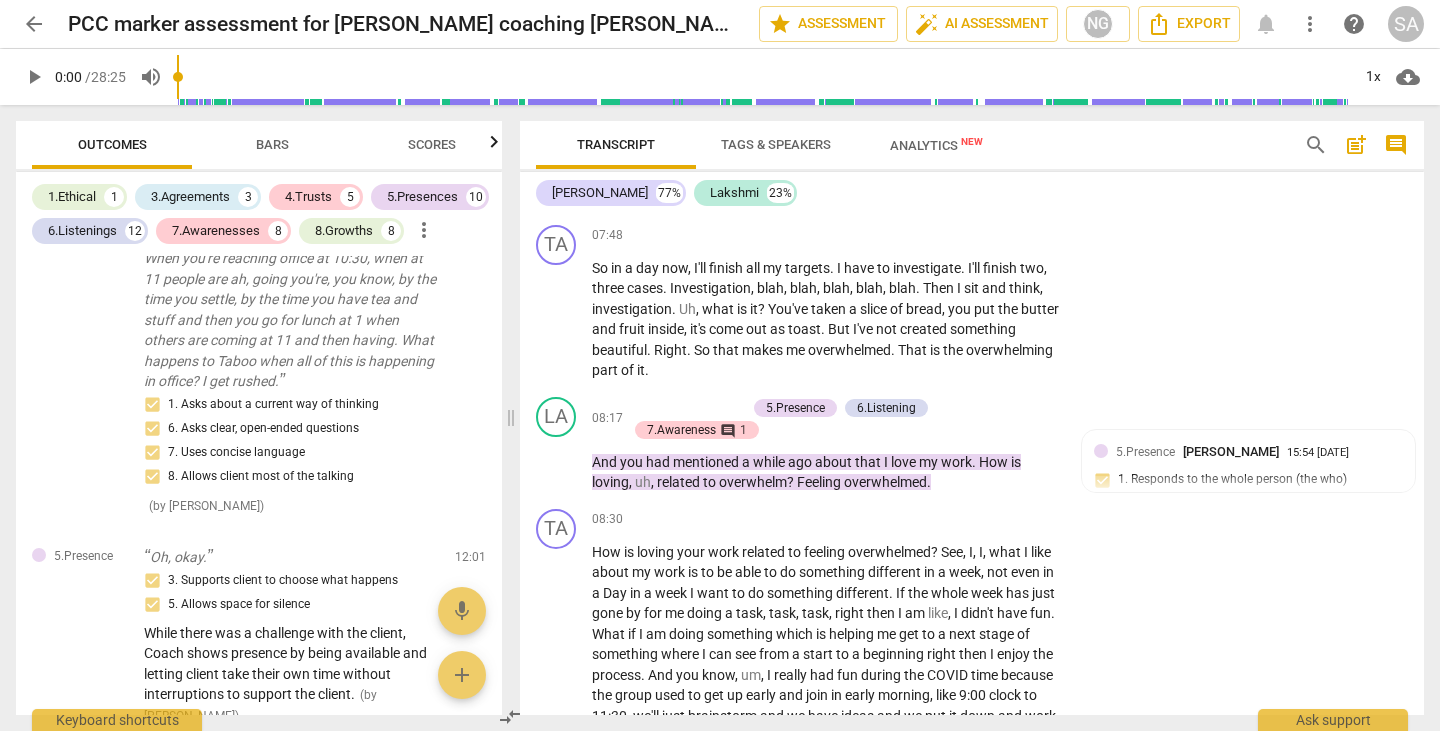 scroll, scrollTop: 4534, scrollLeft: 0, axis: vertical 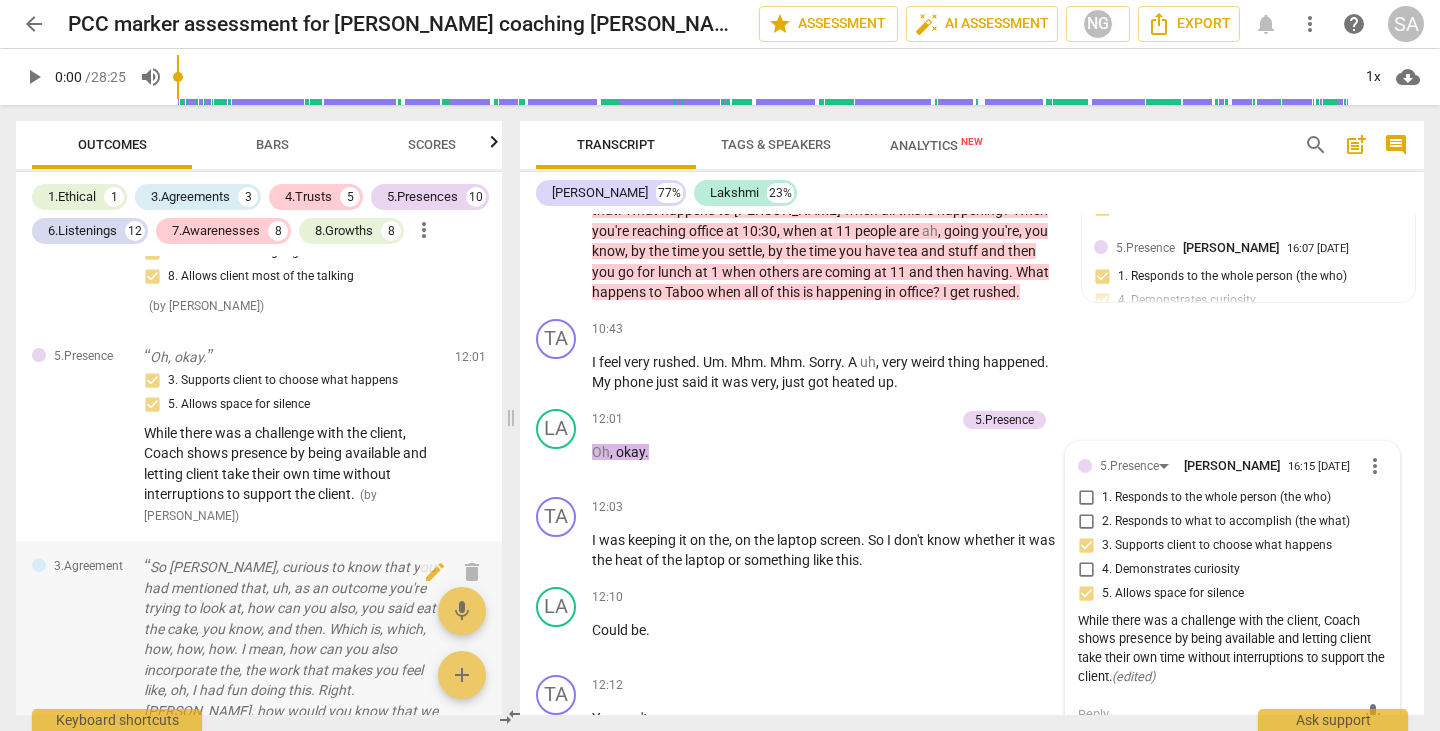 click on "So [PERSON_NAME], curious to know that you had mentioned that, uh, as an outcome you're trying to look at, how can you also, you said eat the cake, you know, and then. Which is, which, how, how, how. I mean, how can you also incorporate the, the work that makes you feel like, oh, I had fun doing this. Right. [PERSON_NAME], how would you know that we have reached this outcome in our conversation." at bounding box center (291, 659) 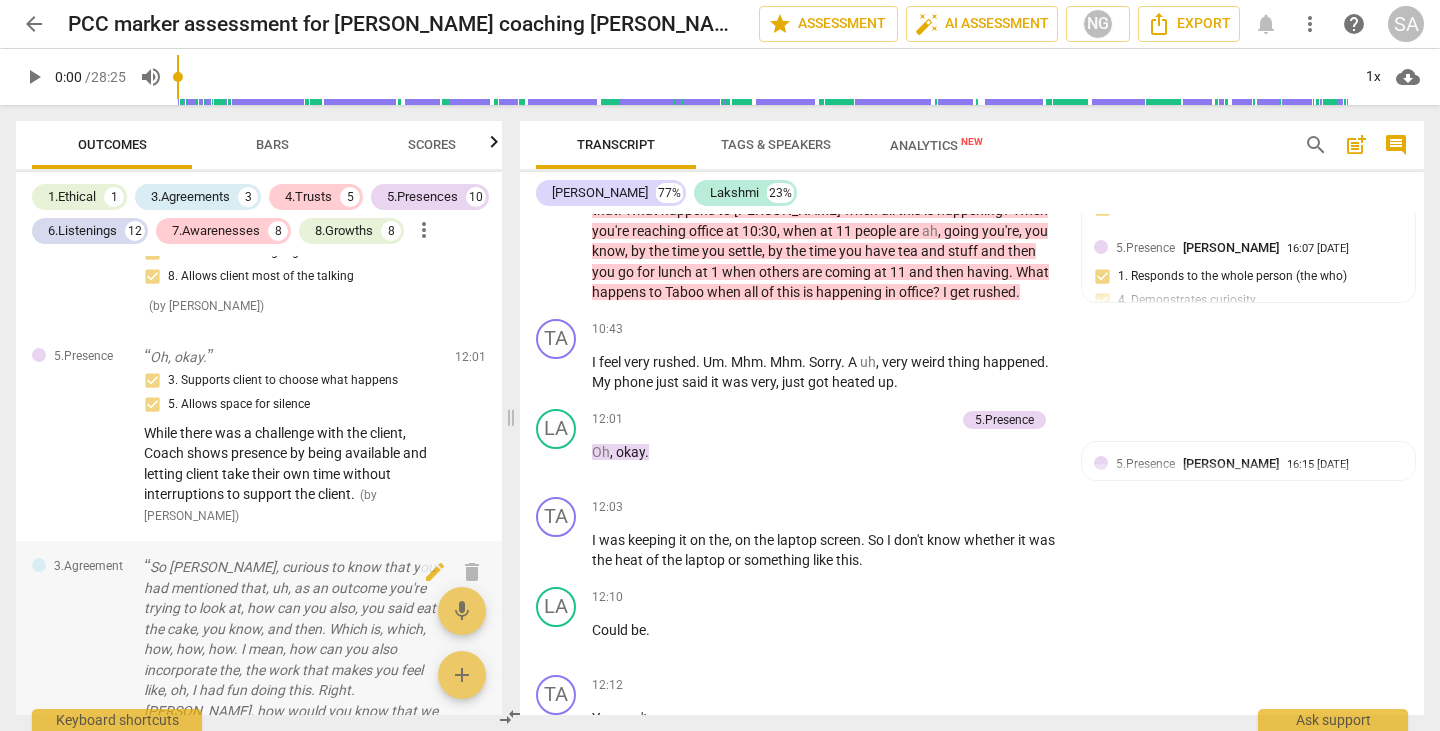 scroll, scrollTop: 5559, scrollLeft: 0, axis: vertical 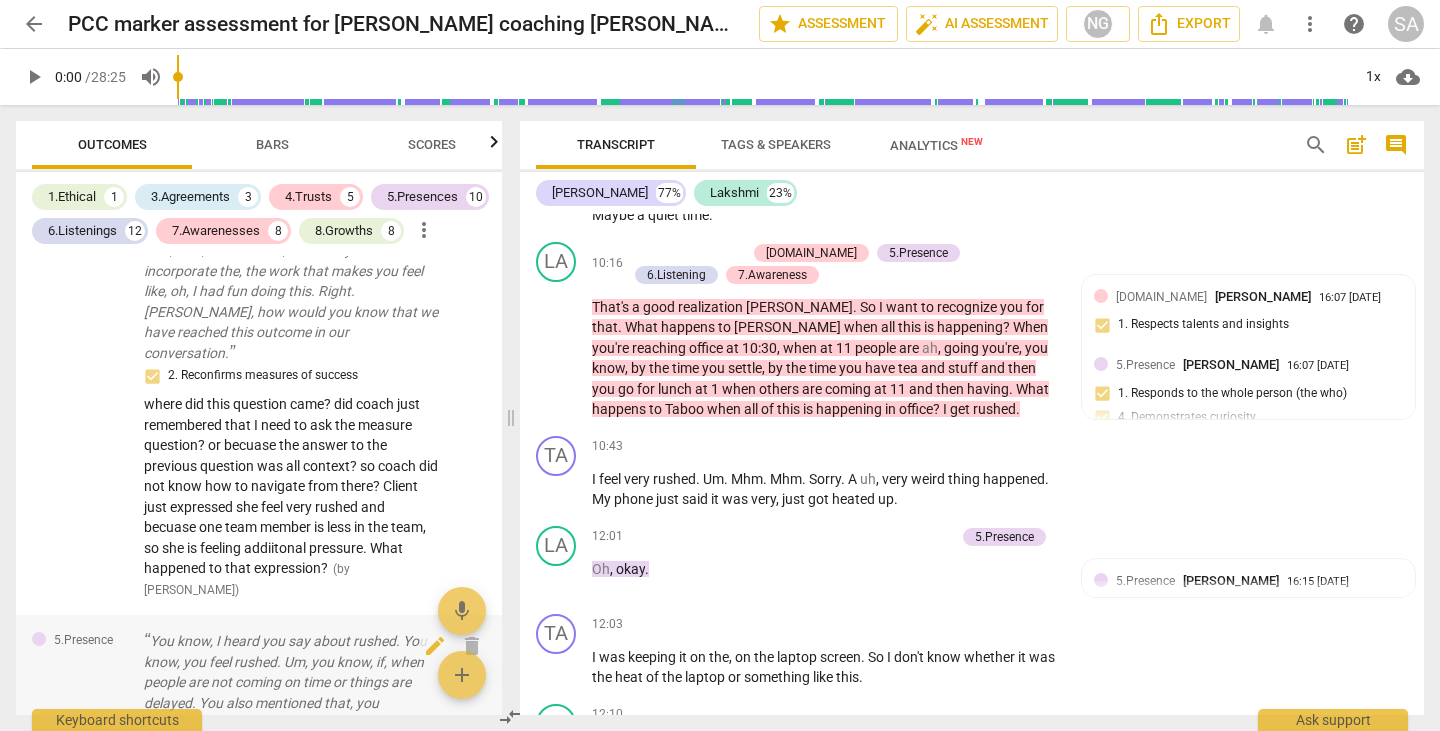 click on "You know, I heard you say about rushed. You know, you feel rushed. Um, you know, if, when people are not coming on time or things are delayed. You also mentioned that, you mentioned about work and then how the work is divided into two parts and then the people, the Your team's involvement in, you know, you being creative and doing the work. So just curious to understand, how does all of this piece together for you? Work time schedule, feeling rushed? Does this piece something for you?" at bounding box center [291, 754] 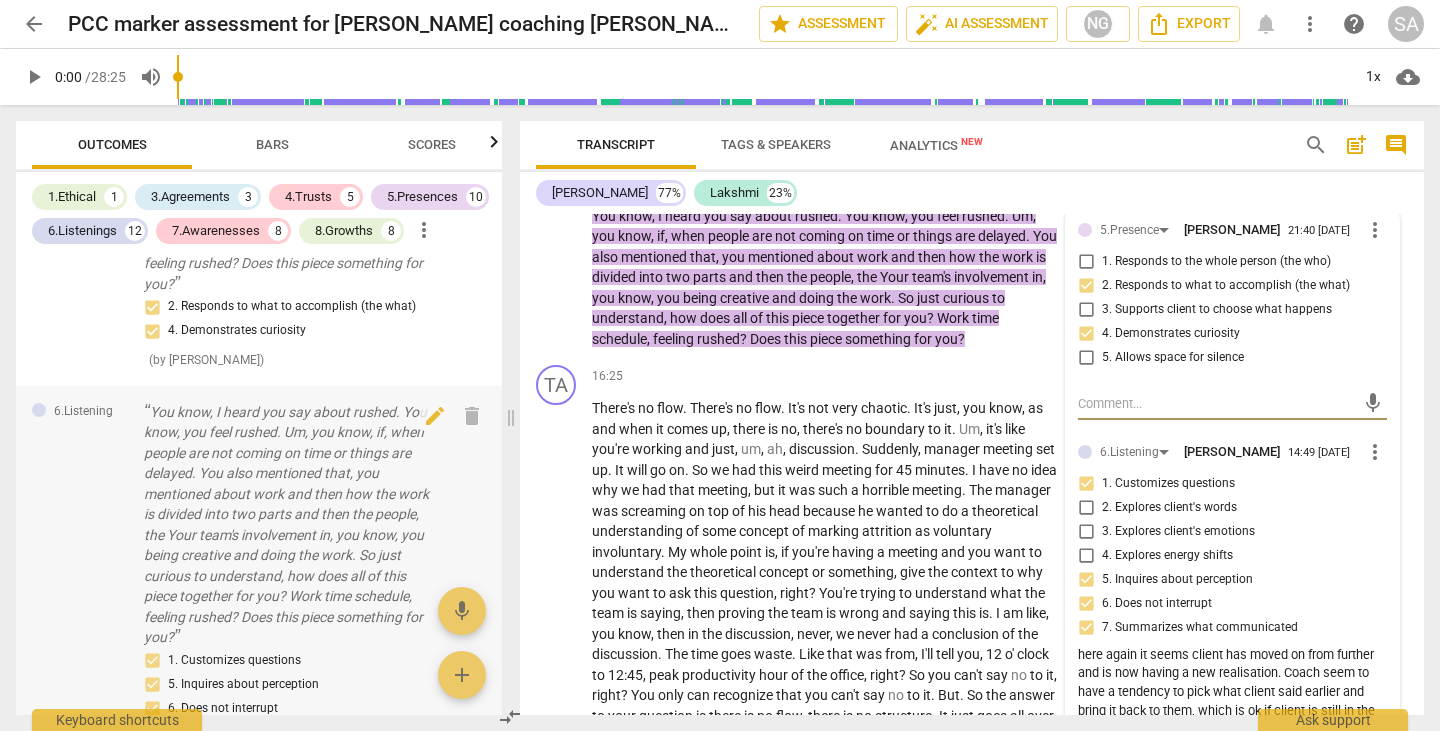 scroll, scrollTop: 5594, scrollLeft: 0, axis: vertical 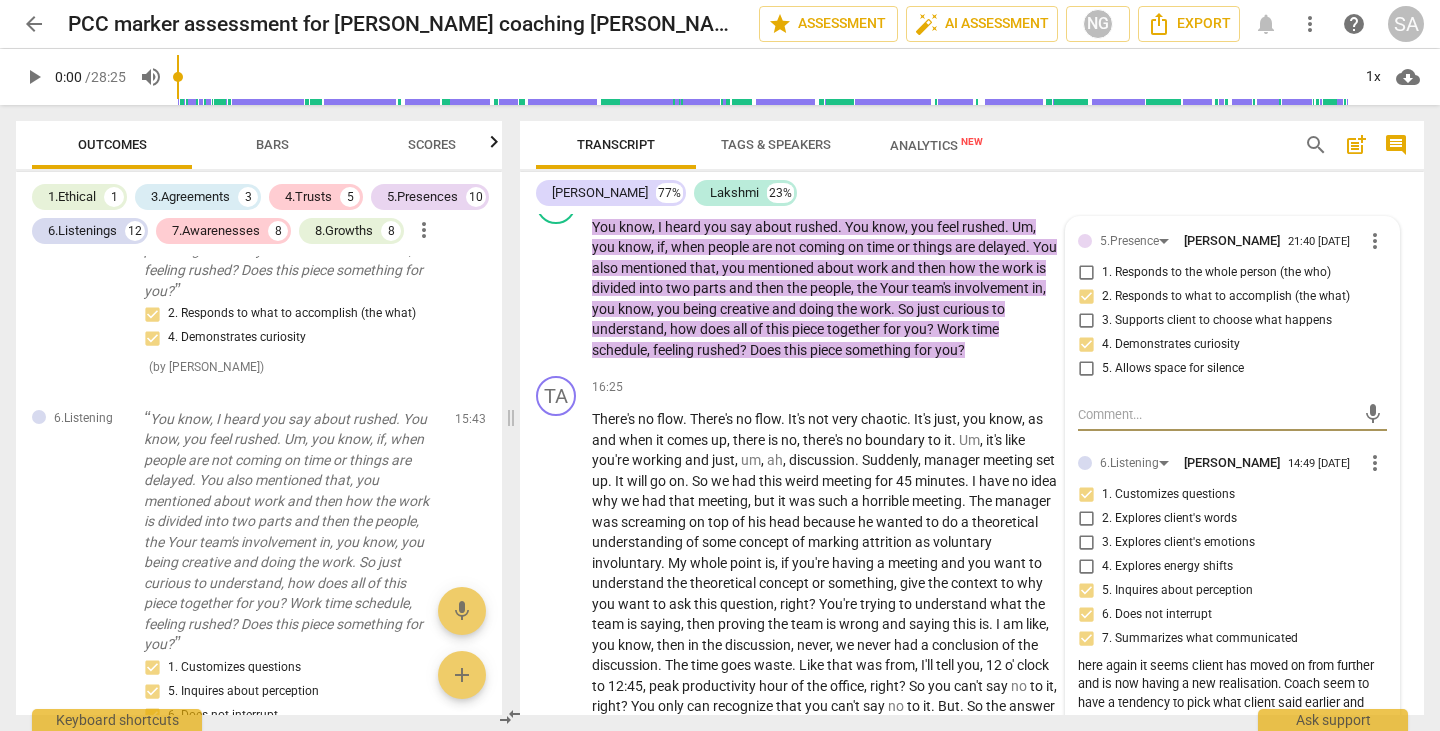 click on "search" at bounding box center (1316, 145) 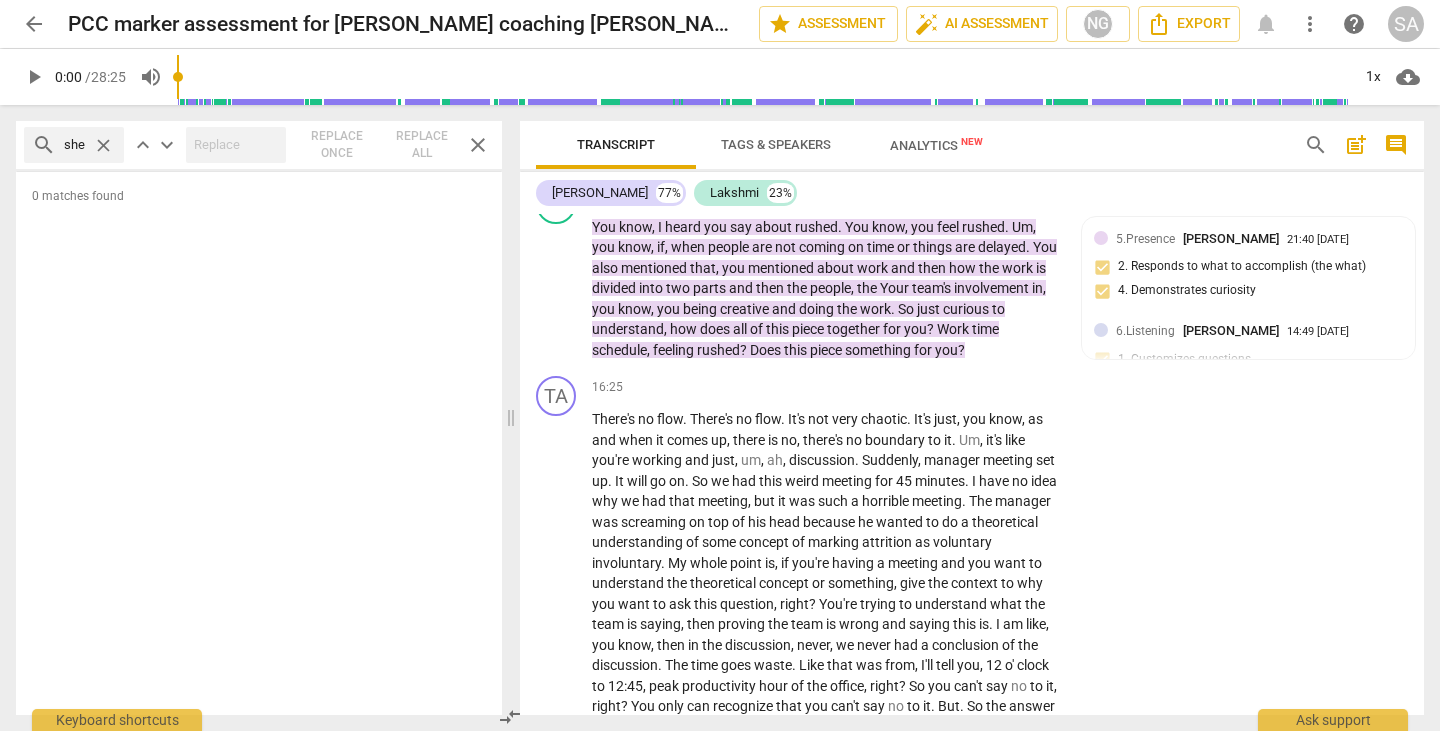 scroll, scrollTop: 0, scrollLeft: 18, axis: horizontal 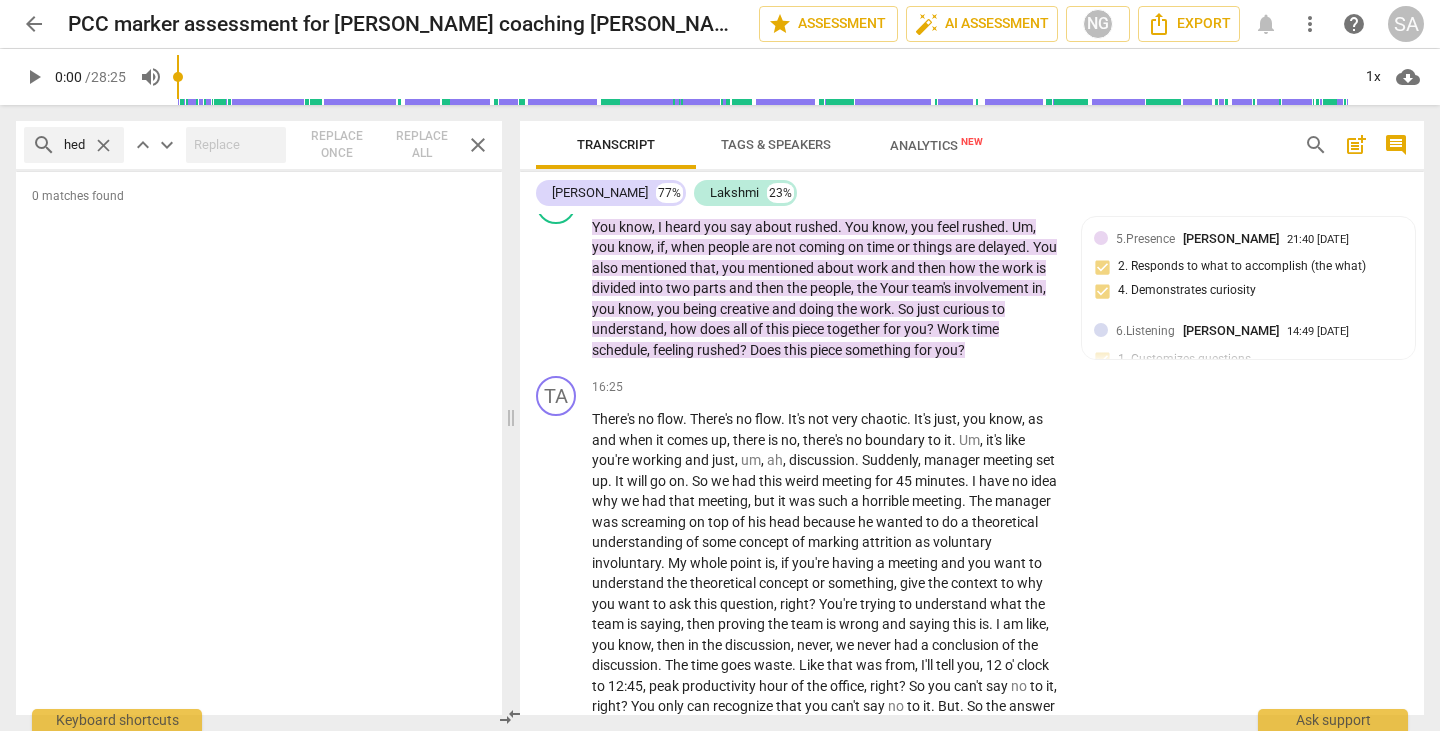 type on "rushed" 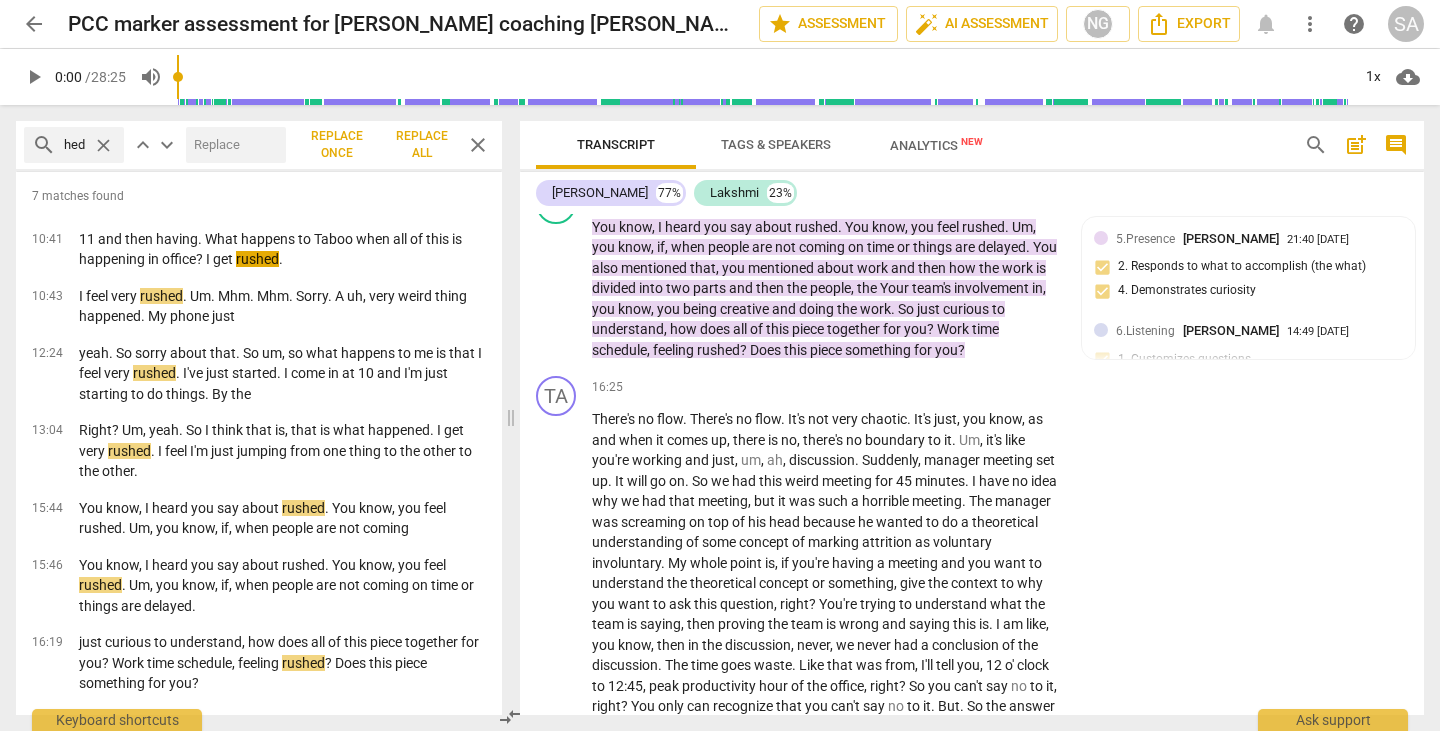 scroll, scrollTop: 0, scrollLeft: 0, axis: both 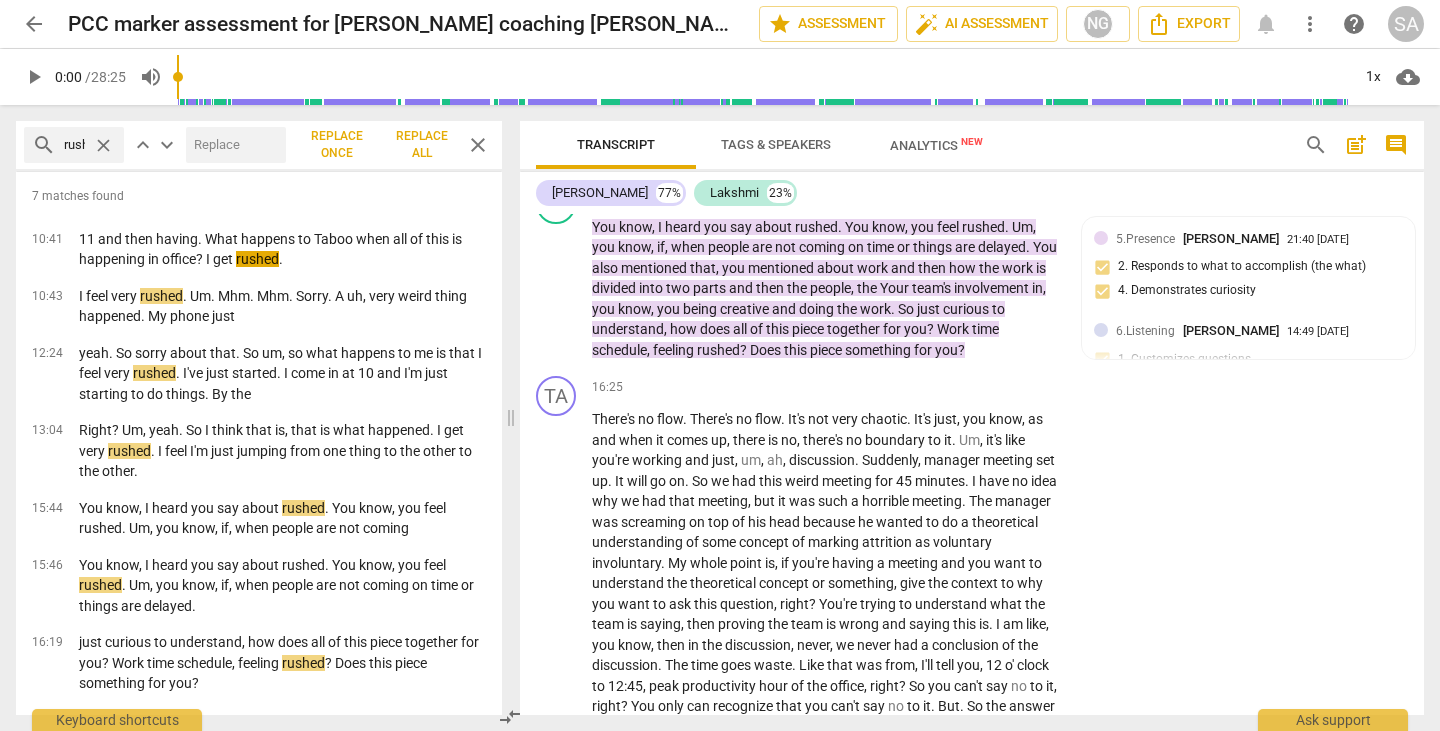 click on "close" at bounding box center [103, 145] 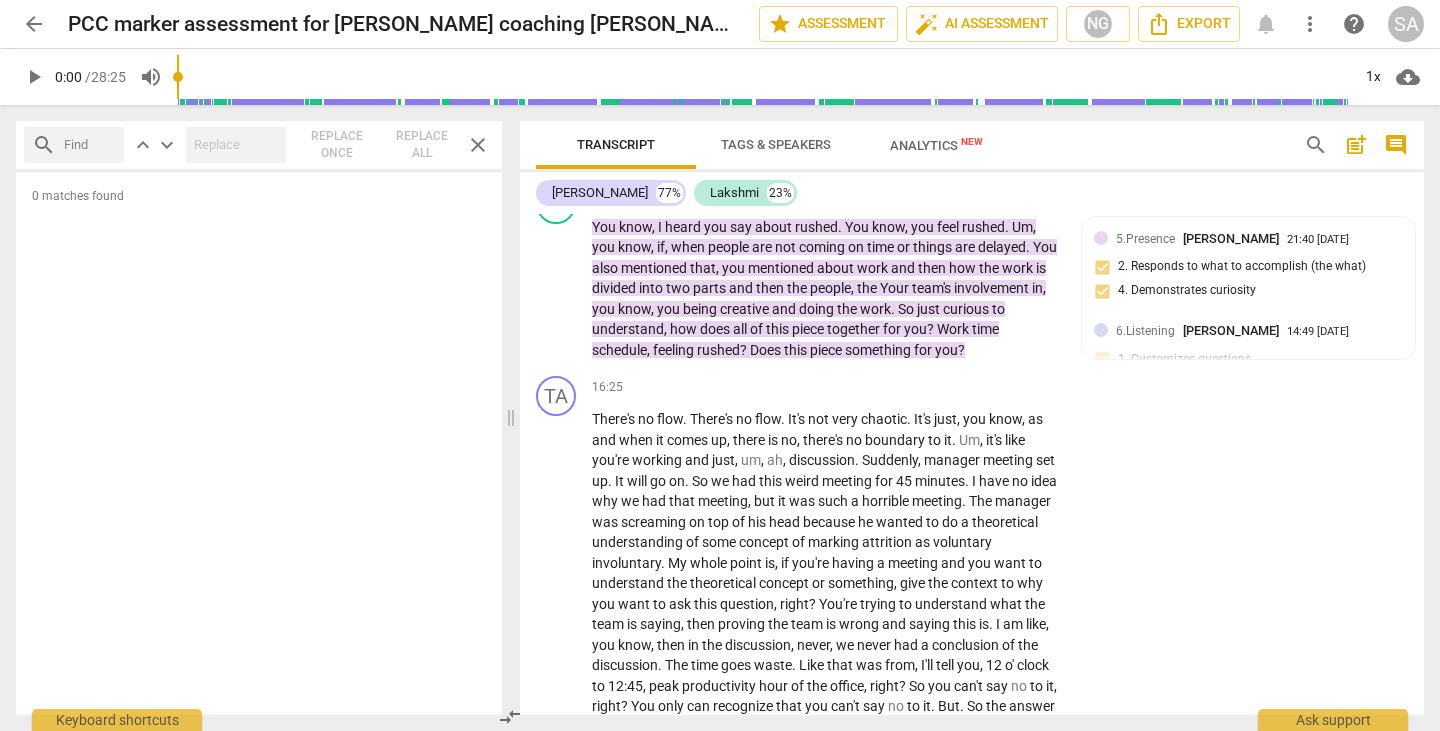 click on "close" at bounding box center [478, 145] 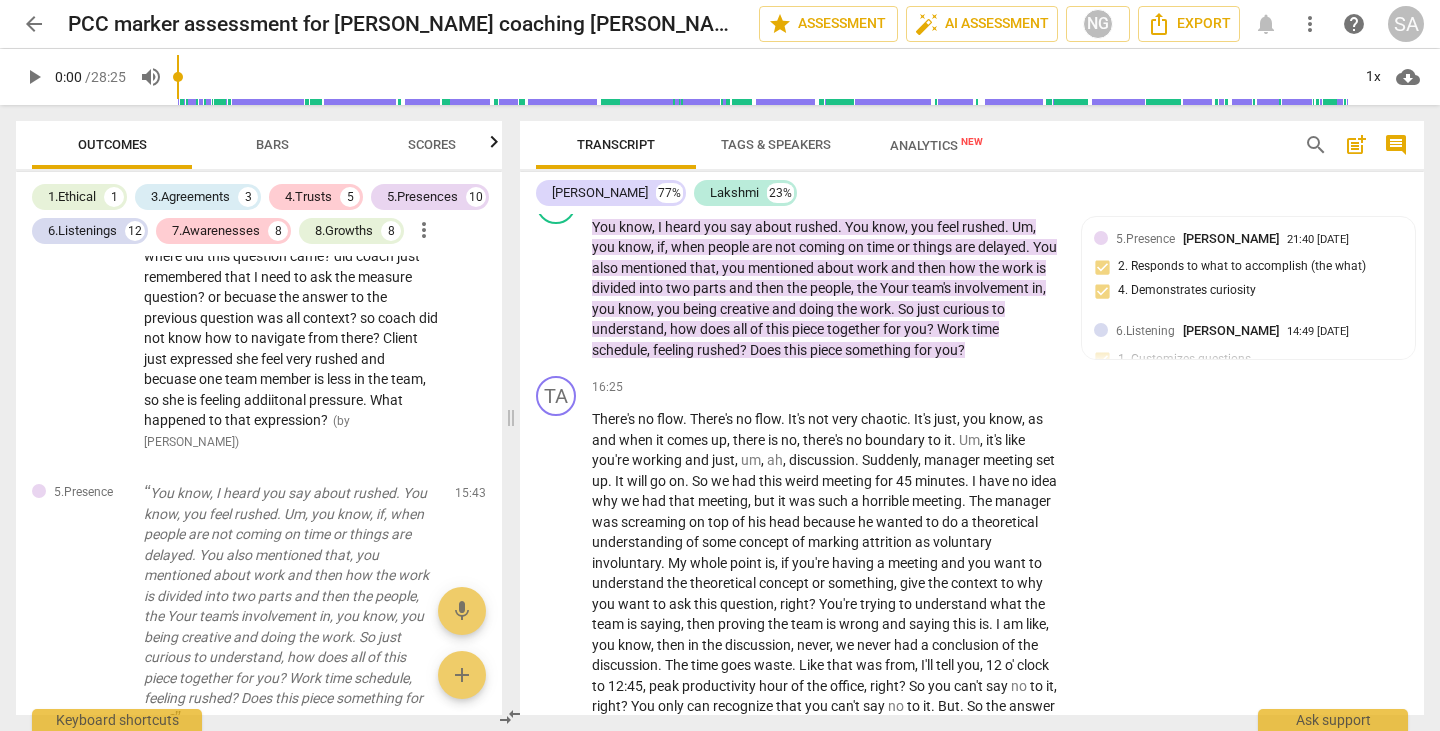 scroll, scrollTop: 5167, scrollLeft: 0, axis: vertical 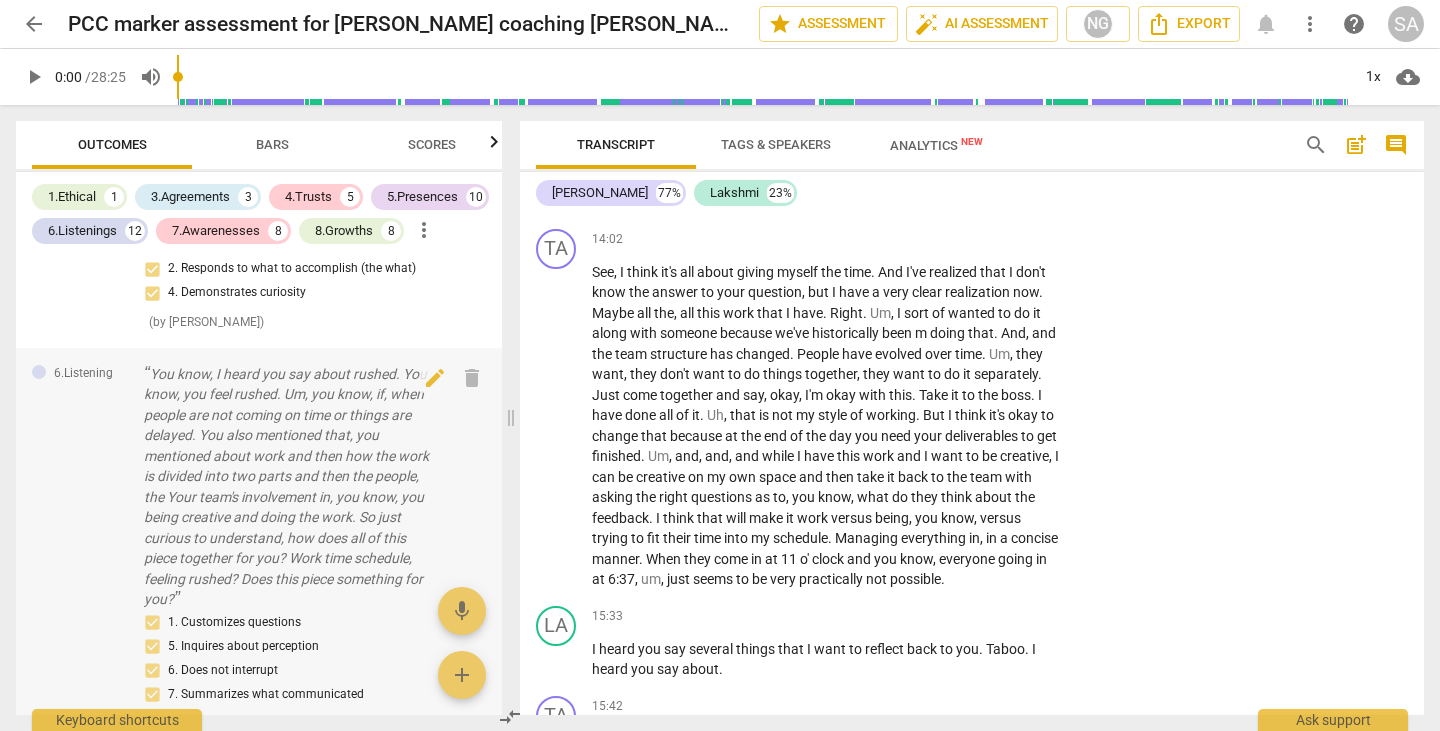 click on "You know, I heard you say about rushed. You know, you feel rushed. Um, you know, if, when people are not coming on time or things are delayed. You also mentioned that, you mentioned about work and then how the work is divided into two parts and then the people, the Your team's involvement in, you know, you being creative and doing the work. So just curious to understand, how does all of this piece together for you? Work time schedule, feeling rushed? Does this piece something for you?" at bounding box center (291, 487) 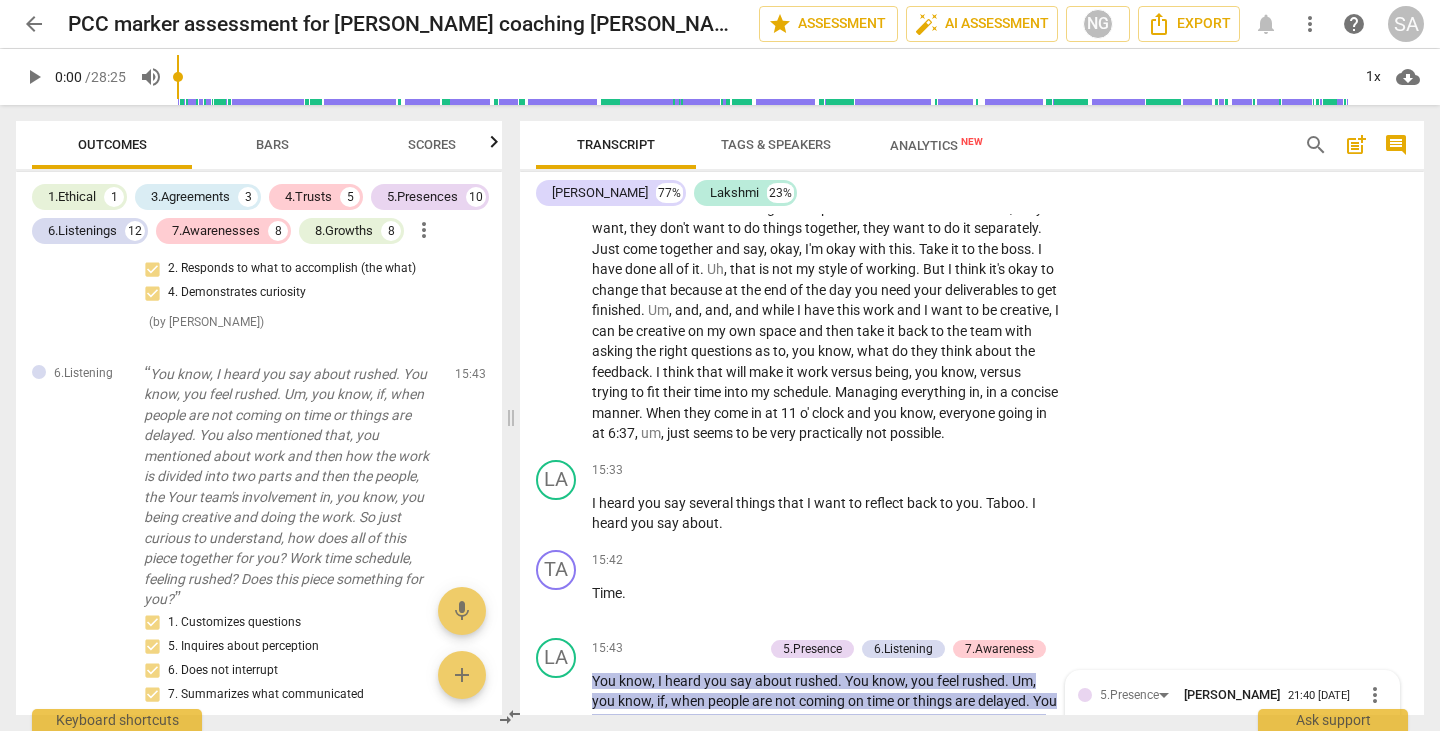 scroll, scrollTop: 6039, scrollLeft: 0, axis: vertical 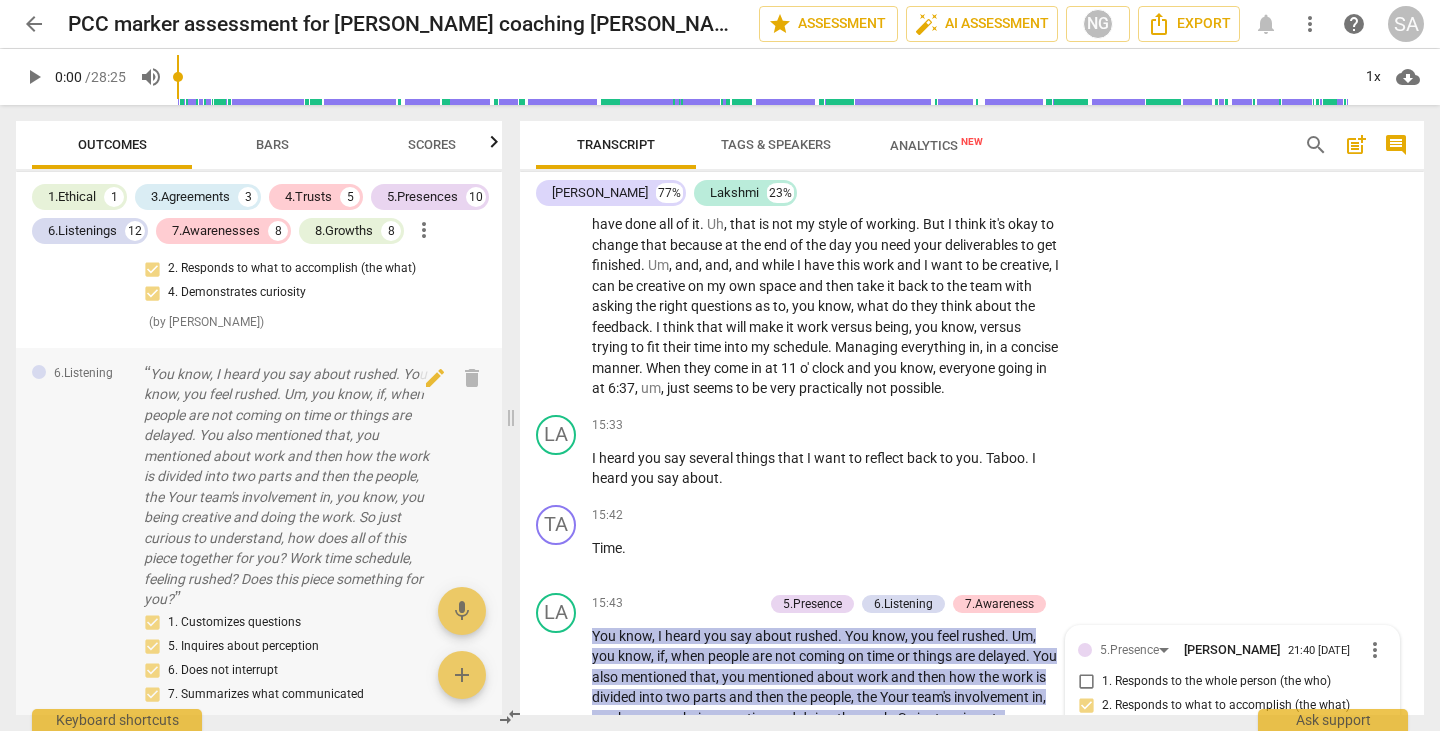click on "You know, I heard you say about rushed. You know, you feel rushed. Um, you know, if, when people are not coming on time or things are delayed. You also mentioned that, you mentioned about work and then how the work is divided into two parts and then the people, the Your team's involvement in, you know, you being creative and doing the work. So just curious to understand, how does all of this piece together for you? Work time schedule, feeling rushed? Does this piece something for you?" at bounding box center [291, 487] 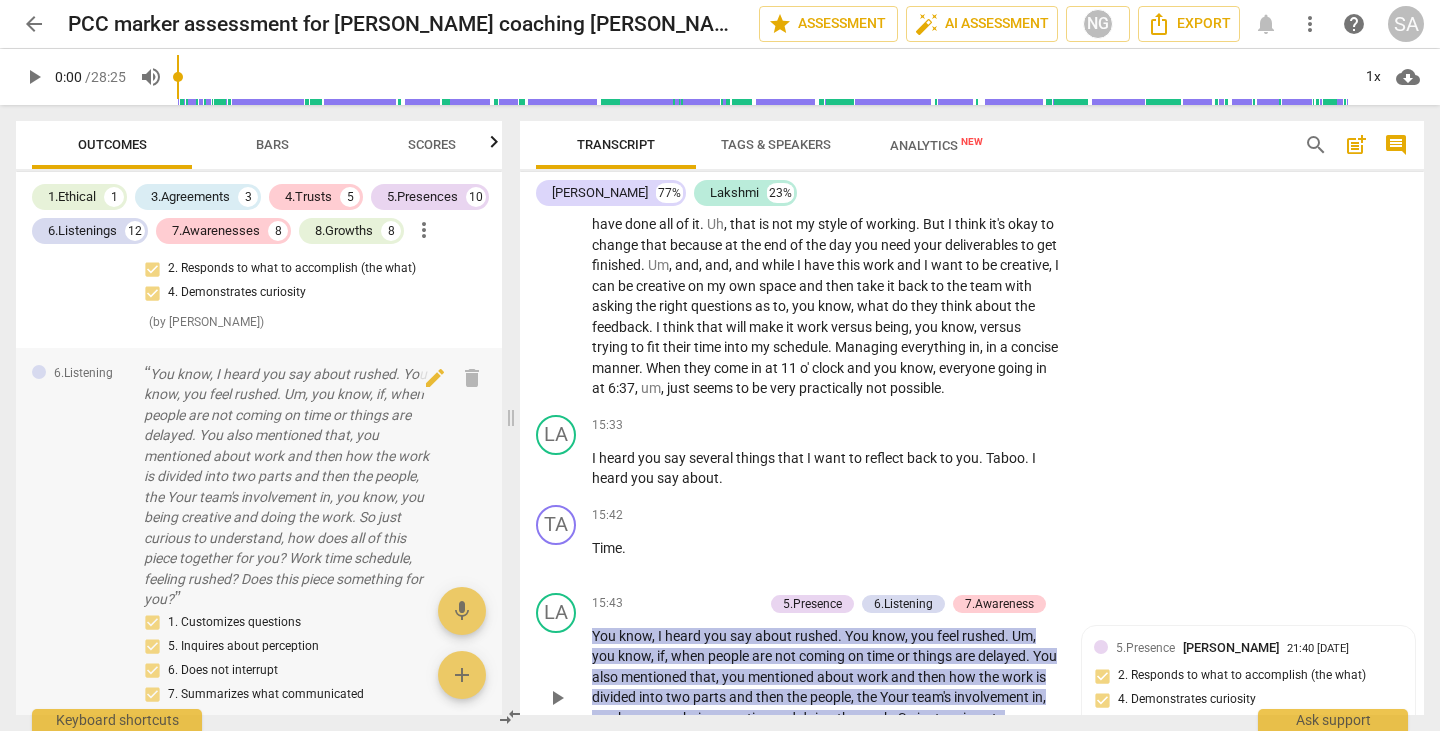 scroll, scrollTop: 6317, scrollLeft: 0, axis: vertical 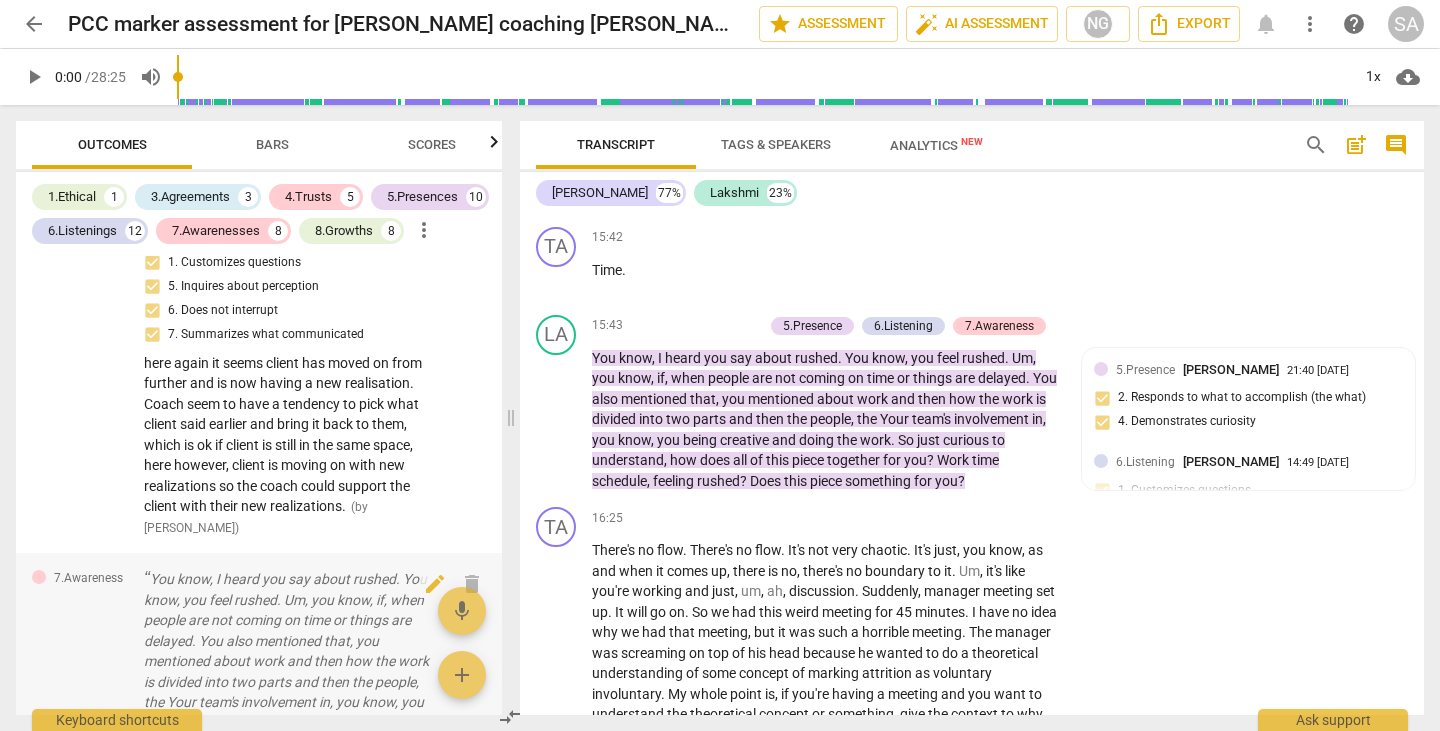 click on "You know, I heard you say about rushed. You know, you feel rushed. Um, you know, if, when people are not coming on time or things are delayed. You also mentioned that, you mentioned about work and then how the work is divided into two parts and then the people, the Your team's involvement in, you know, you being creative and doing the work. So just curious to understand, how does all of this piece together for you? Work time schedule, feeling rushed? Does this piece something for you?" at bounding box center [291, 692] 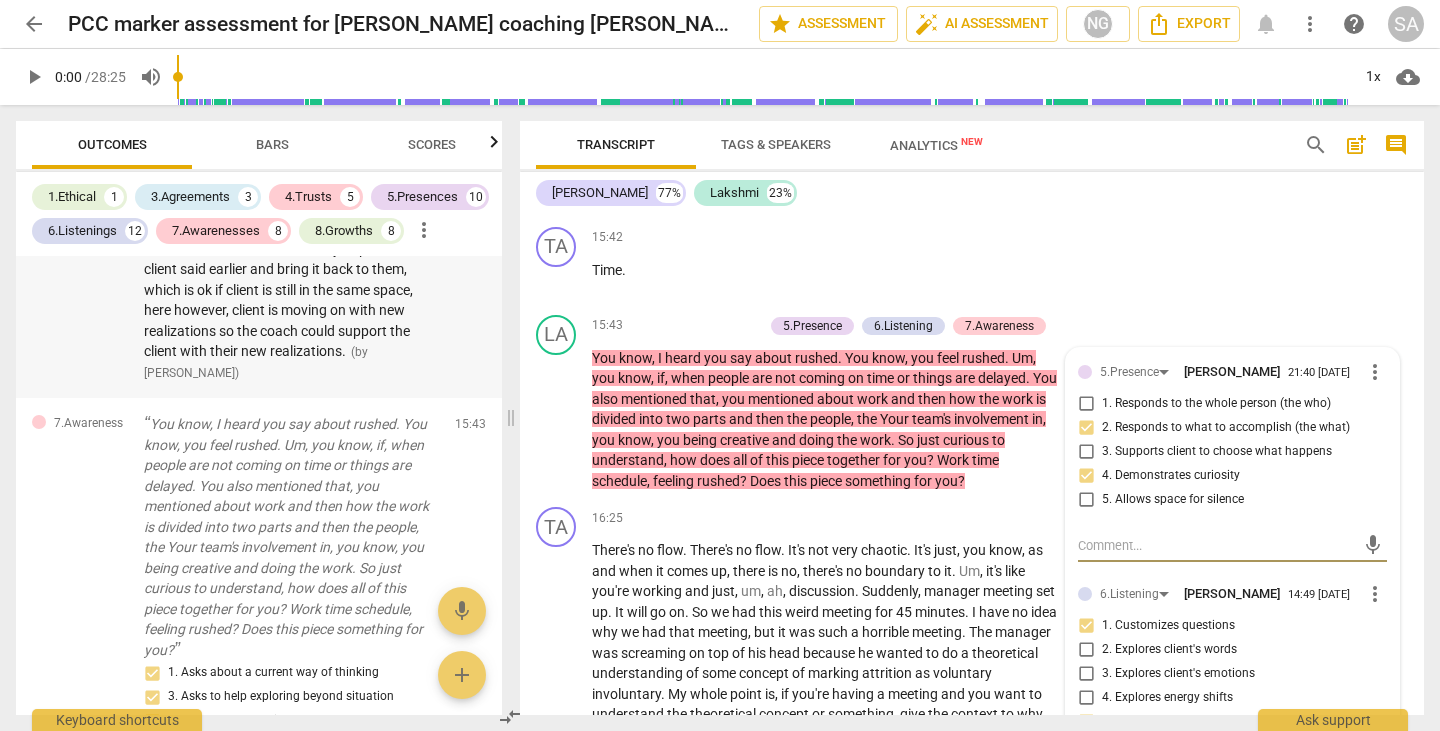 scroll, scrollTop: 6250, scrollLeft: 0, axis: vertical 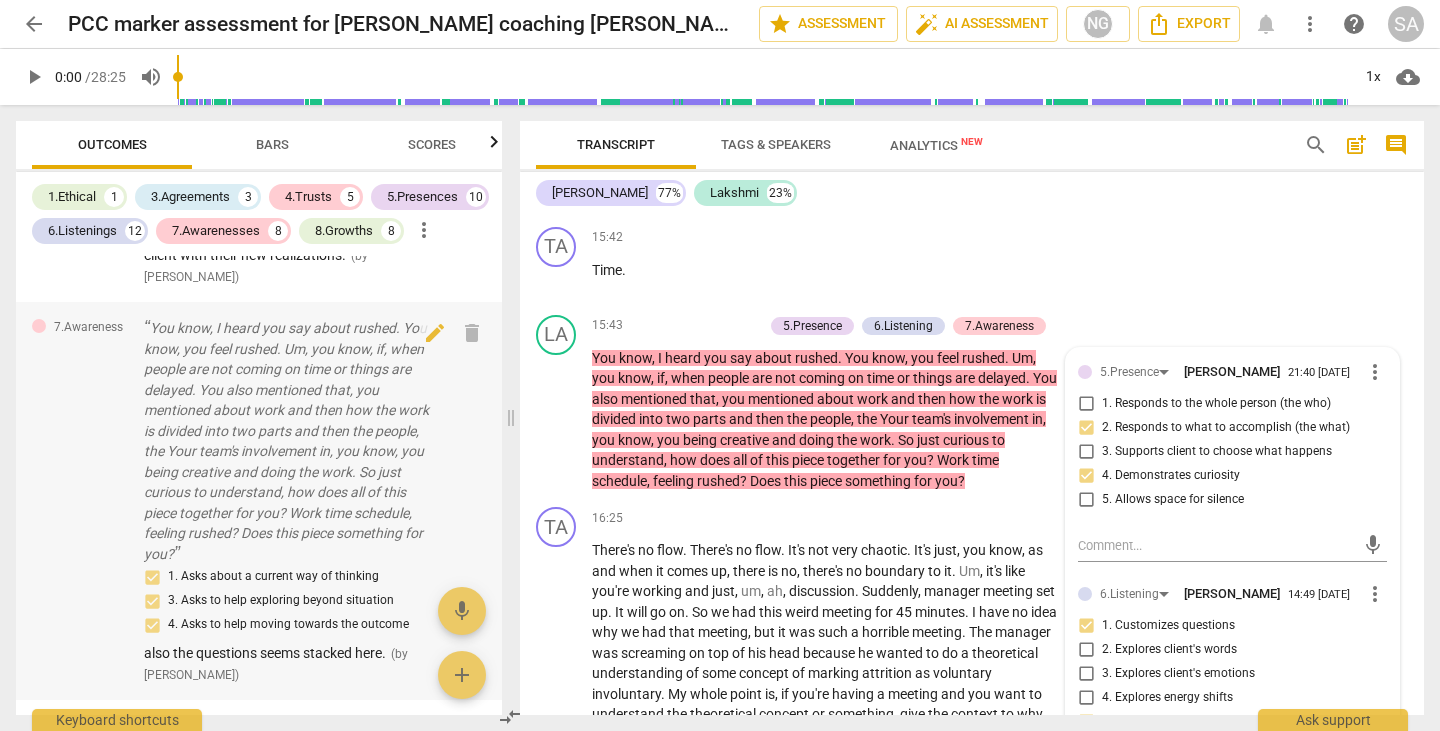click on "You know, I heard you say about rushed. You know, you feel rushed. Um, you know, if, when people are not coming on time or things are delayed. You also mentioned that, you mentioned about work and then how the work is divided into two parts and then the people, the Your team's involvement in, you know, you being creative and doing the work. So just curious to understand, how does all of this piece together for you? Work time schedule, feeling rushed? Does this piece something for you?" at bounding box center (291, 441) 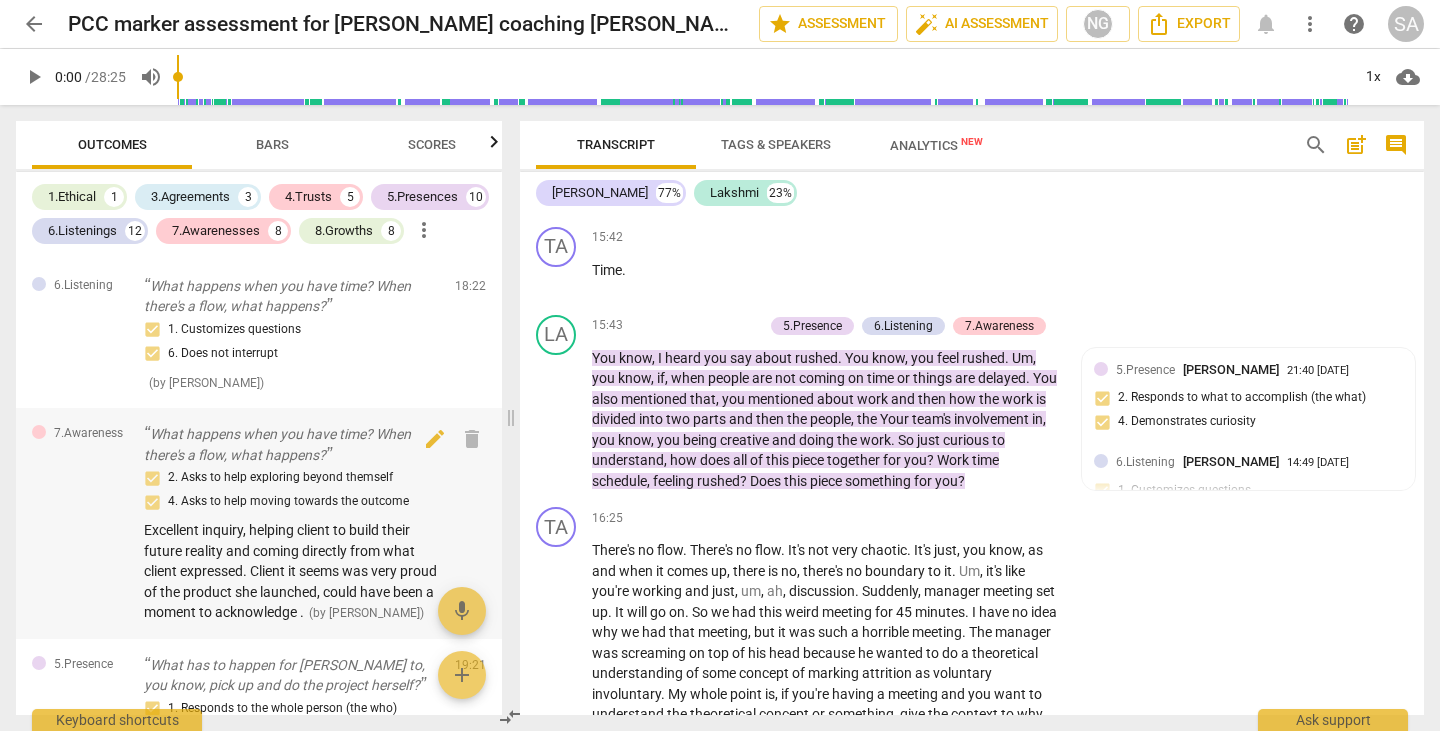 scroll, scrollTop: 6817, scrollLeft: 0, axis: vertical 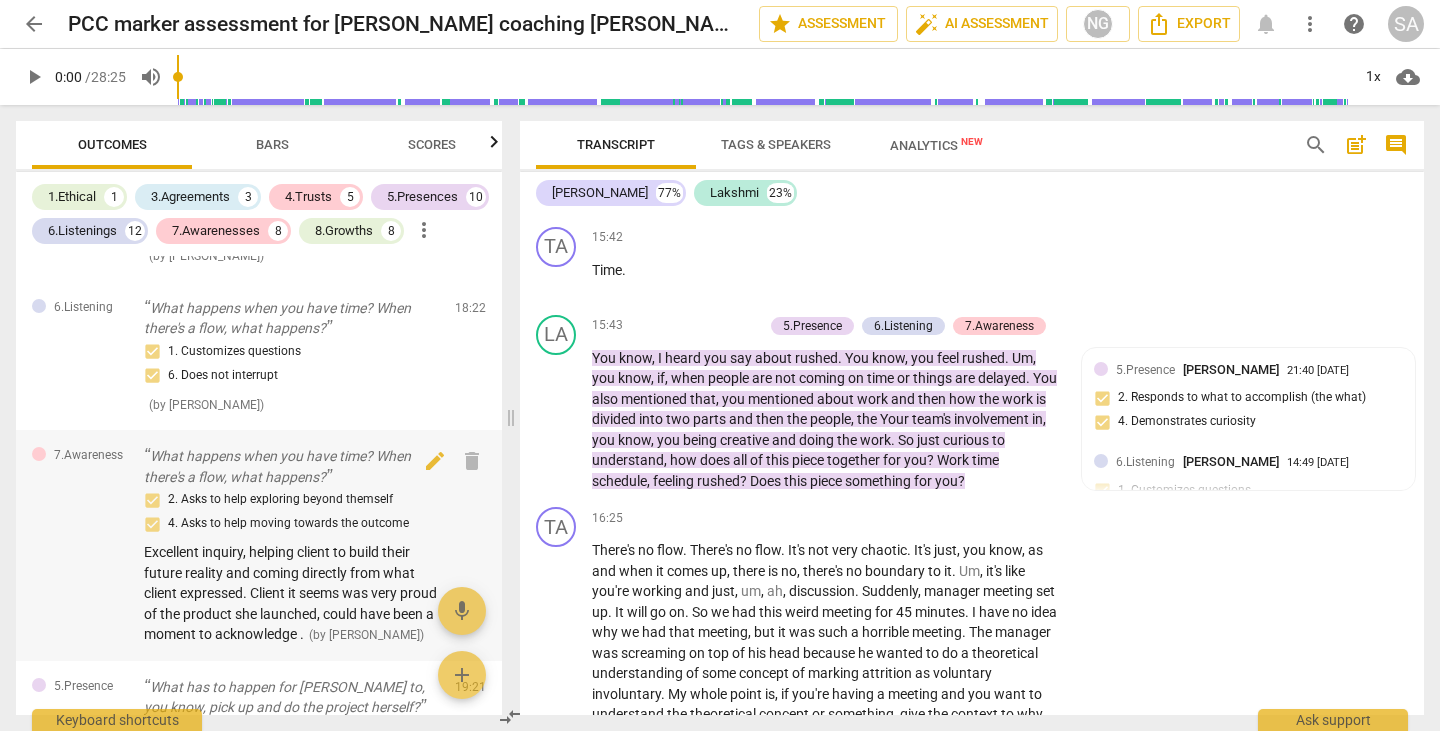 click on "What happens when you have time? When there's a flow, what happens?" at bounding box center [291, 466] 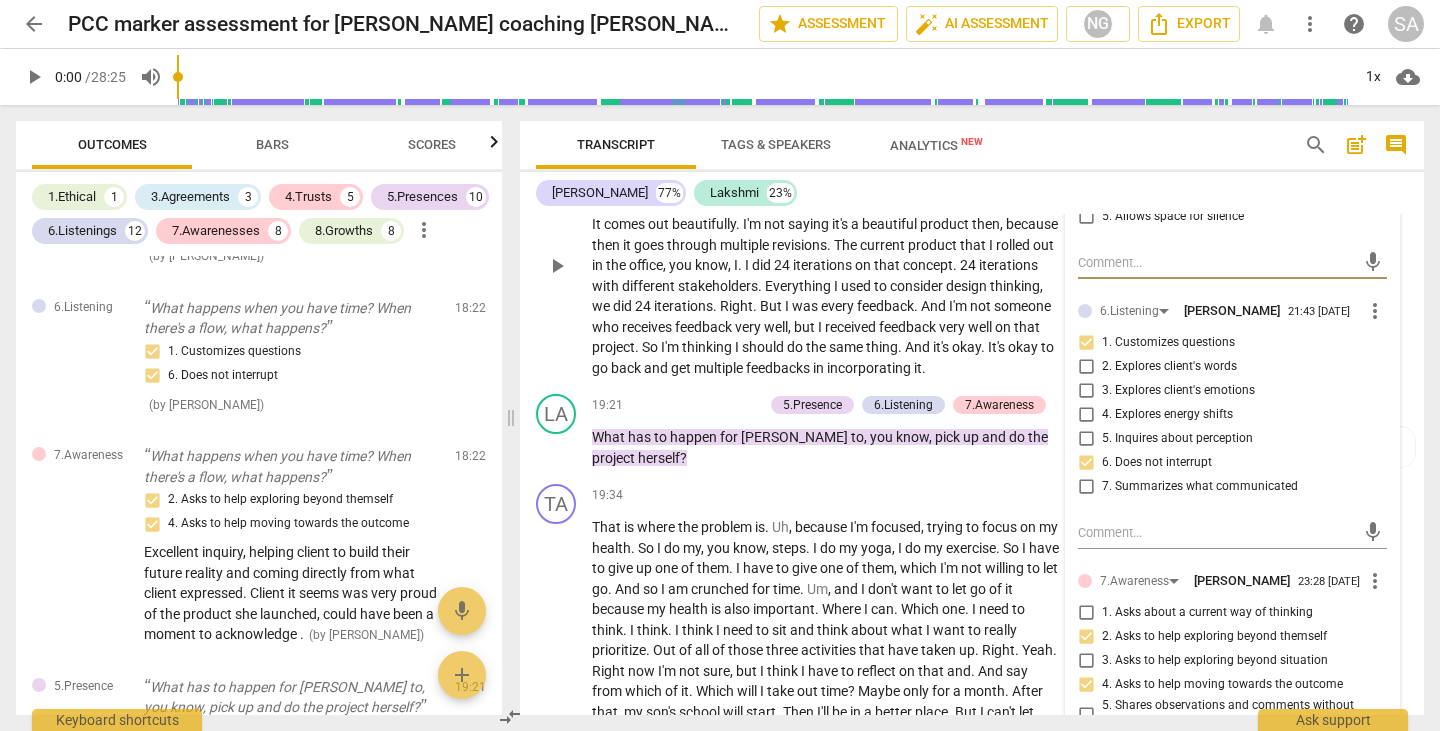 scroll, scrollTop: 7355, scrollLeft: 0, axis: vertical 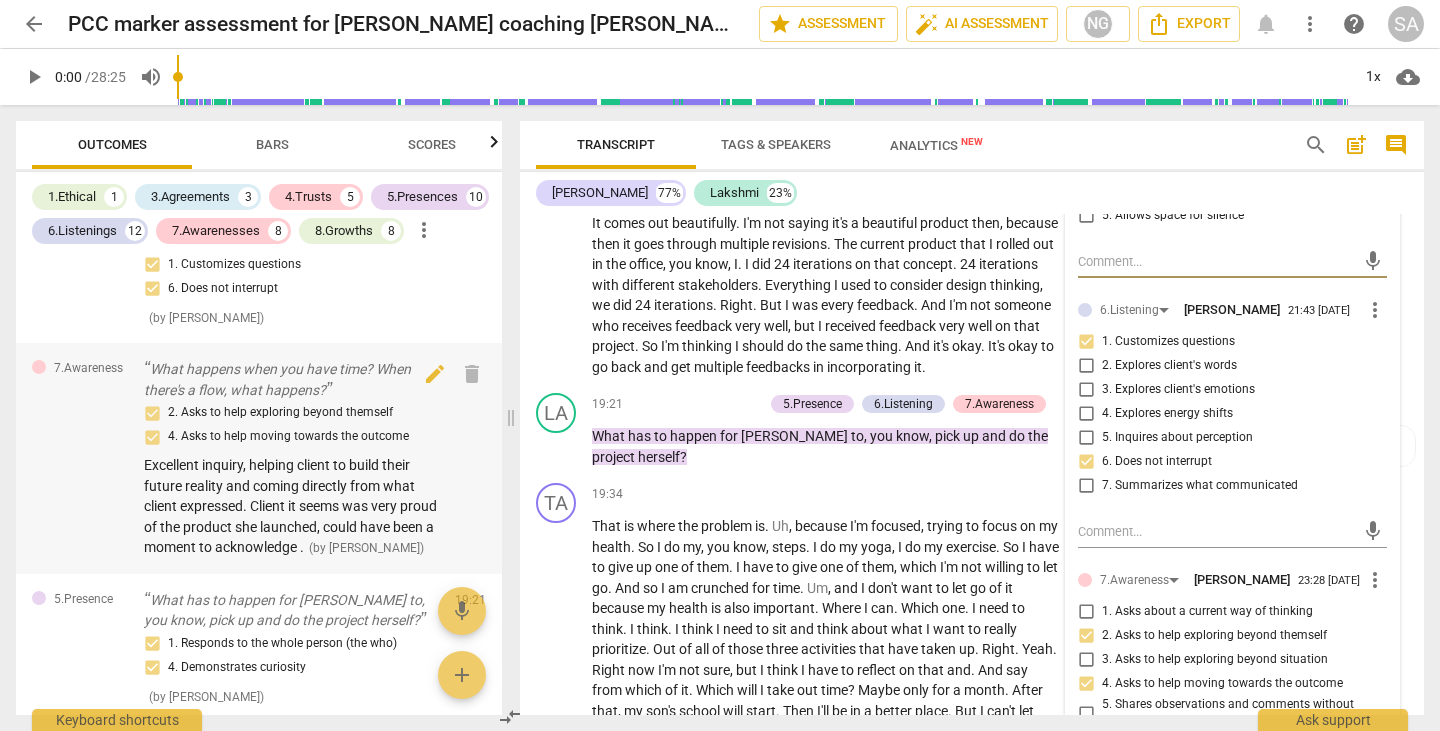 click on "Excellent inquiry, helping client to build their future reality and coming directly from what client expressed. Client it seems was very proud of the product she launched, could have been a moment to acknowledge ." at bounding box center (290, 506) 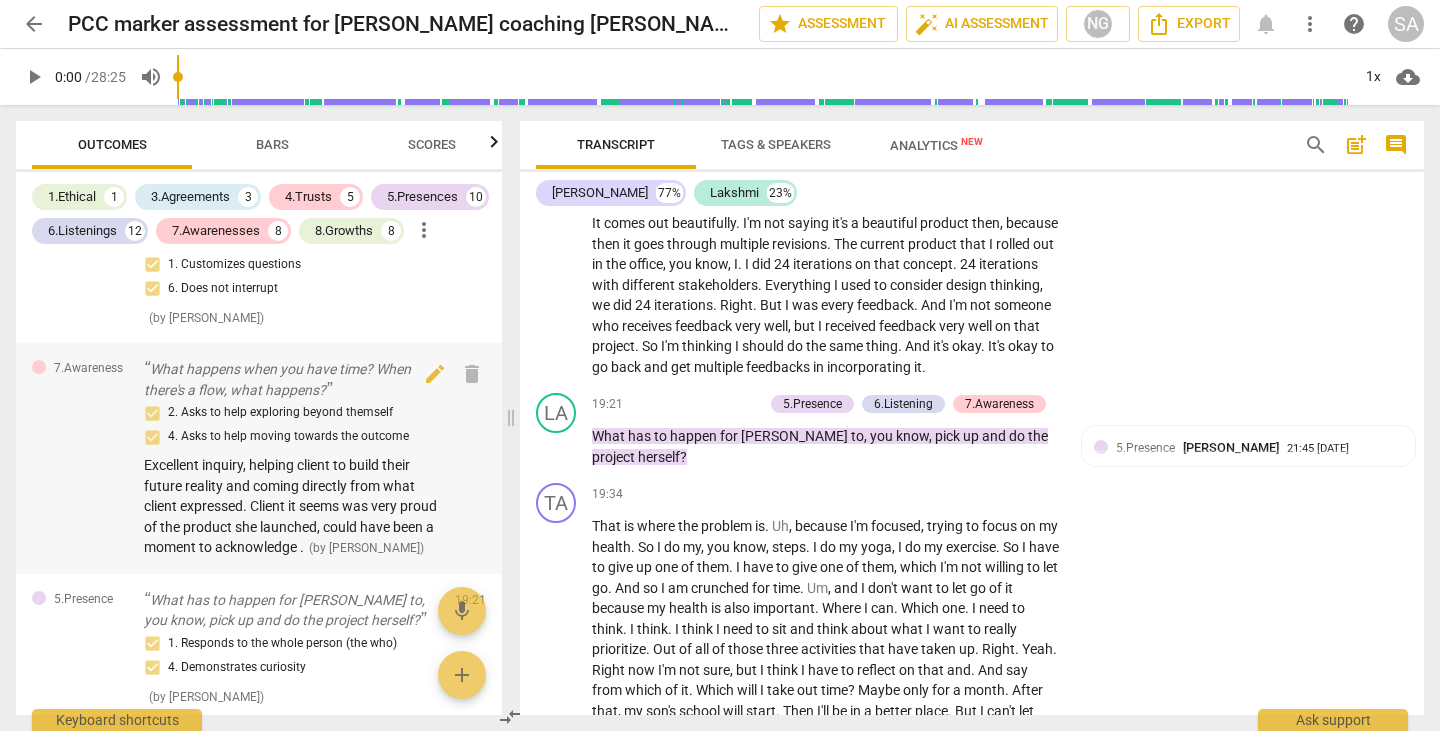 click on "What happens when you have time? When there's a flow, what happens?" at bounding box center [291, 379] 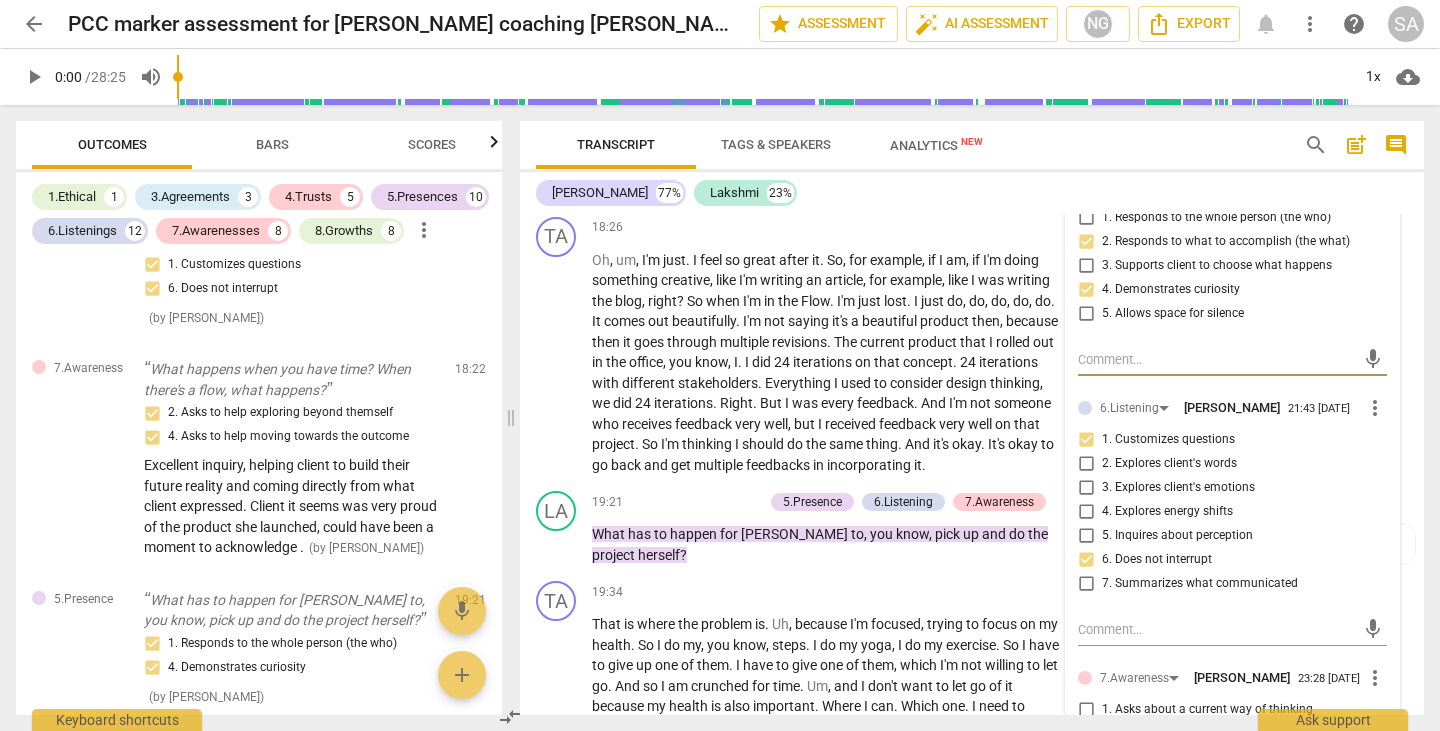 scroll, scrollTop: 7237, scrollLeft: 0, axis: vertical 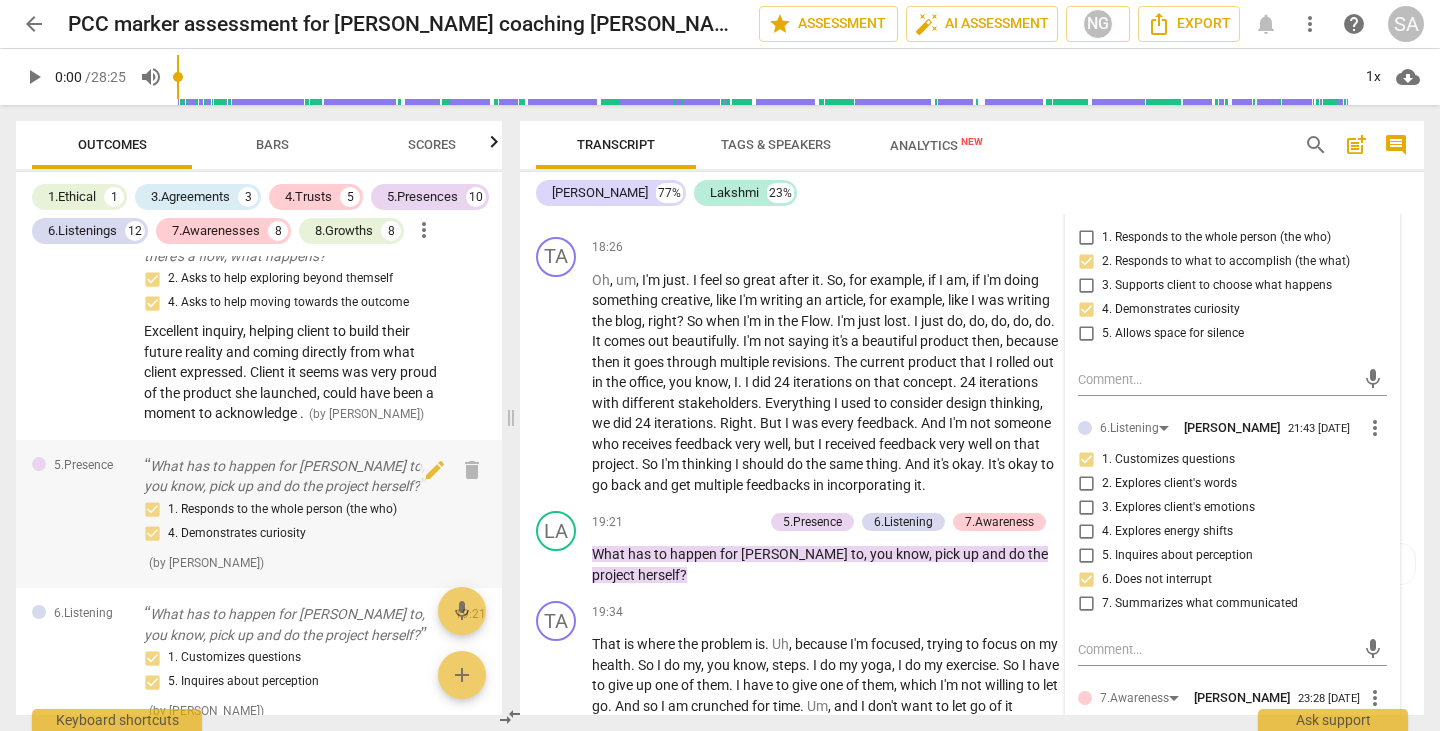 click on "What has to happen for [PERSON_NAME] to, you know, pick up and do the project herself?" at bounding box center (291, 476) 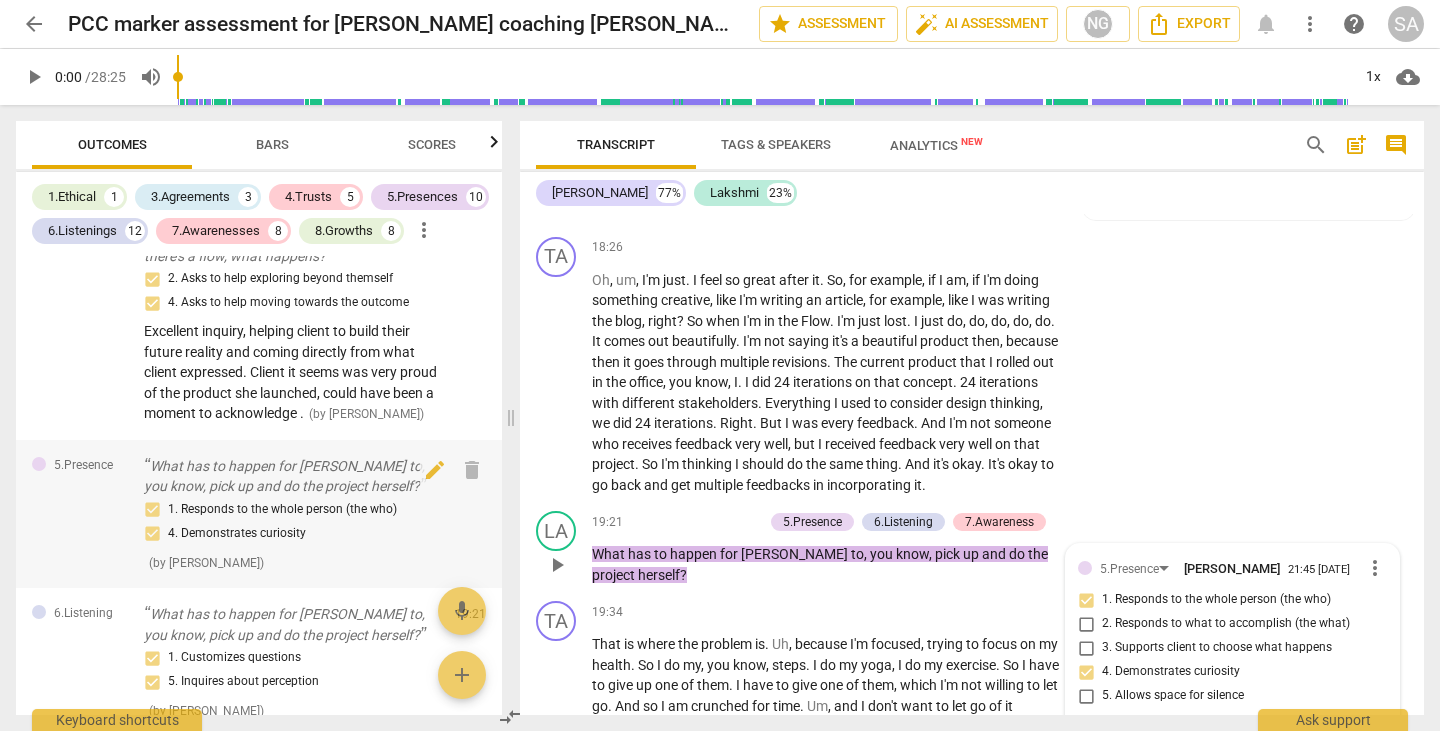 scroll, scrollTop: 7596, scrollLeft: 0, axis: vertical 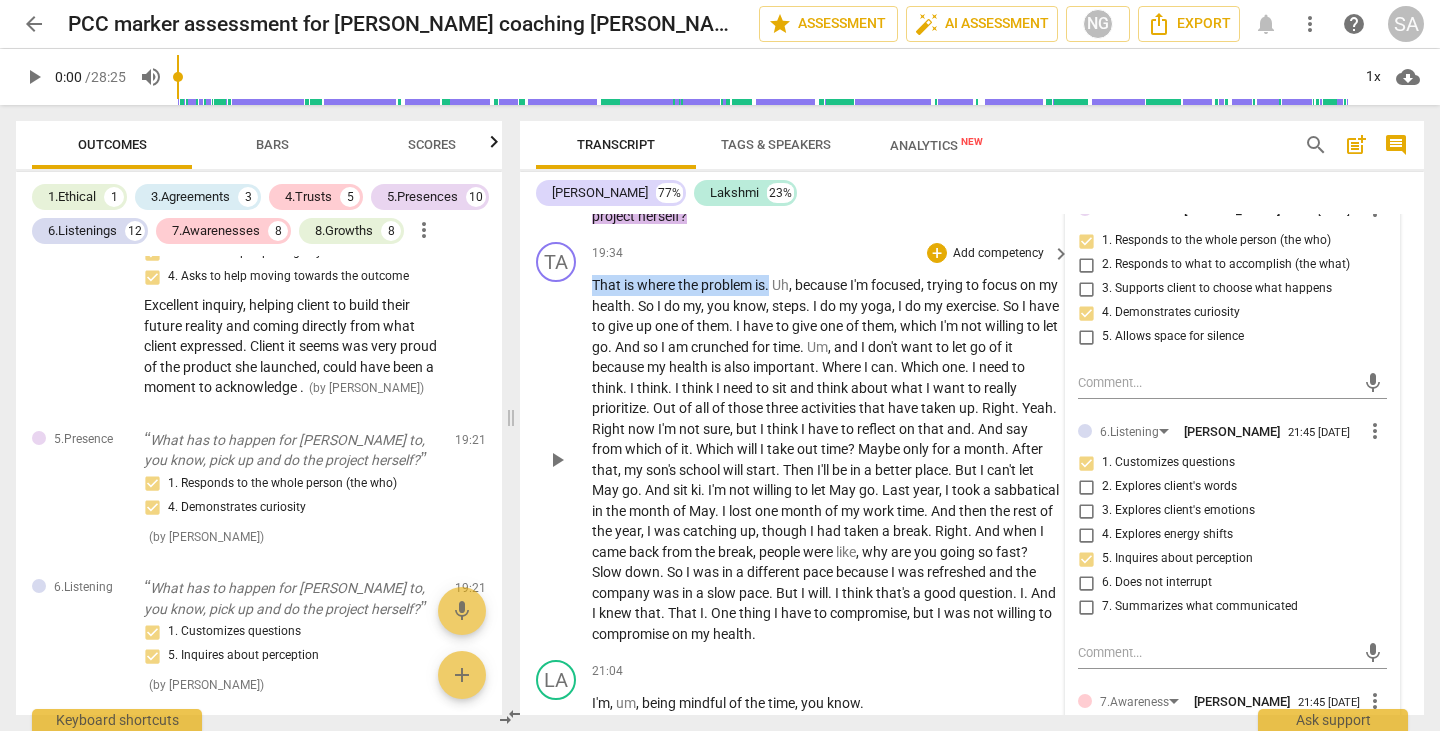 drag, startPoint x: 770, startPoint y: 366, endPoint x: 590, endPoint y: 362, distance: 180.04443 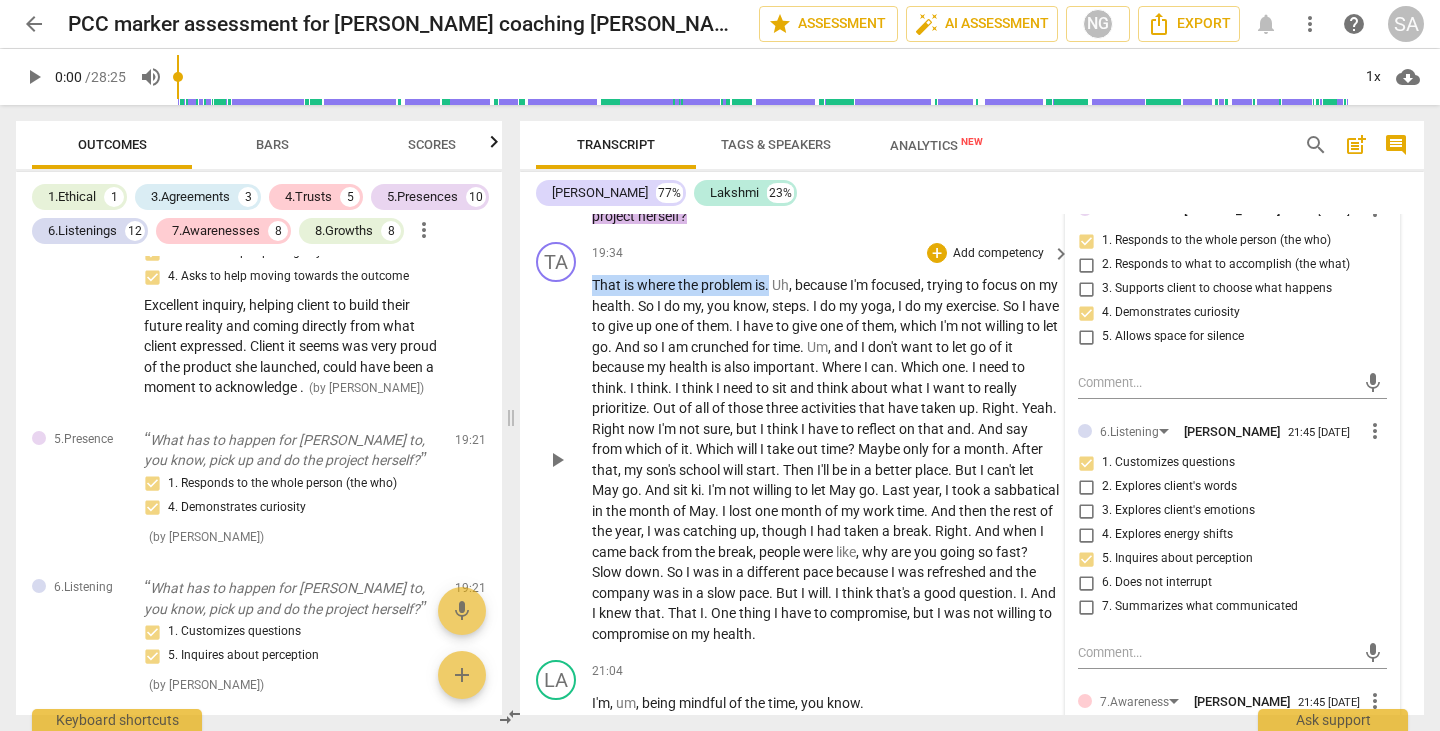 click on "TA play_arrow pause 19:34 + Add competency keyboard_arrow_right That   is   where   the   problem   is .   Uh ,   because   I'm   focused ,   trying   to   focus   on   my   health .   So   I   do   my ,   you   know ,   steps .   I   do   my   yoga ,   I   do   my   exercise .   So   I   have   to   give   up   one   of   them .   I   have   to   give   one   of   them ,   which   I'm   not   willing   to   let   go .   And   so   I   am   crunched   for   time .   Um ,   and   I   don't   want   to   let   go   of   it   because   my   health   is   also   important .   Where   I   can .   Which   one .   I   need   to   think .   I   think .   I   think   I   need   to   sit   and   think   about   what   I   want   to   really   prioritize .   Out   of   all   of   those   three   activities   that   have   taken   up .   Right .   Yeah .   Right   now   I'm   not   sure ,   but   I   think   I   have   to   reflect   on   that   and .   And   say   from   which   of   it .   Which   will   I   take   out" at bounding box center [972, 443] 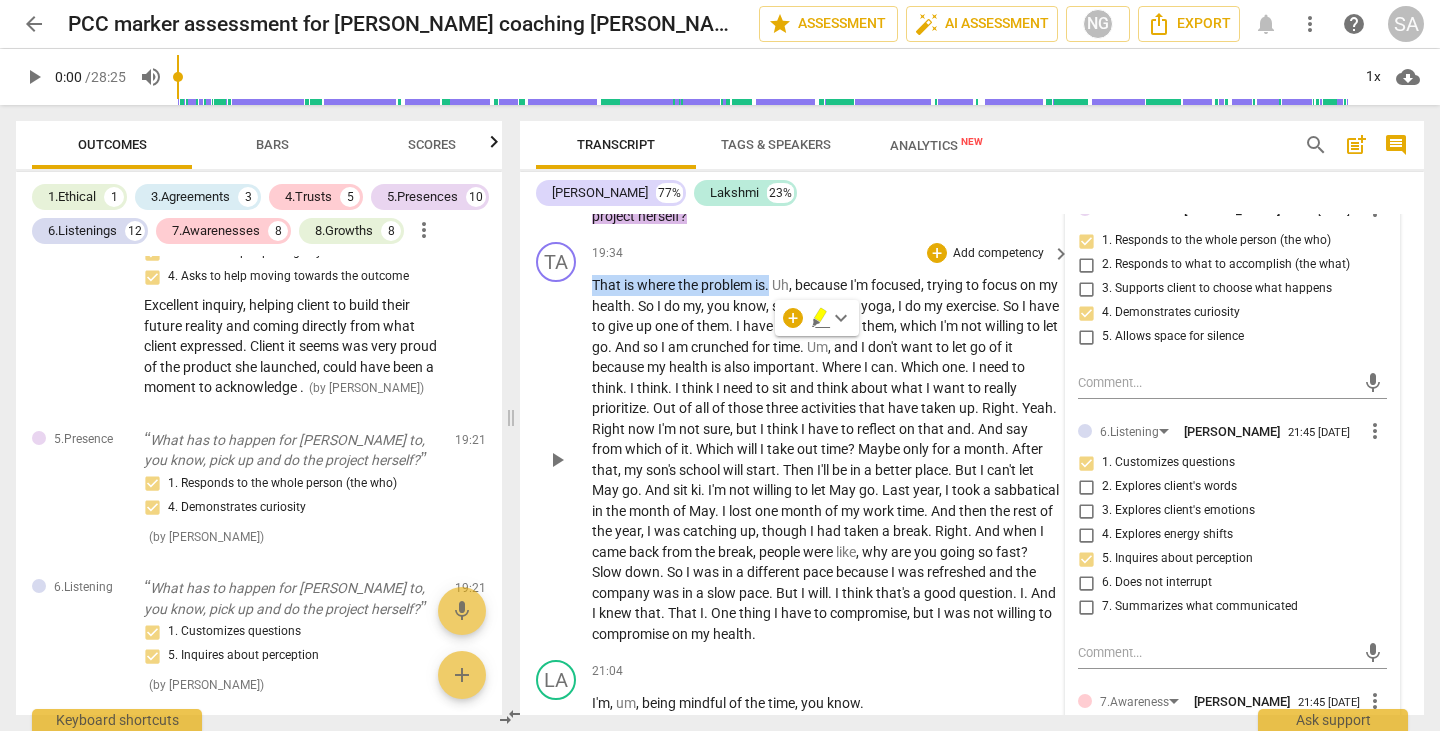 scroll, scrollTop: 7630, scrollLeft: 0, axis: vertical 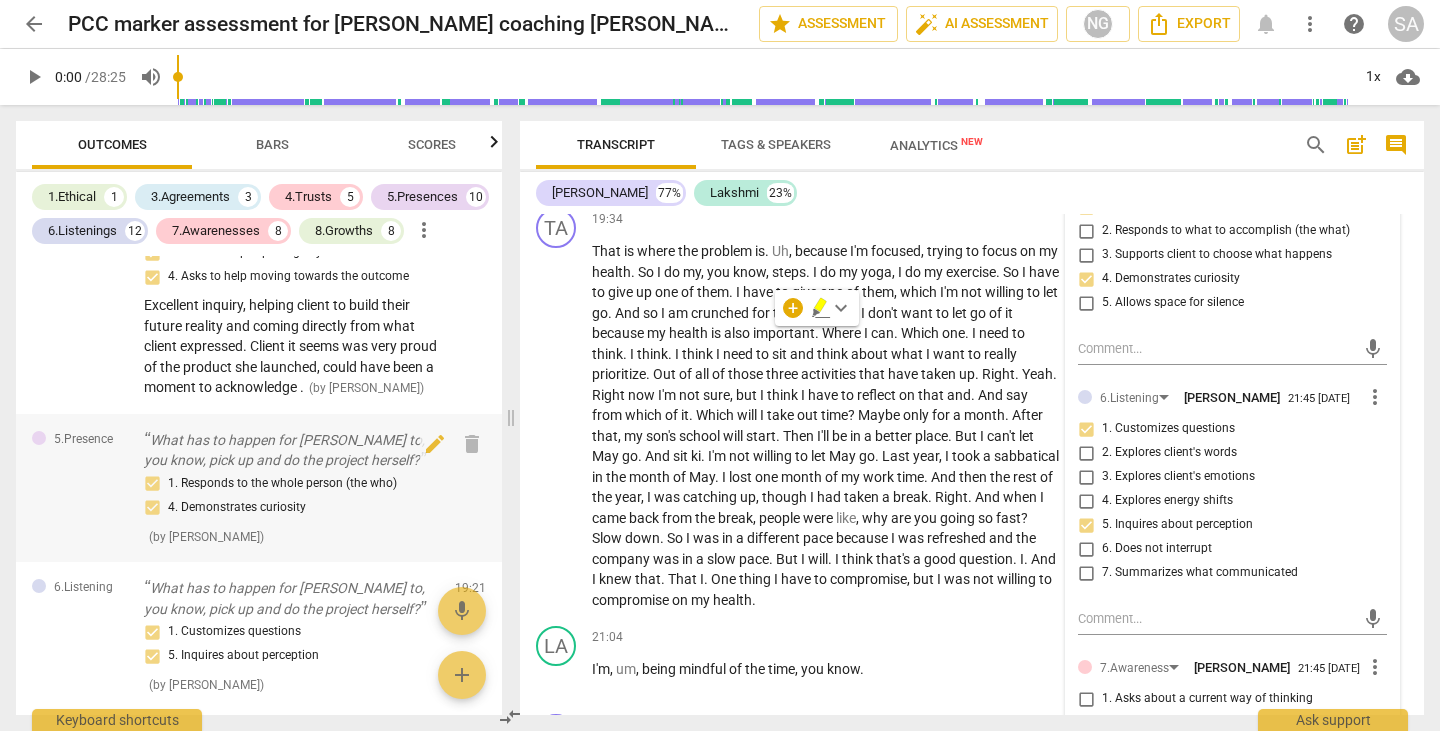 click on "What has to happen for [PERSON_NAME] to, you know, pick up and do the project herself?" at bounding box center [291, 450] 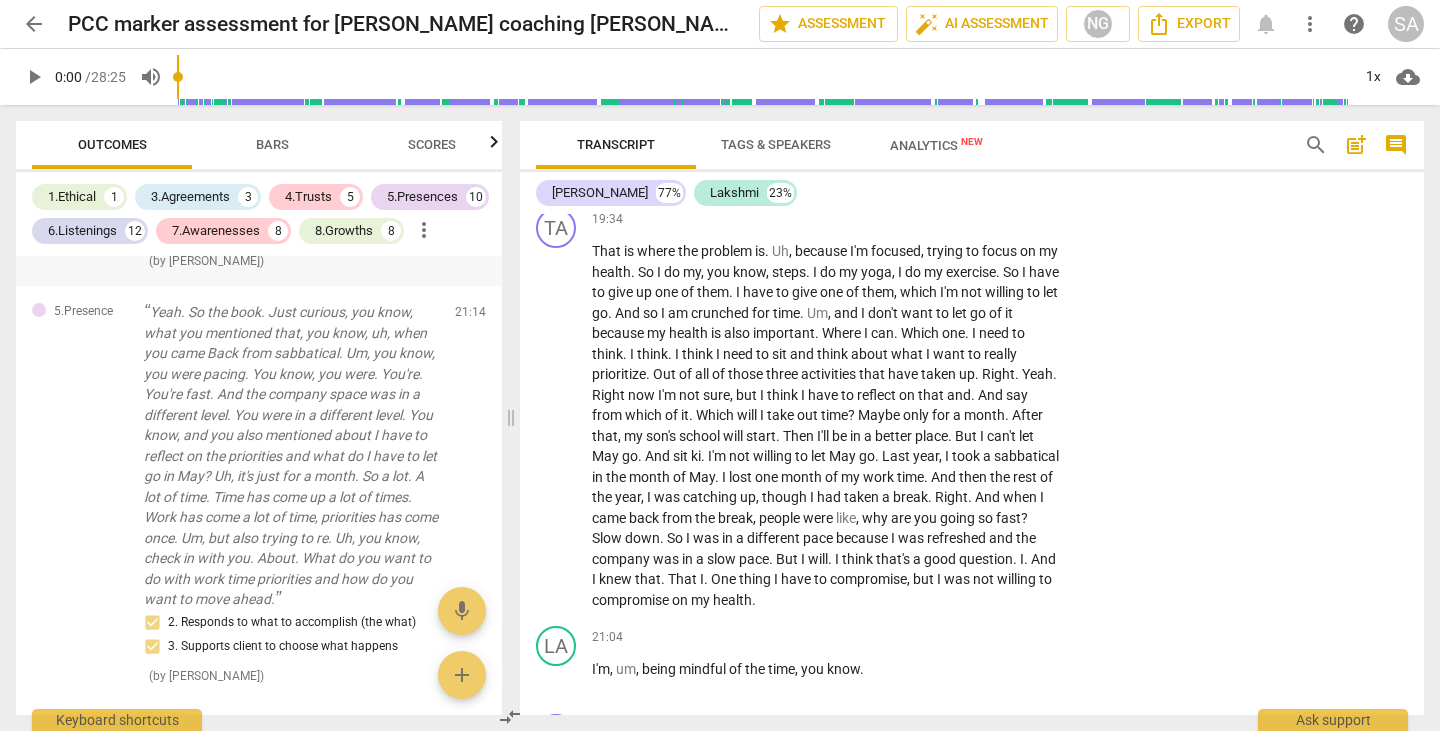 scroll, scrollTop: 7927, scrollLeft: 0, axis: vertical 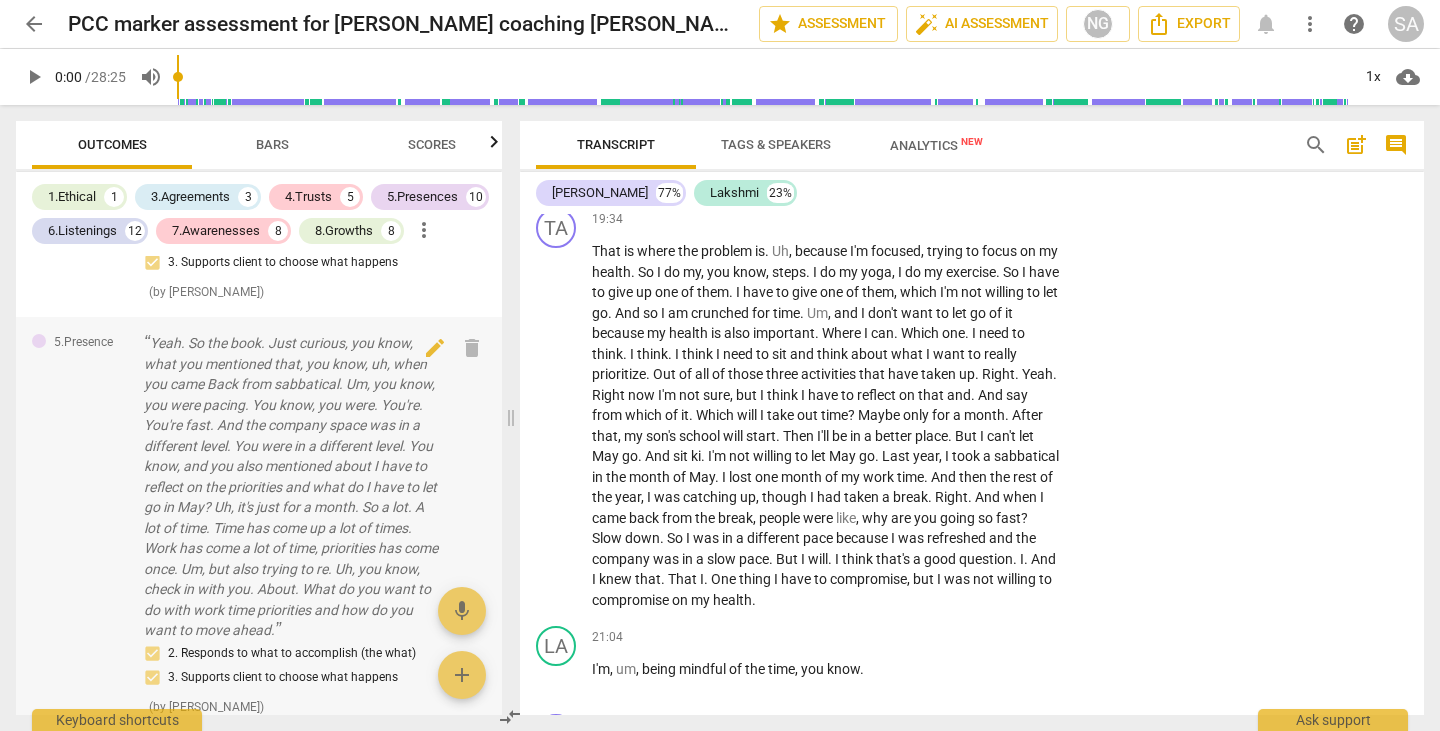 click on "Yeah. So the book. Just curious, you know, what you mentioned that, you know, uh, when you came Back from sabbatical. Um, you know, you were pacing. You know, you were. You're. You're fast. And the company space was in a different level. You were in a different level. You know, and you also mentioned about I have to reflect on the priorities and what do I have to let go in May? Uh, it's just for a month. So a lot. A lot of time. Time has come up a lot of times. Work has come a lot of time, priorities has come once. Um, but also trying to re. Uh, you know, check in with you. About. What do you want to do with work time priorities and how do you want to move ahead." at bounding box center (291, 487) 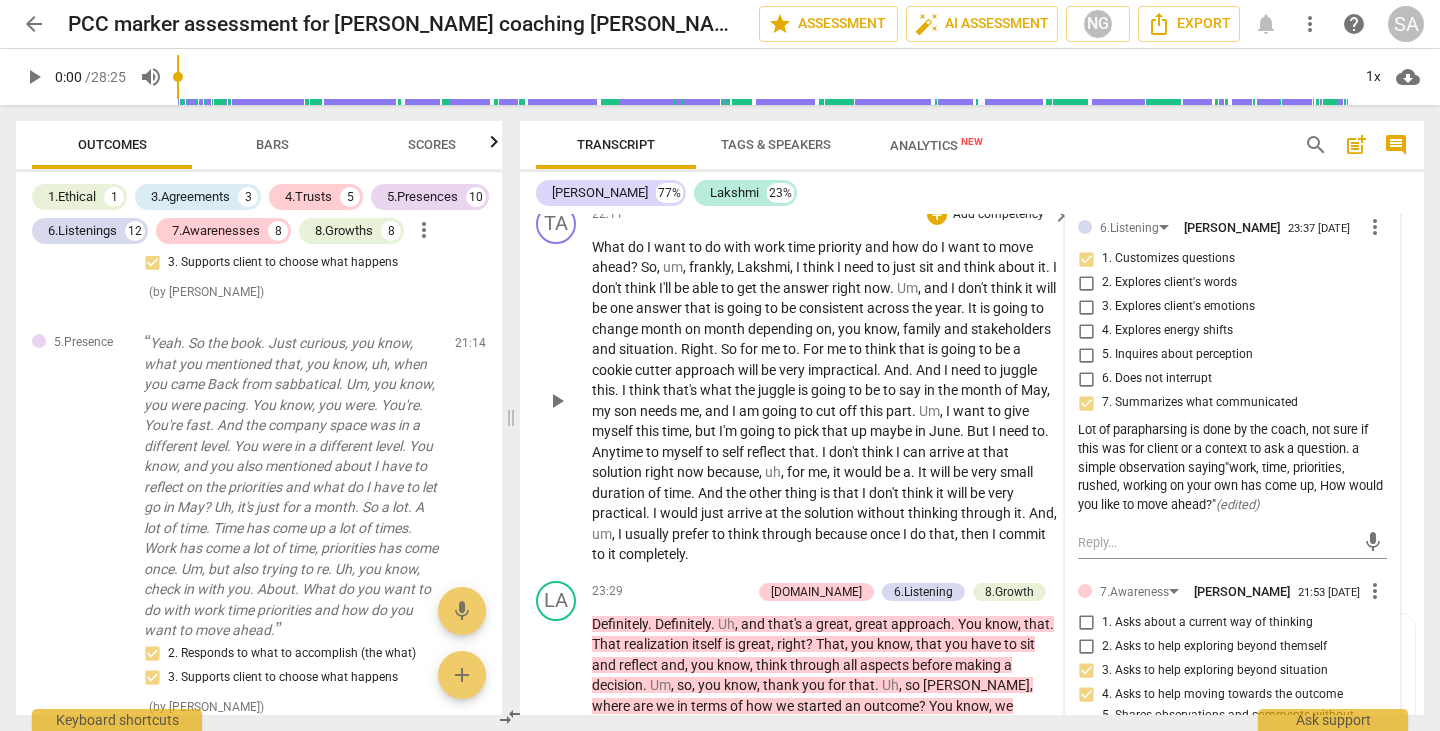 scroll, scrollTop: 8661, scrollLeft: 0, axis: vertical 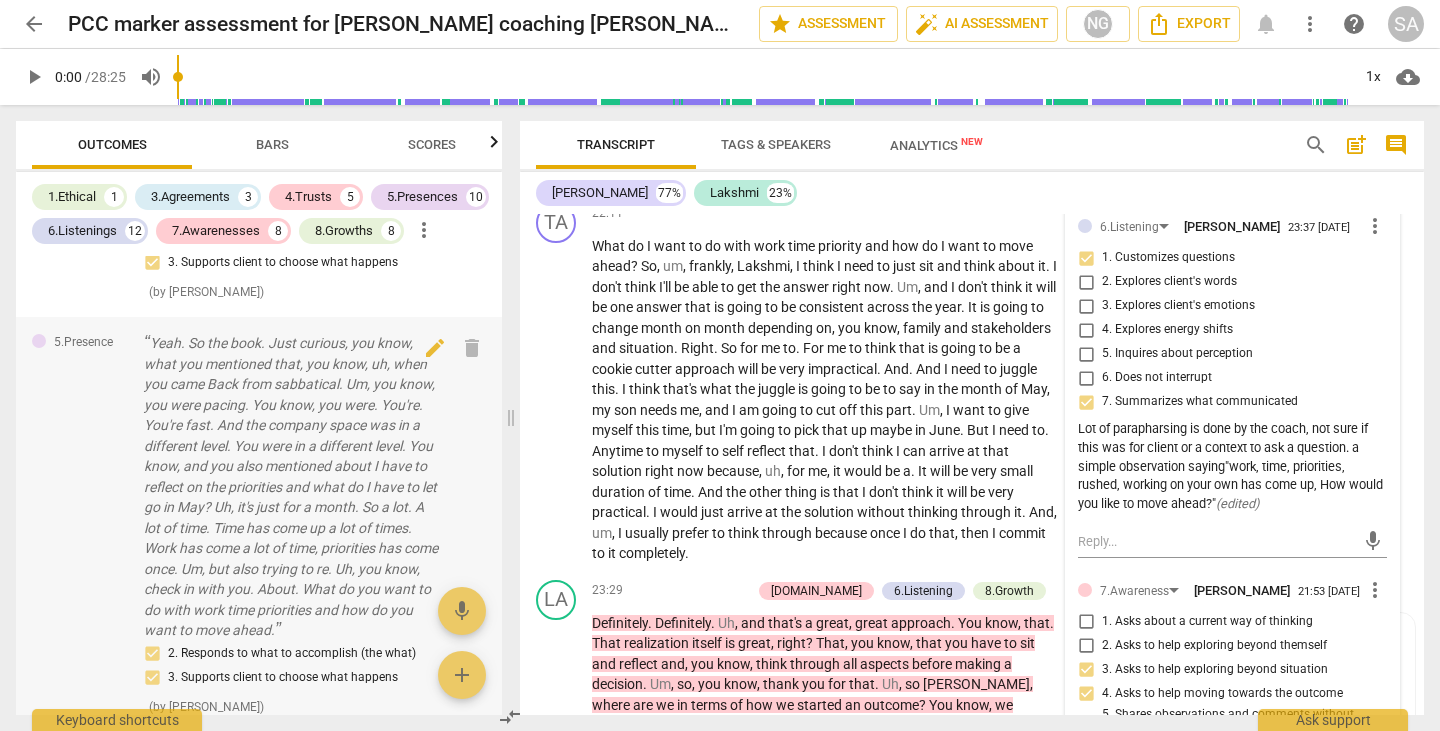 click on "Yeah. So the book. Just curious, you know, what you mentioned that, you know, uh, when you came Back from sabbatical. Um, you know, you were pacing. You know, you were. You're. You're fast. And the company space was in a different level. You were in a different level. You know, and you also mentioned about I have to reflect on the priorities and what do I have to let go in May? Uh, it's just for a month. So a lot. A lot of time. Time has come up a lot of times. Work has come a lot of time, priorities has come once. Um, but also trying to re. Uh, you know, check in with you. About. What do you want to do with work time priorities and how do you want to move ahead." at bounding box center (291, 487) 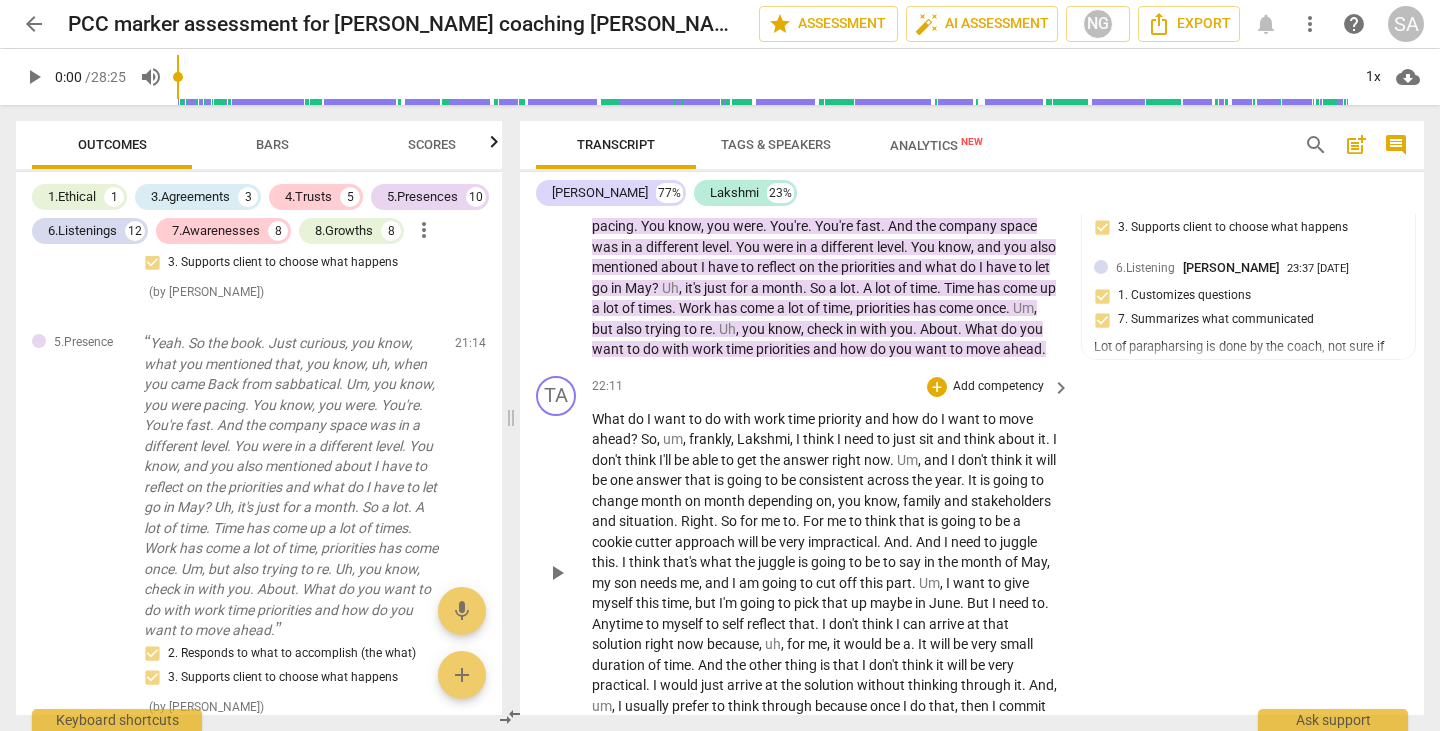 scroll, scrollTop: 8489, scrollLeft: 0, axis: vertical 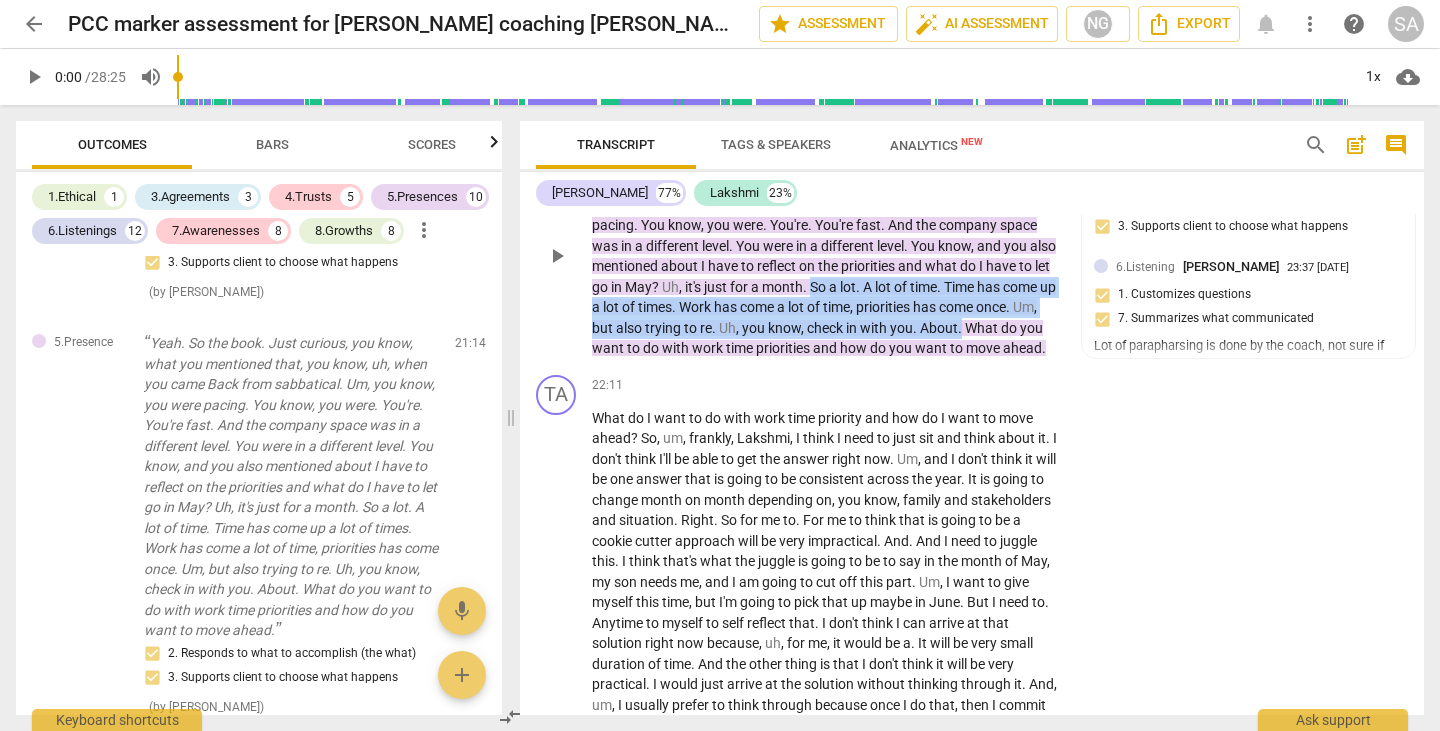 drag, startPoint x: 845, startPoint y: 364, endPoint x: 1025, endPoint y: 409, distance: 185.53975 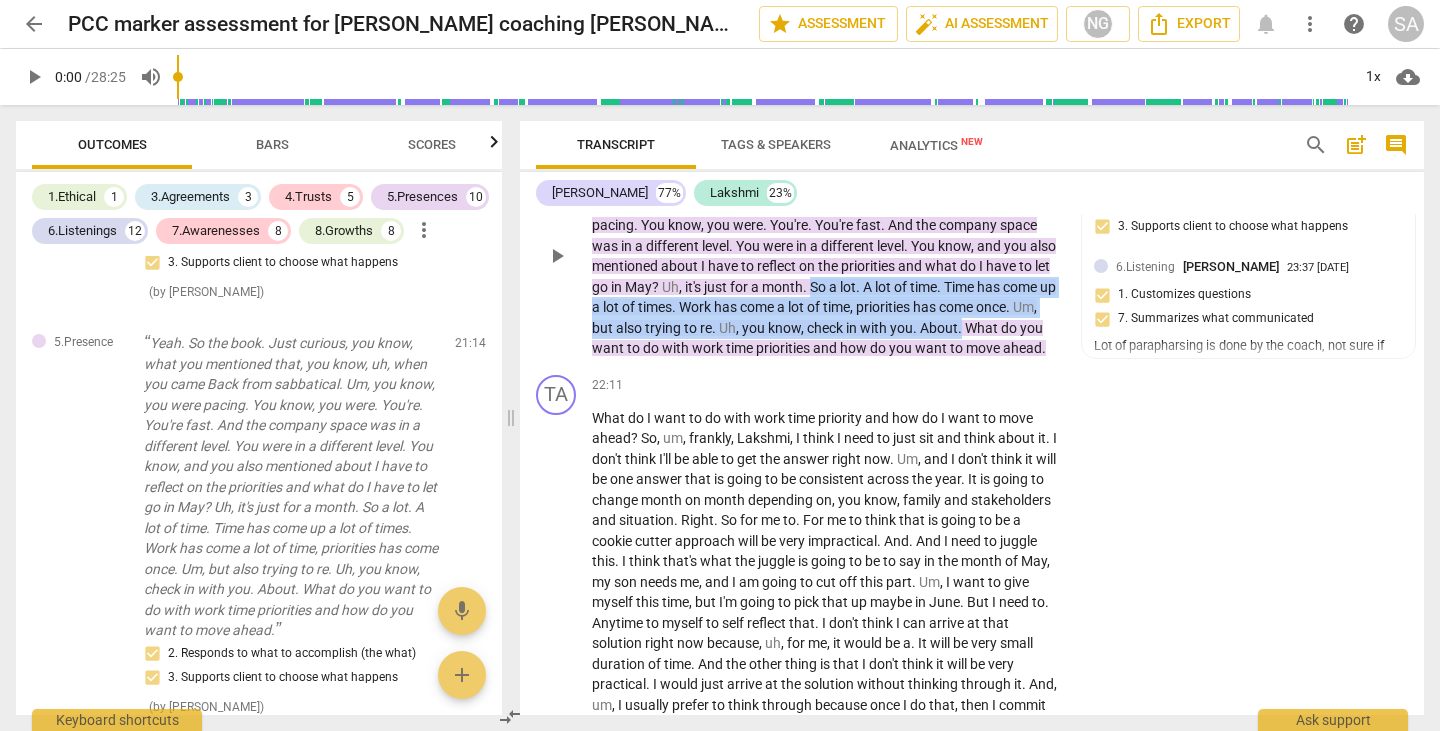 click on "Yeah .   So   the   book .   Just   curious ,   you   know ,   what   you   mentioned   that ,   you   know ,   uh ,   when   you   came   Back   from   sabbatical .   Um ,   you   know ,   you   were   pacing .   You   know ,   you   were .   You're .   You're   fast .   And   the   company   space   was   in   a   different   level .   You   were   in   a   different   level .   You   know ,   and   you   also   mentioned   about   I   have   to   reflect   on   the   priorities   and   what   do   I   have   to   let   go   in   May ?   Uh ,   it's   just   for   a   month .   So   a   lot .   A   lot   of   time .   Time   has   come   up   a   lot   of   times .   Work   has   come   a   lot   of   time ,   priorities   has   come   once .   Um ,   but   also   trying   to   re .   Uh ,   you   know ,   check   in   with   you .   About .   What   do   you   want   to   do   with   work   time   priorities   and   how   do   you   want   to   move   ahead ." at bounding box center (826, 266) 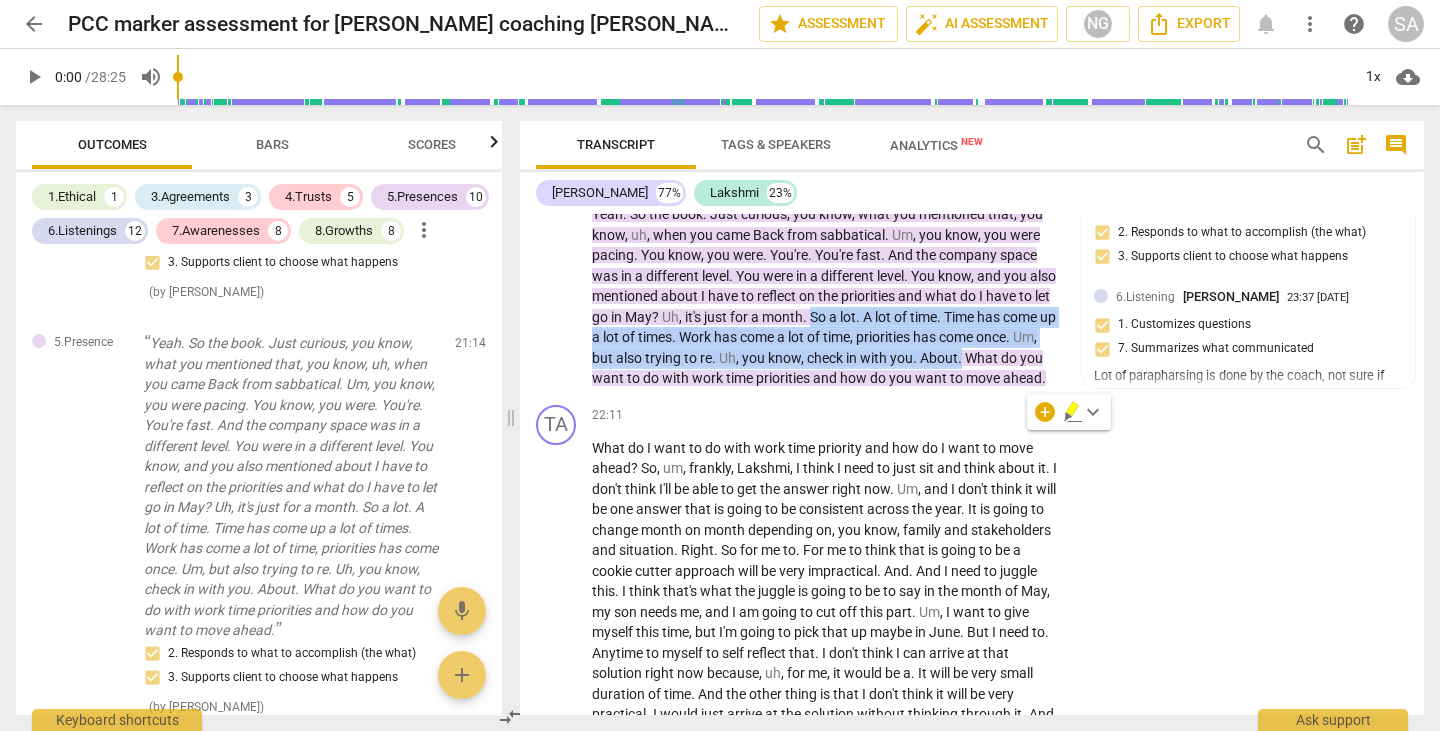 scroll, scrollTop: 8461, scrollLeft: 0, axis: vertical 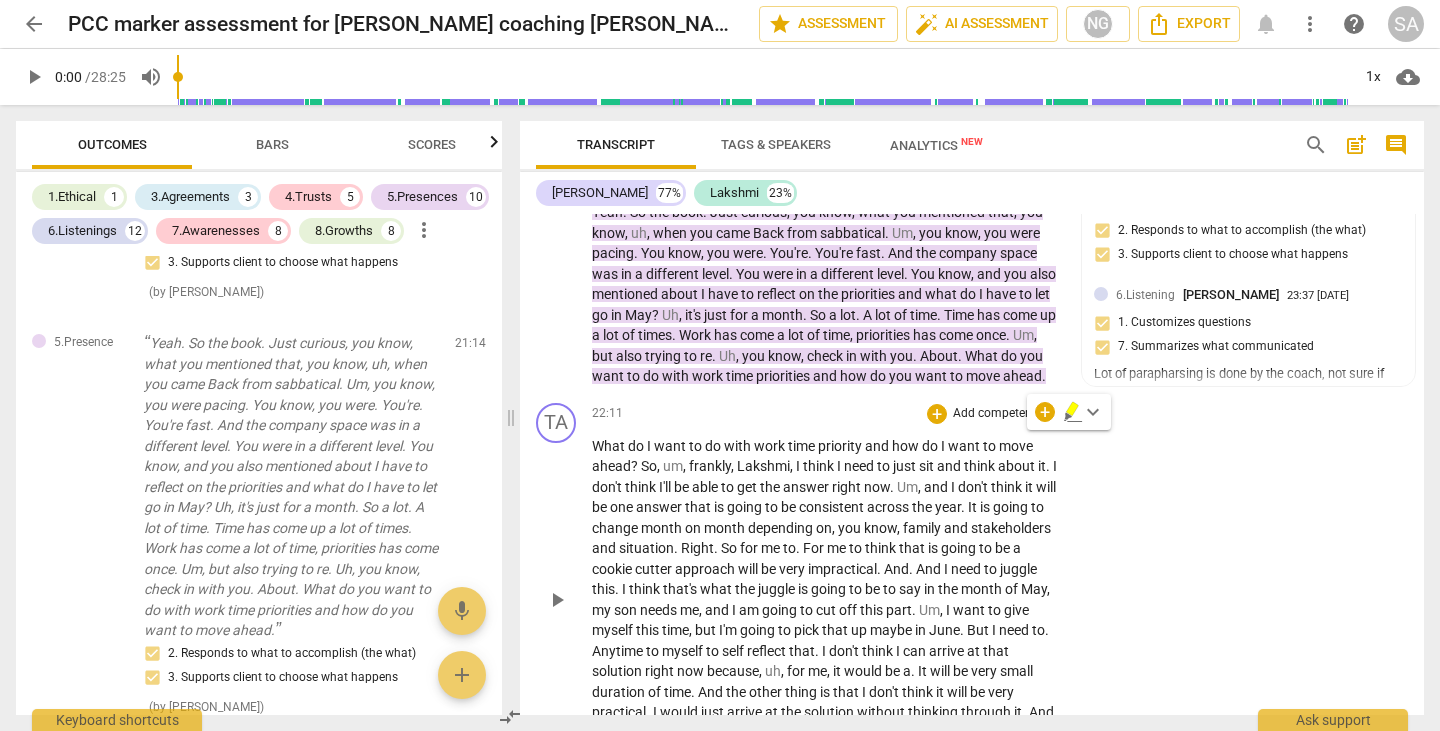 click on "TA play_arrow pause 22:11 + Add competency keyboard_arrow_right What   do   I   want   to   do   with   work   time   priority   and   how   do   I   want   to   move   ahead ?   So ,   um ,   frankly ,   [PERSON_NAME] ,   I   think   I   need   to   just   sit   and   think   about   it .   I   don't   think   I'll   be   able   to   get   the   answer   right   now .   Um ,   and   I   don't   think   it   will   be   one   answer   that   is   going   to   be   consistent   across   the   year .   It   is   going   to   change   month   on   month   depending   on ,   you   know ,   family   and   stakeholders   and   situation .   Right .   So   for   me   to .   For   me   to   think   that   is   going   to   be   a   cookie   cutter   approach   will   be   very   impractical .   And .   And   I   need   to   juggle   this .   I   think   that's   what   the   juggle   is   going   to   be   to   say   in   the   month   of   May ,   my   son   needs   me ,   and   I   am   going   to   cut   off   this   ." at bounding box center (972, 583) 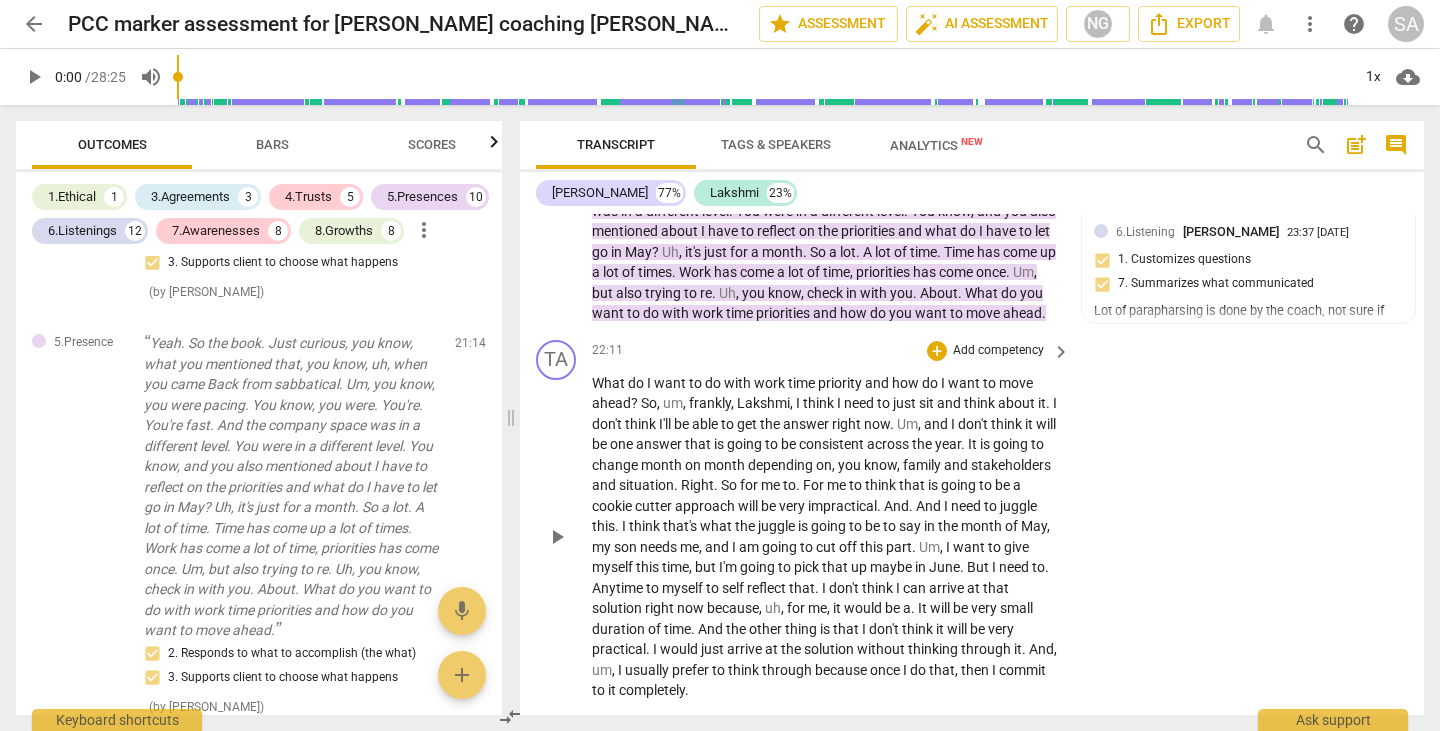 scroll, scrollTop: 8525, scrollLeft: 0, axis: vertical 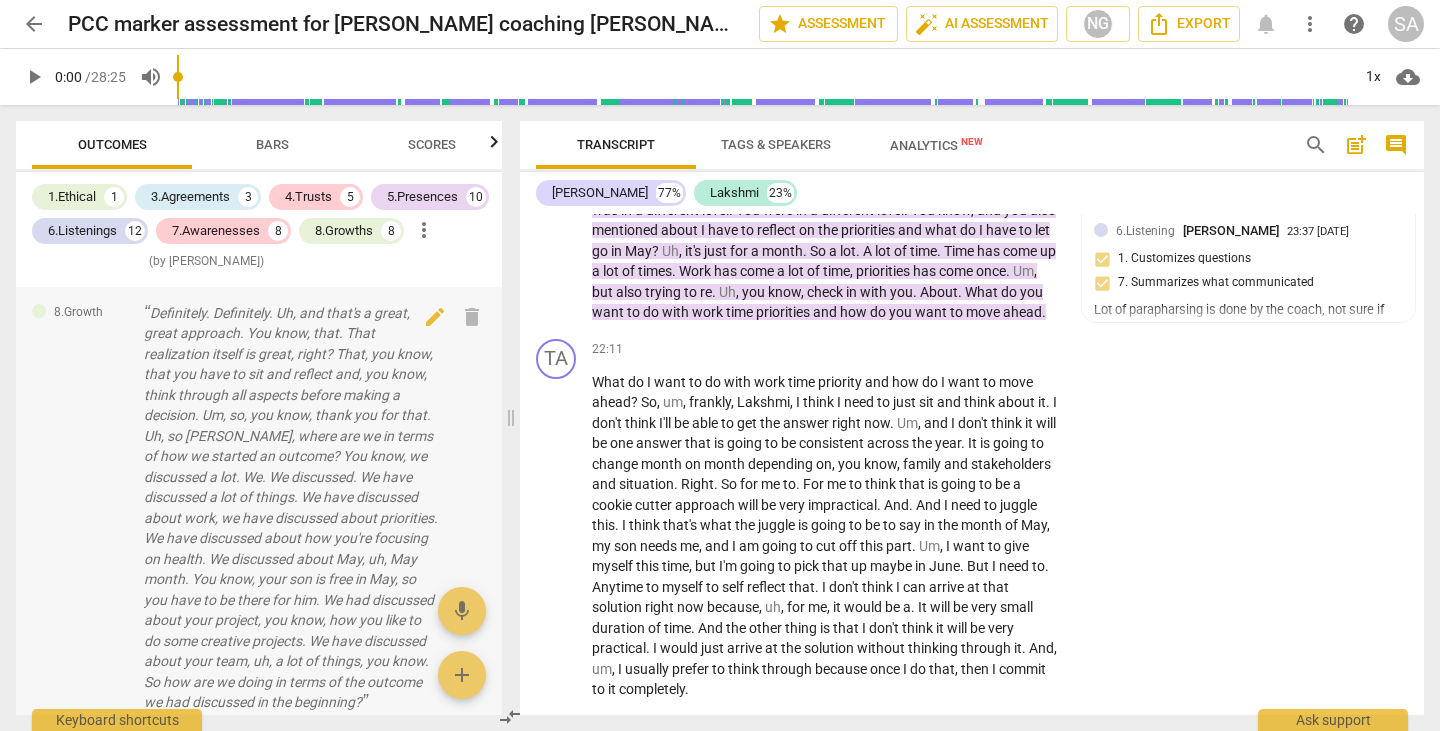 click on "Definitely. Definitely. Uh, and that's a great, great approach. You know, that. That realization itself is great, right? That, you know, that you have to sit and reflect and, you know, think through all aspects before making a decision. Um, so, you know, thank you for that. Uh, so [PERSON_NAME], where are we in terms of how we started an outcome? You know, we discussed a lot. We. We discussed. We have discussed a lot of things. We have discussed about work, we have discussed about priorities. We have discussed about how you're focusing on health. We discussed about May, uh, May month. You know, your son is free in May, so you have to be there for him. We had discussed about your project, you know, how you like to do some creative projects. We have discussed about your team, uh, a lot of things, you know. So how are we doing in terms of the outcome we had discussed in the beginning?" at bounding box center [291, 508] 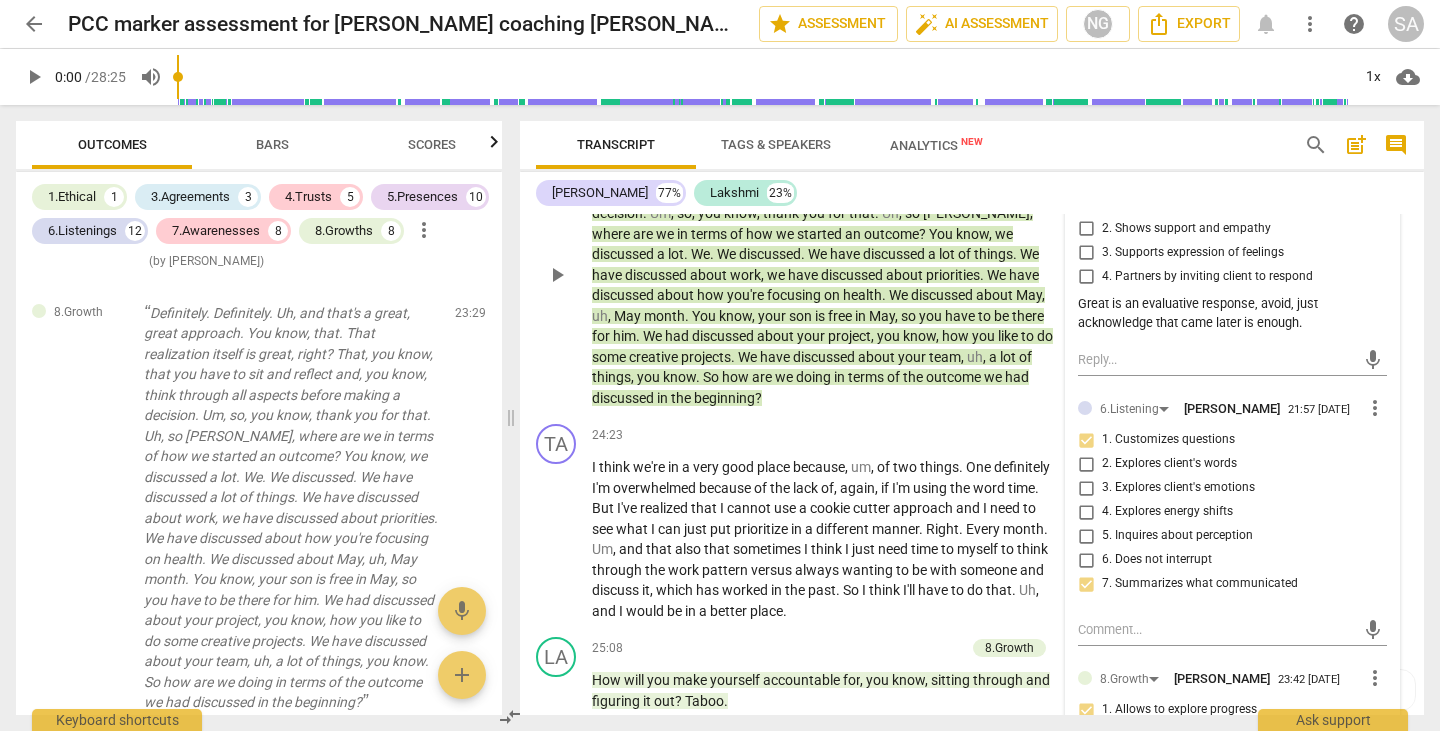 scroll, scrollTop: 9133, scrollLeft: 0, axis: vertical 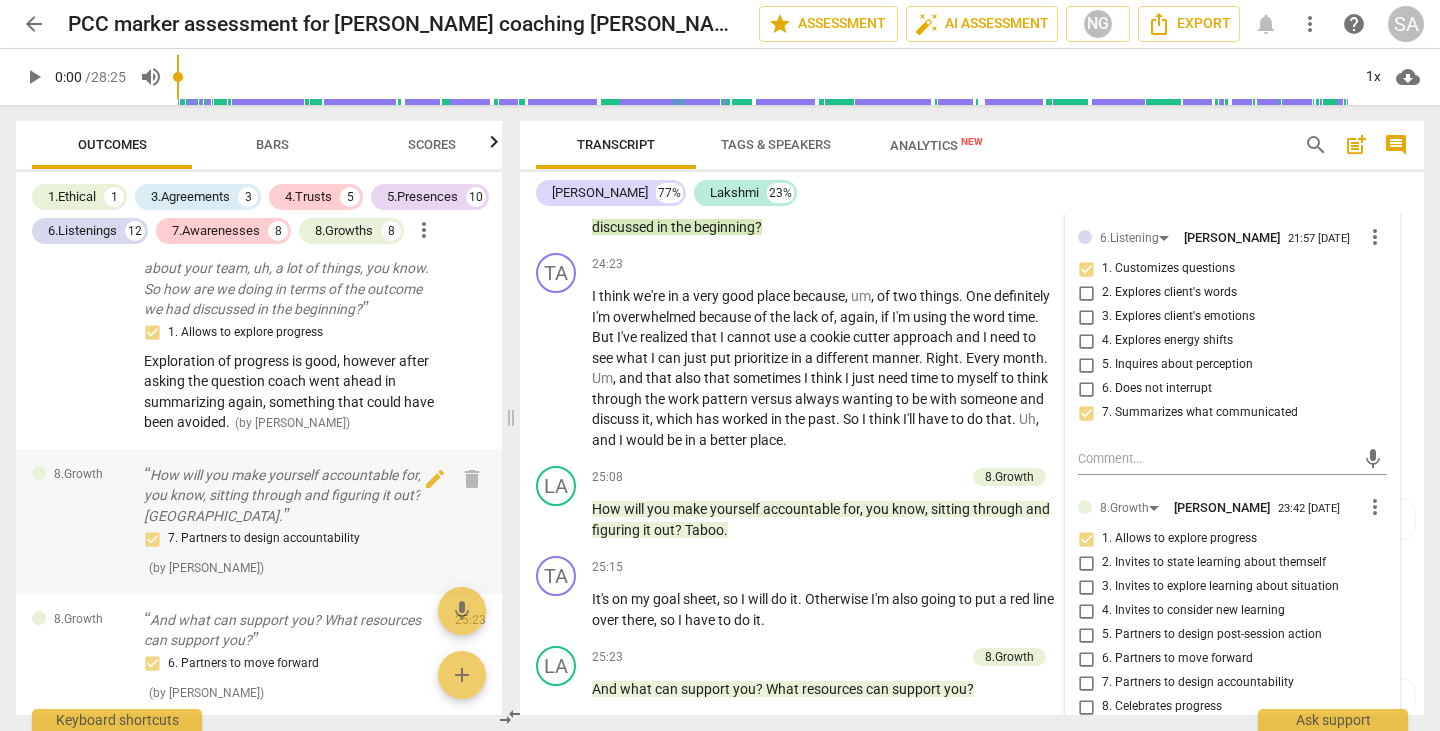 click on "How will you make yourself accountable for, you know, sitting through and figuring it out? [GEOGRAPHIC_DATA]." at bounding box center (291, 496) 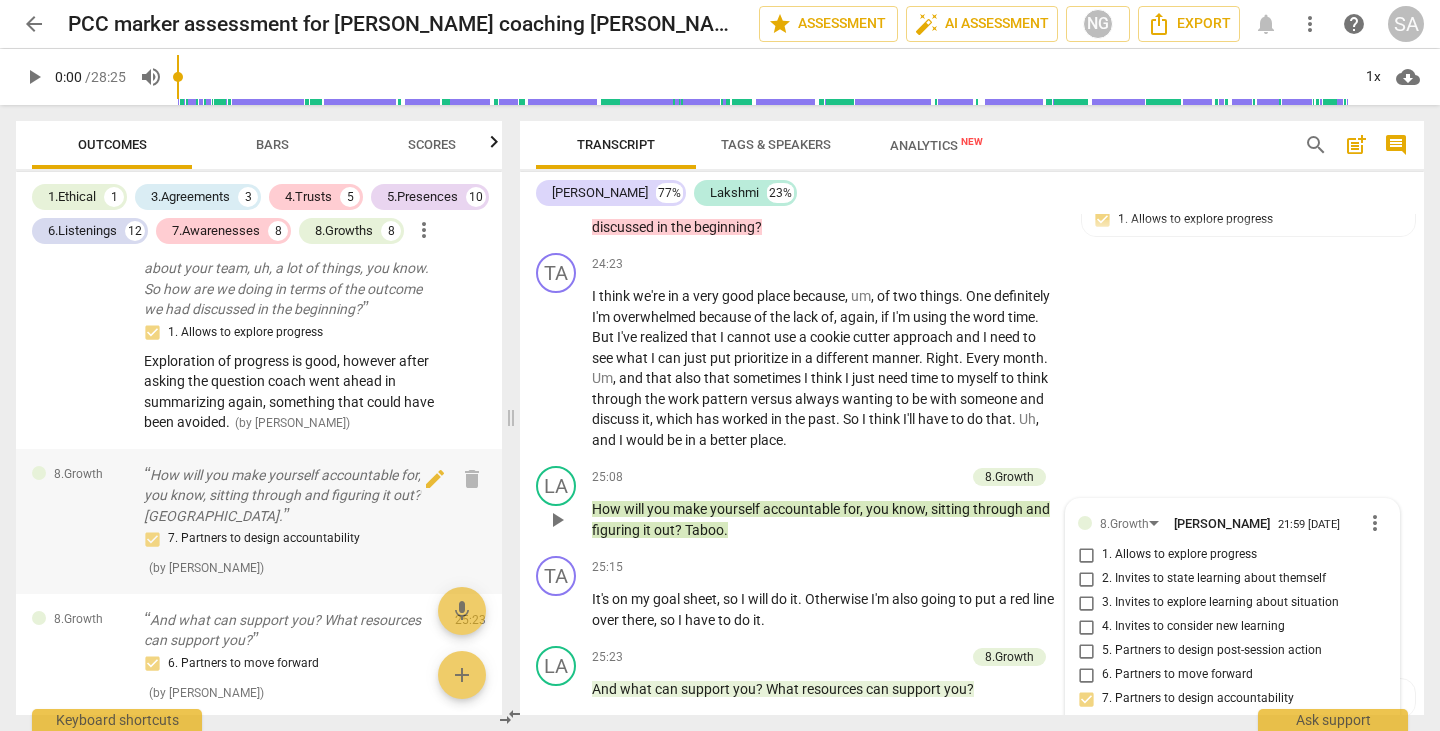 scroll, scrollTop: 9733, scrollLeft: 0, axis: vertical 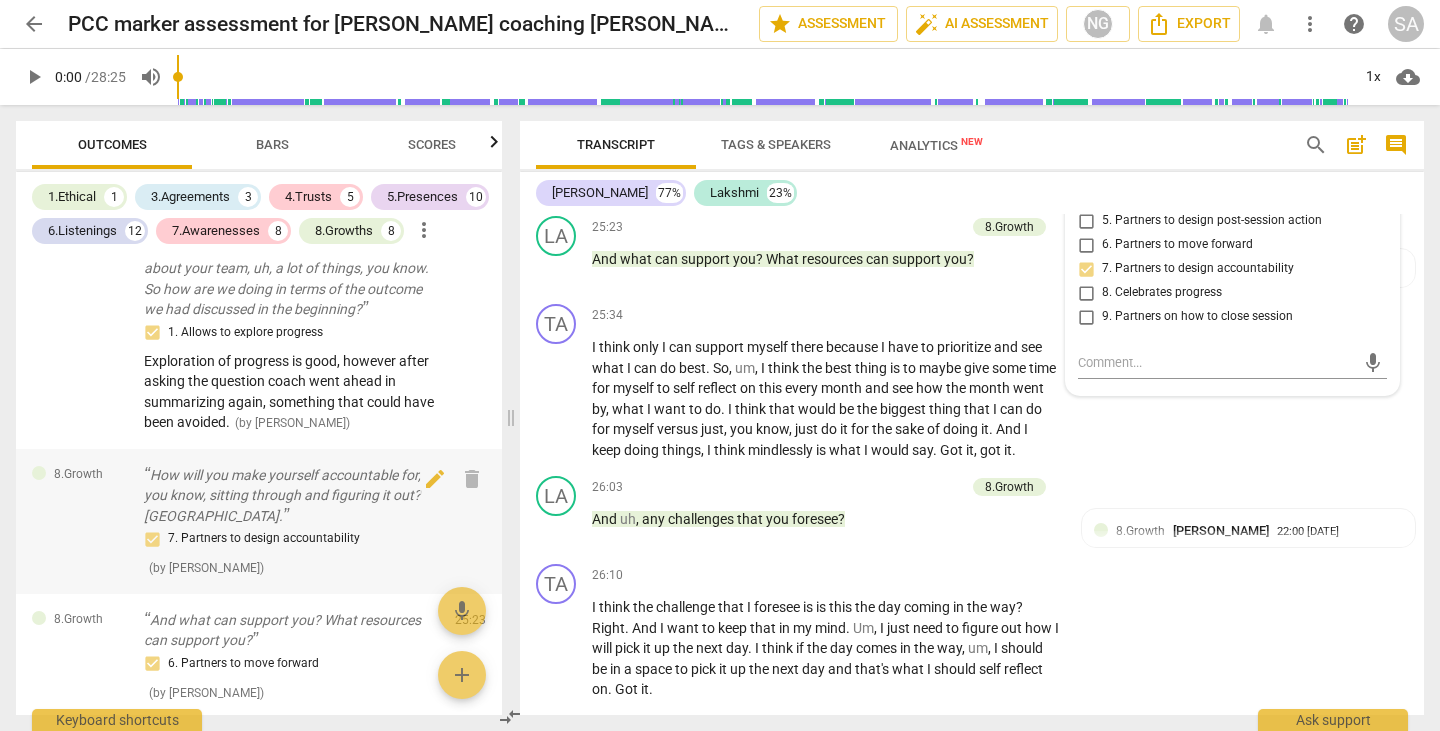 click on "How will you make yourself accountable for, you know, sitting through and figuring it out? [GEOGRAPHIC_DATA]." at bounding box center (291, 496) 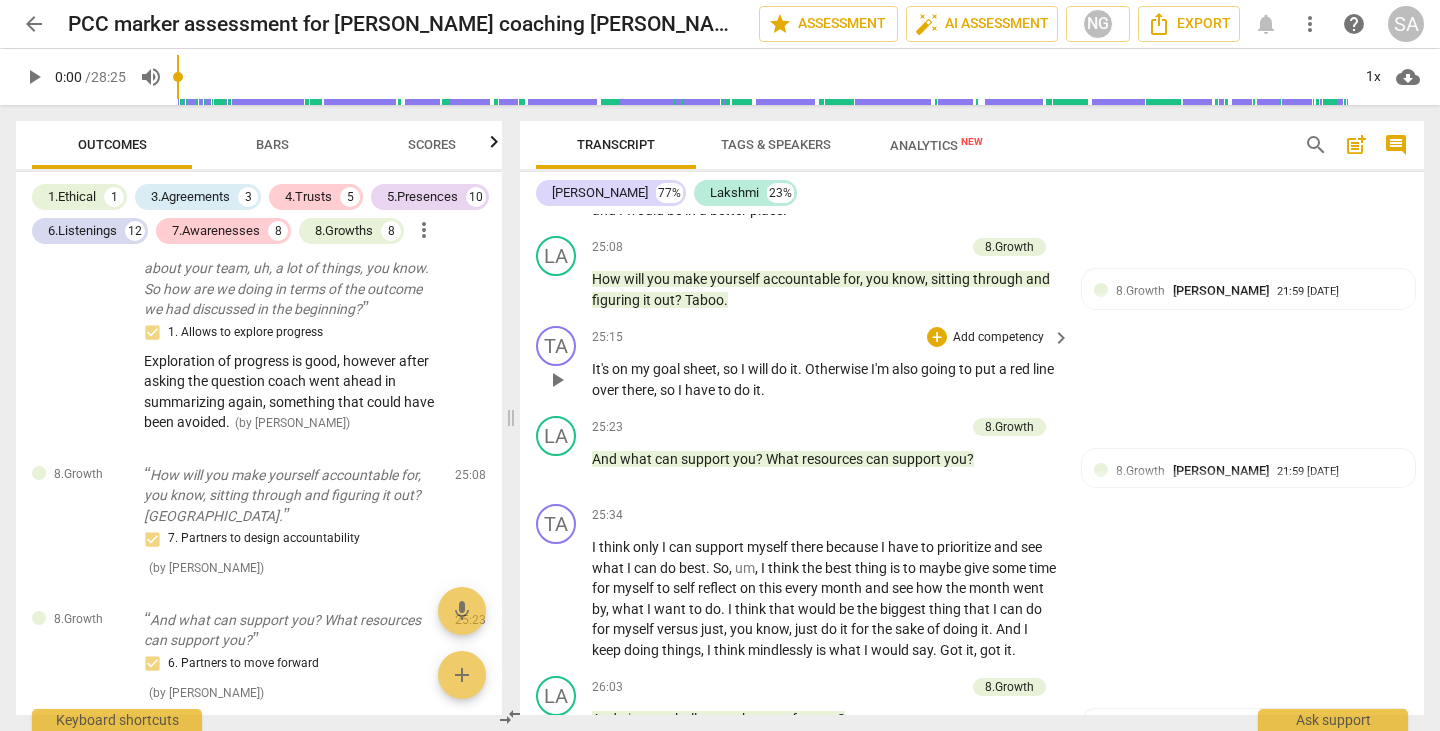 scroll, scrollTop: 9433, scrollLeft: 0, axis: vertical 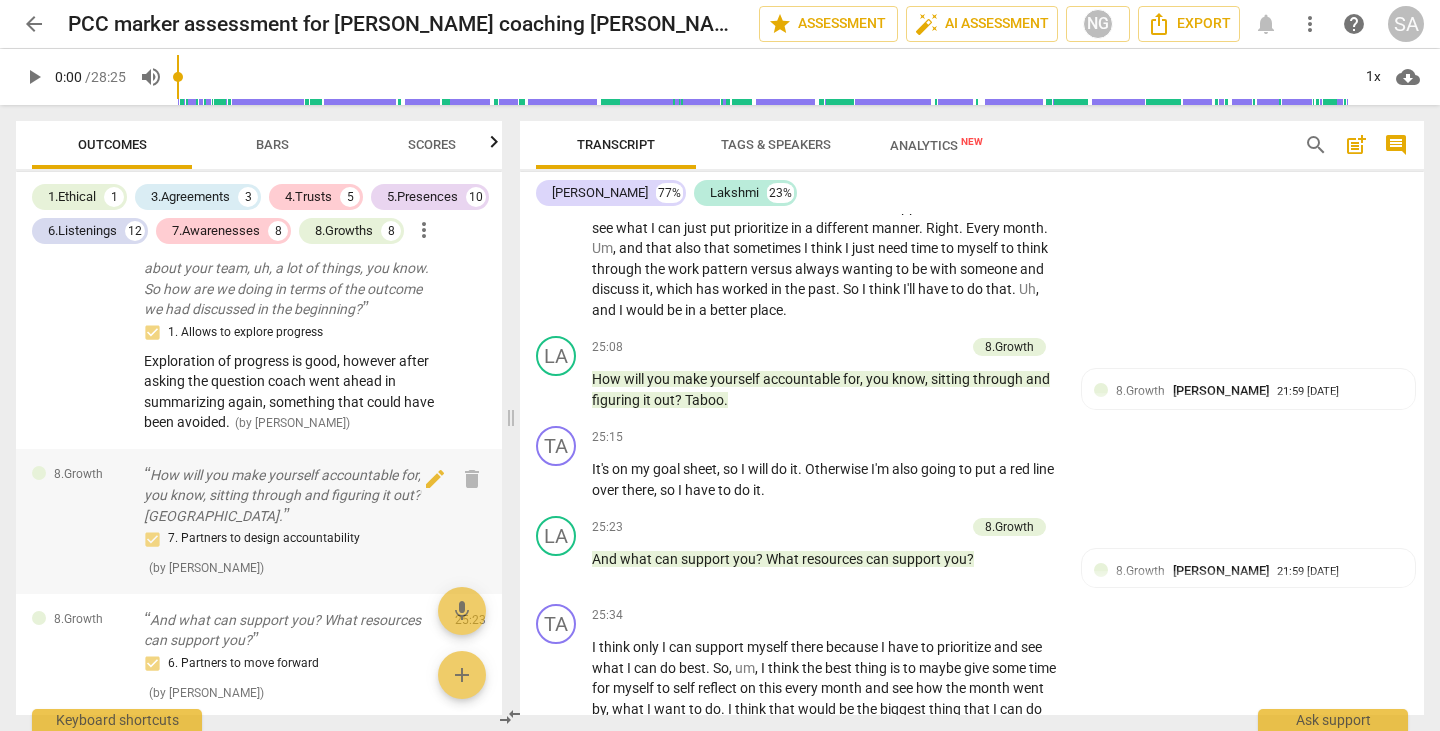 click on "How will you make yourself accountable for, you know, sitting through and figuring it out? [GEOGRAPHIC_DATA]." at bounding box center (291, 496) 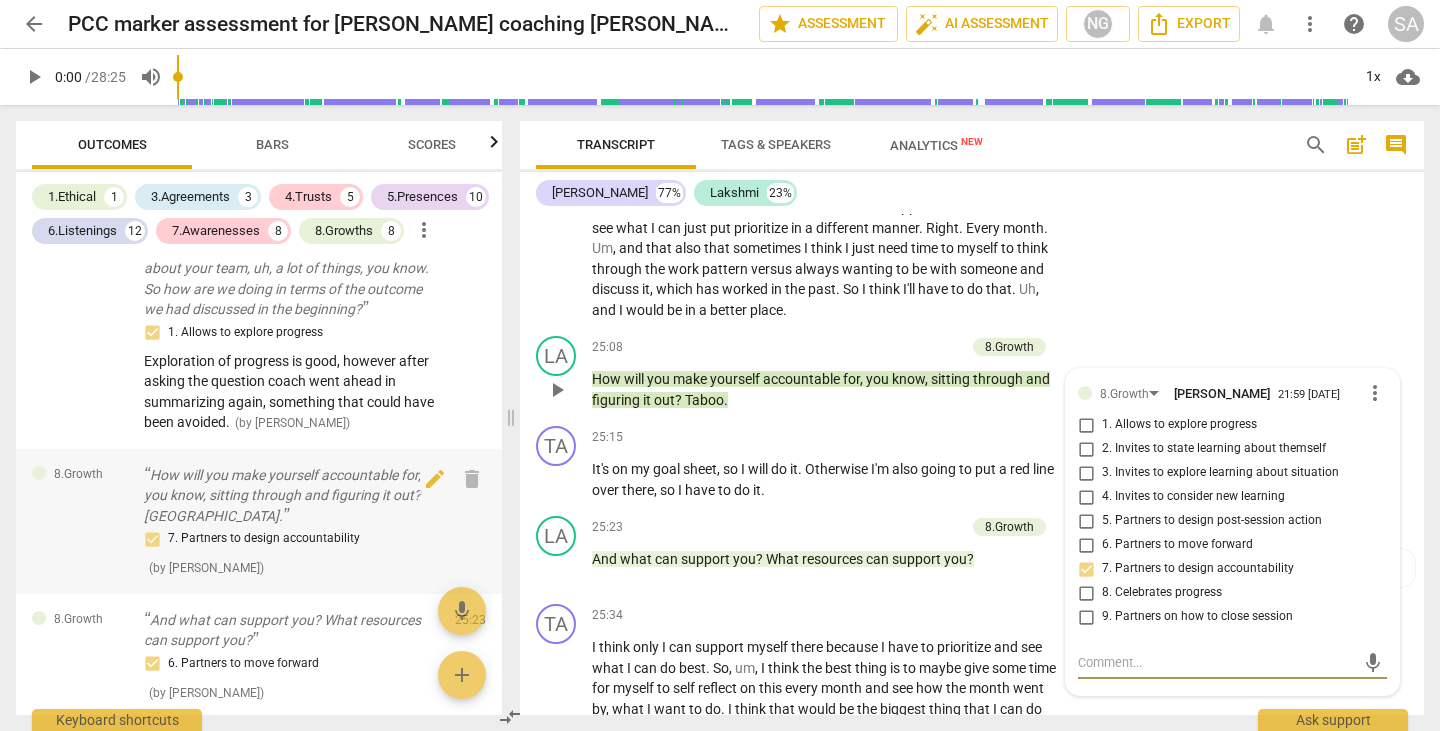 scroll, scrollTop: 9733, scrollLeft: 0, axis: vertical 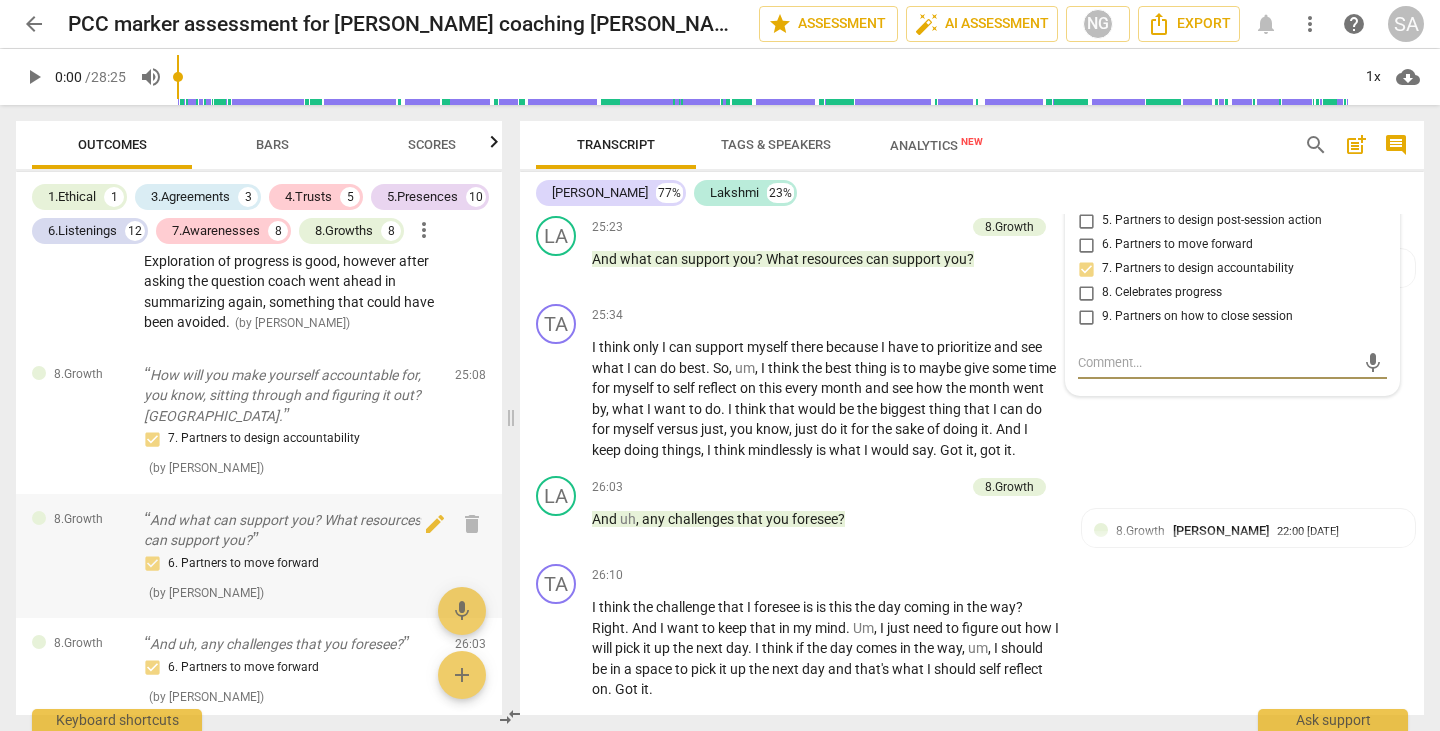 click on "And what can support you? What resources can support you?" at bounding box center [291, 530] 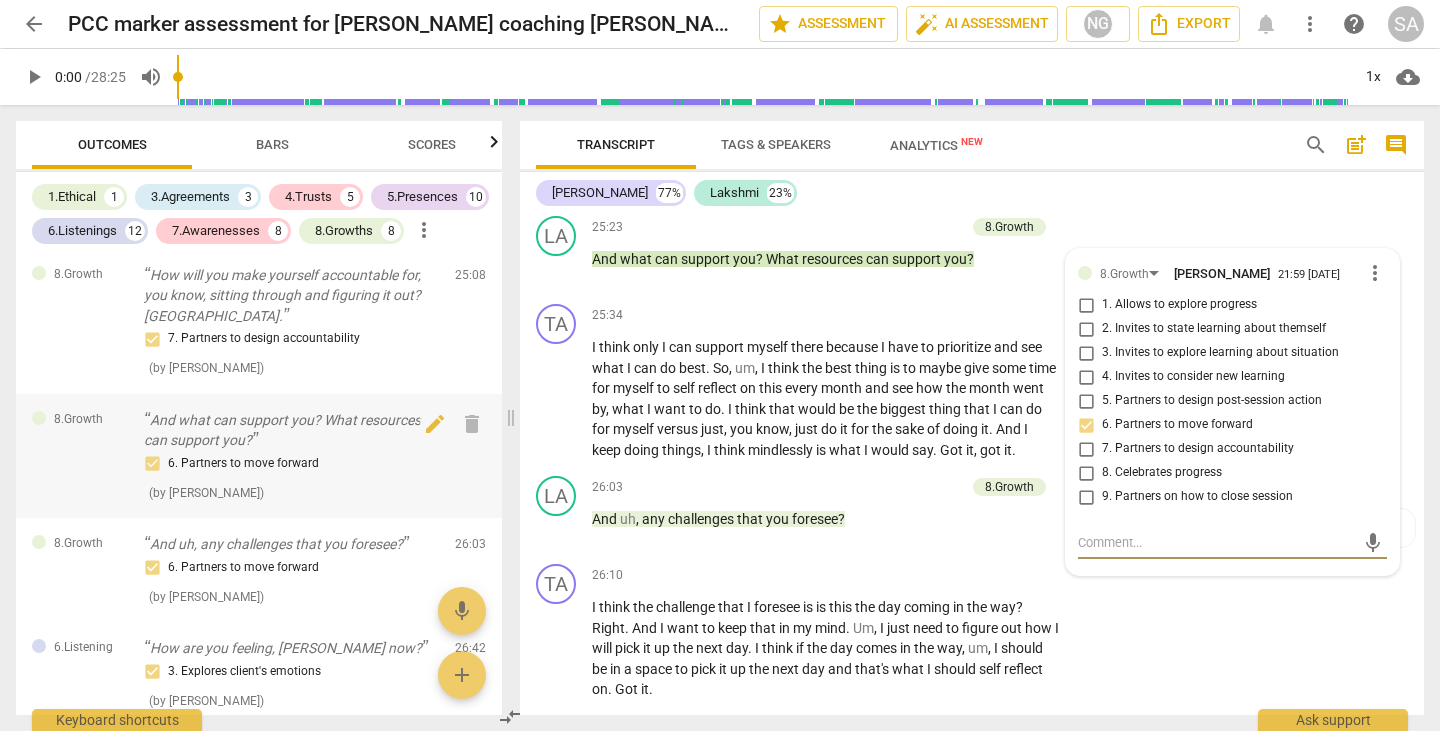 scroll, scrollTop: 11524, scrollLeft: 0, axis: vertical 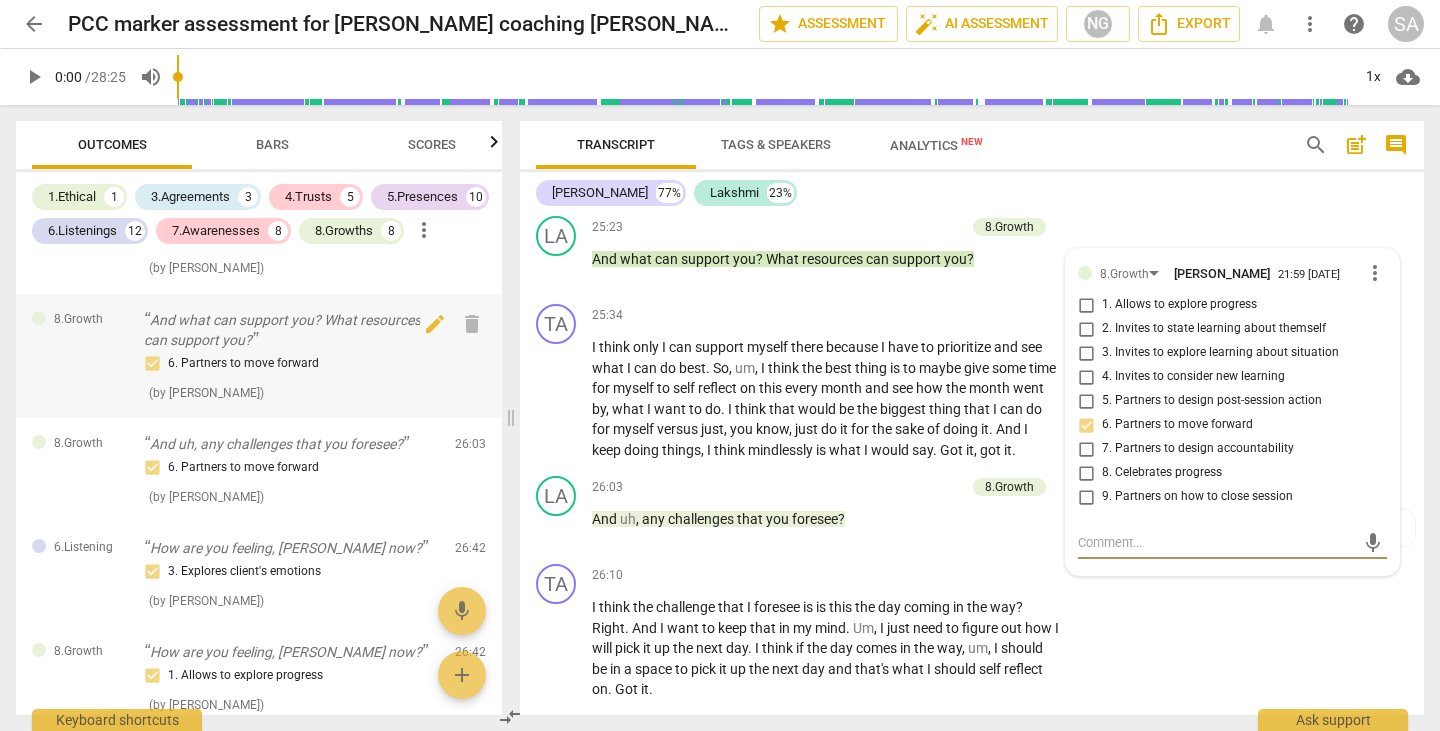 click on "And what can support you? What resources can support you?" at bounding box center (291, 330) 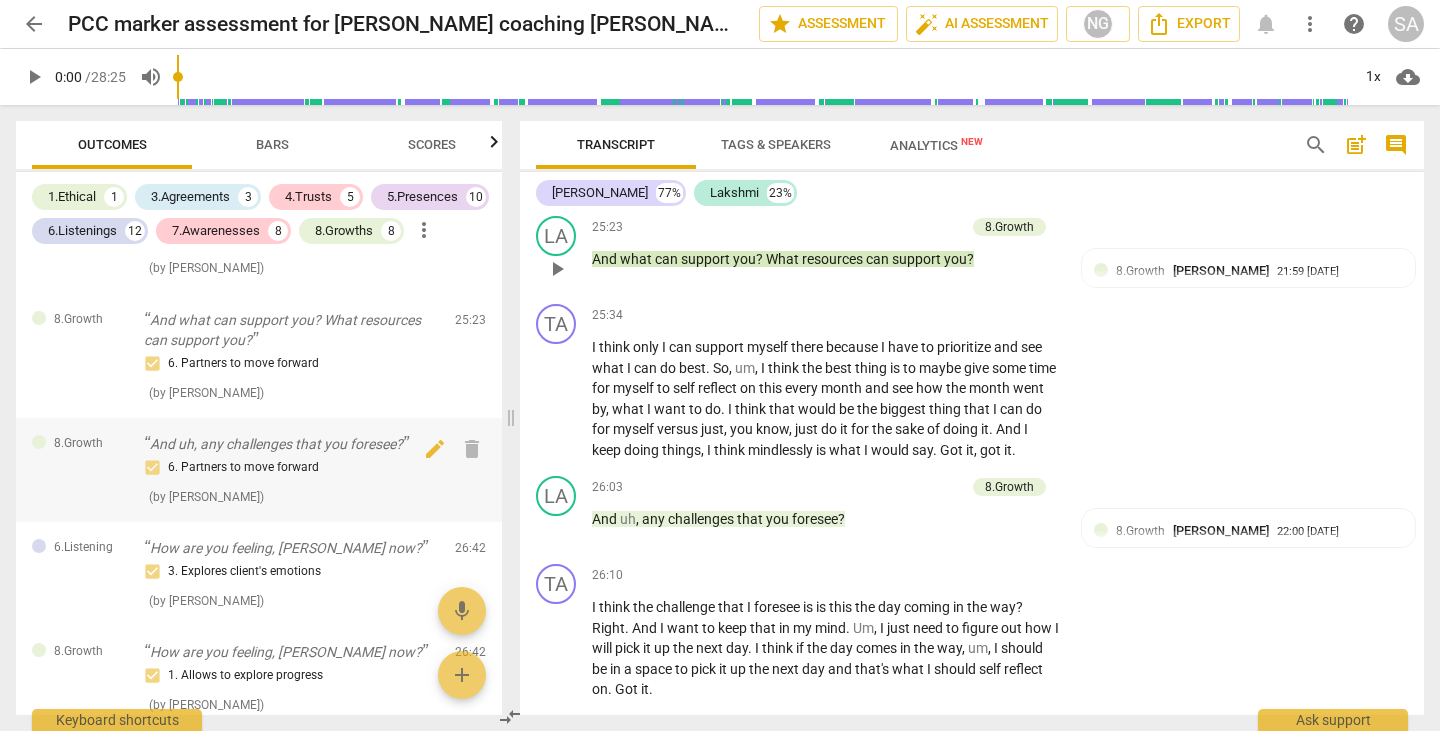 click on "And uh, any challenges that you foresee?" at bounding box center (291, 444) 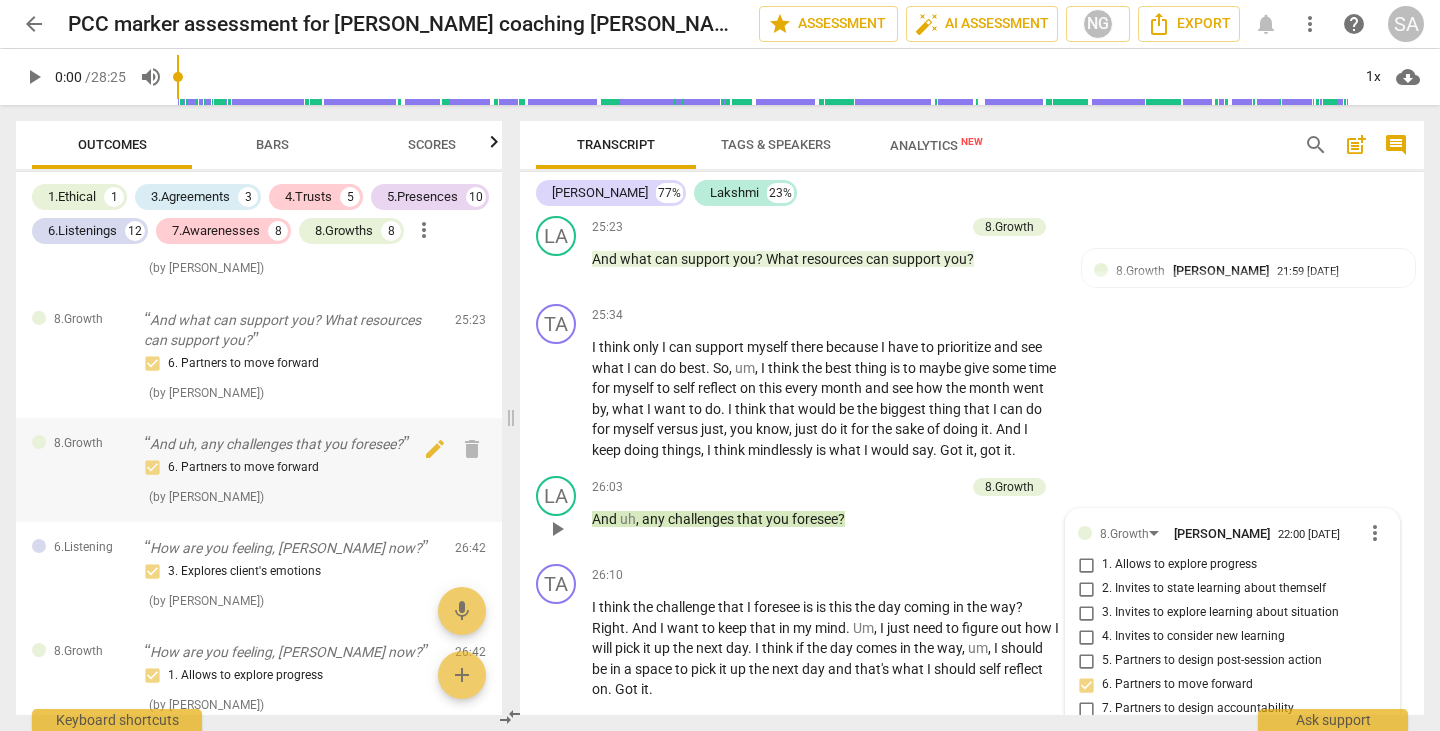 scroll, scrollTop: 10173, scrollLeft: 0, axis: vertical 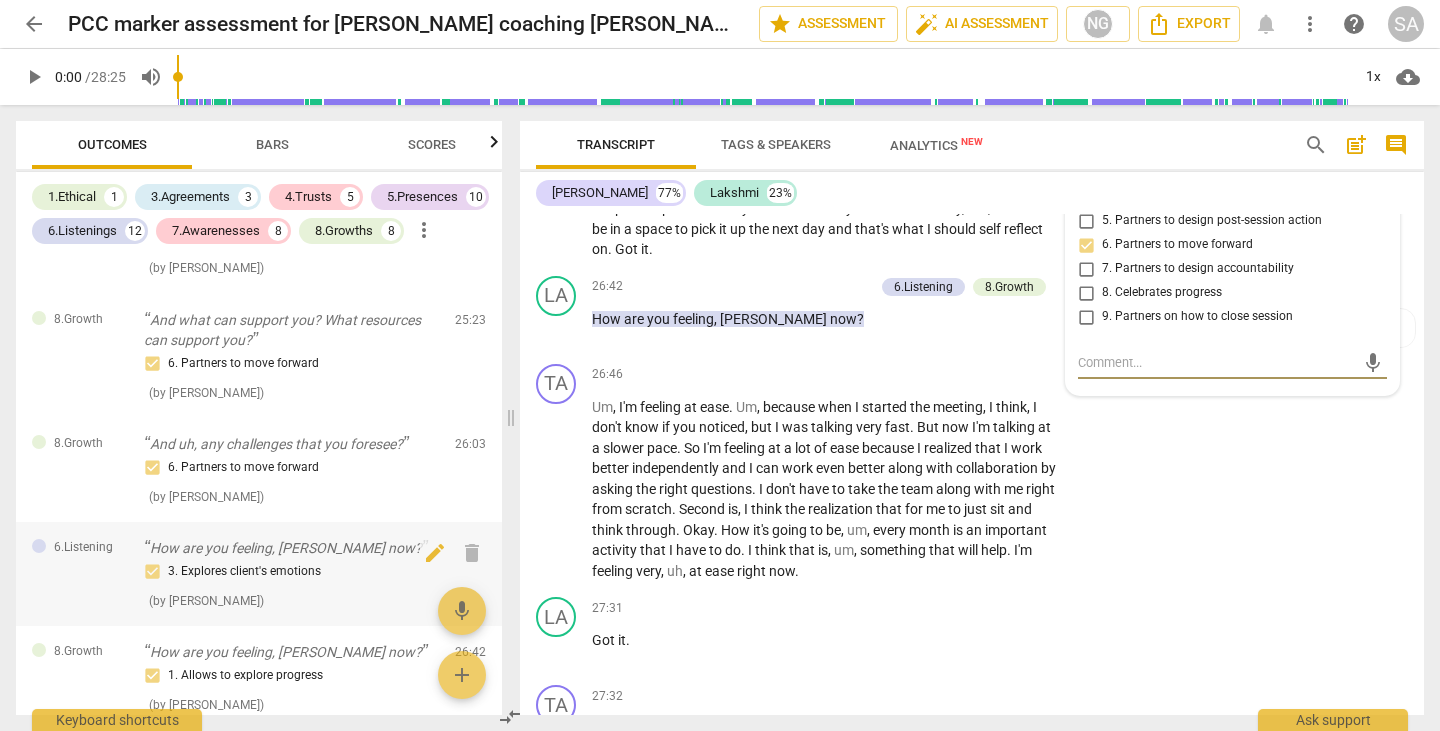 click on "How are you feeling, [PERSON_NAME] now?" at bounding box center [291, 548] 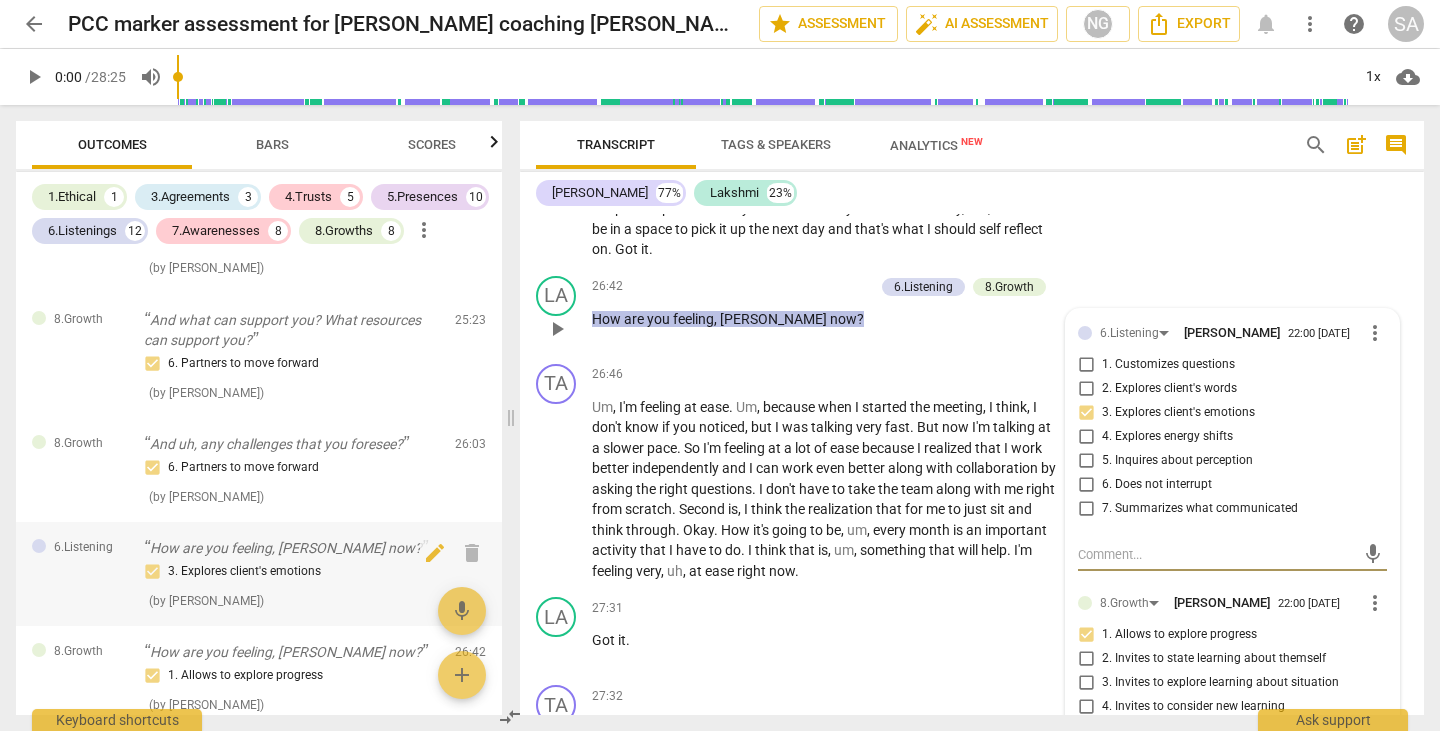 scroll, scrollTop: 11724, scrollLeft: 0, axis: vertical 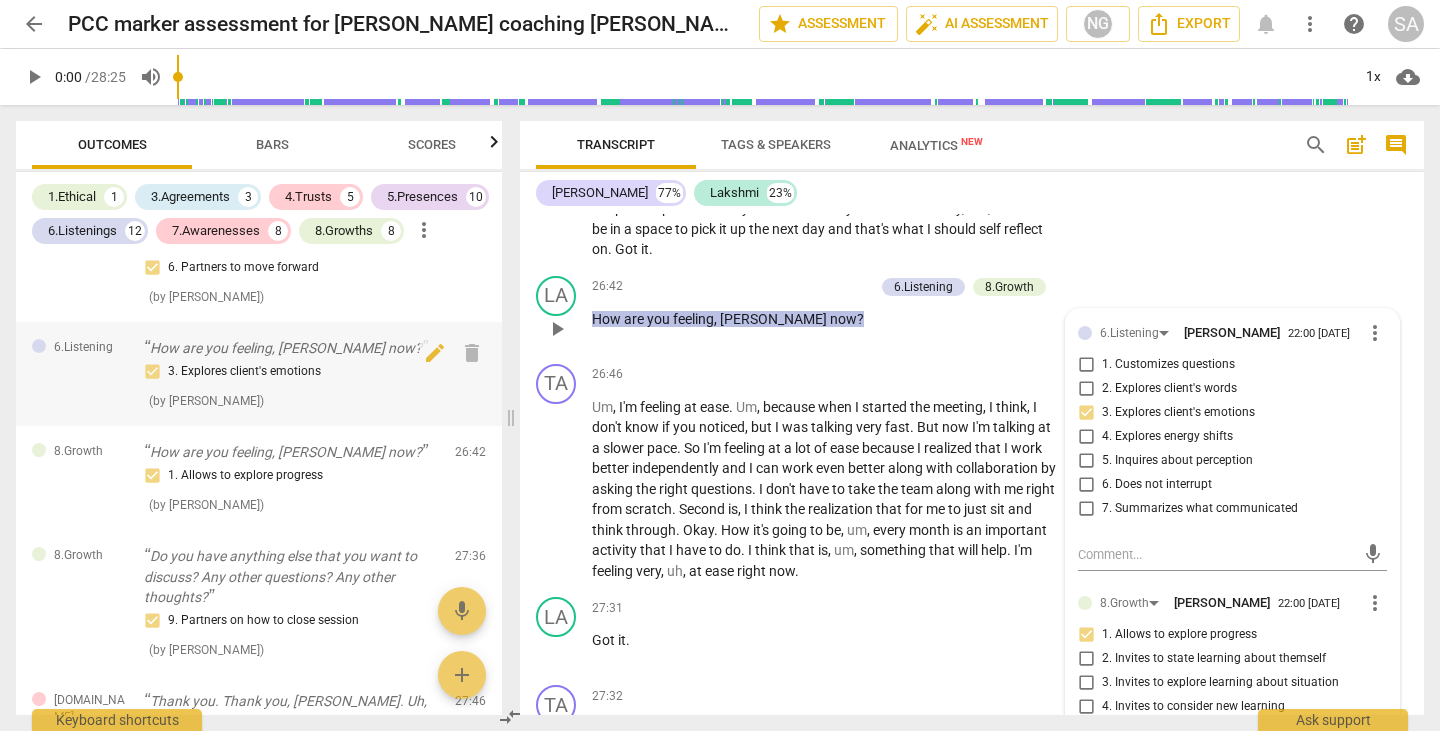 click on "How are you feeling, [PERSON_NAME] now?" at bounding box center [291, 348] 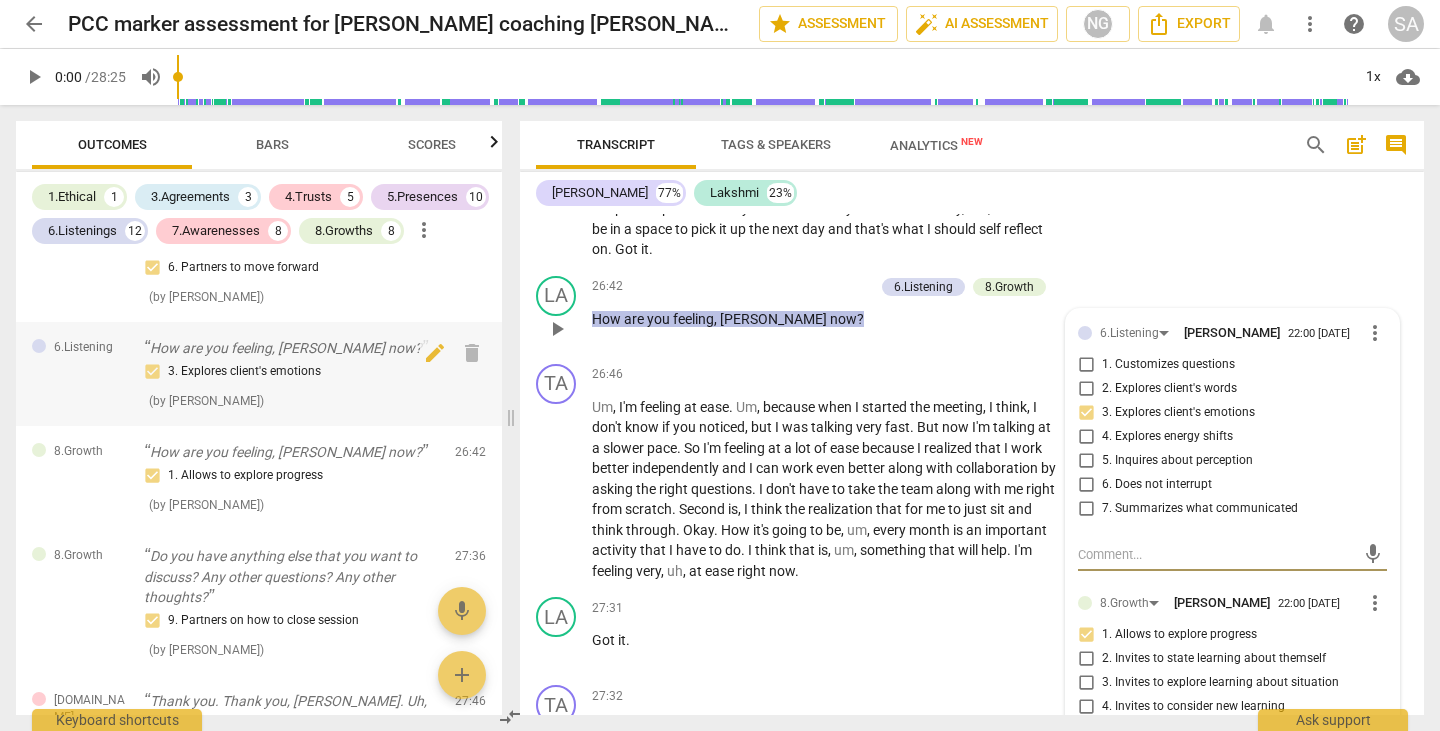 scroll, scrollTop: 11624, scrollLeft: 0, axis: vertical 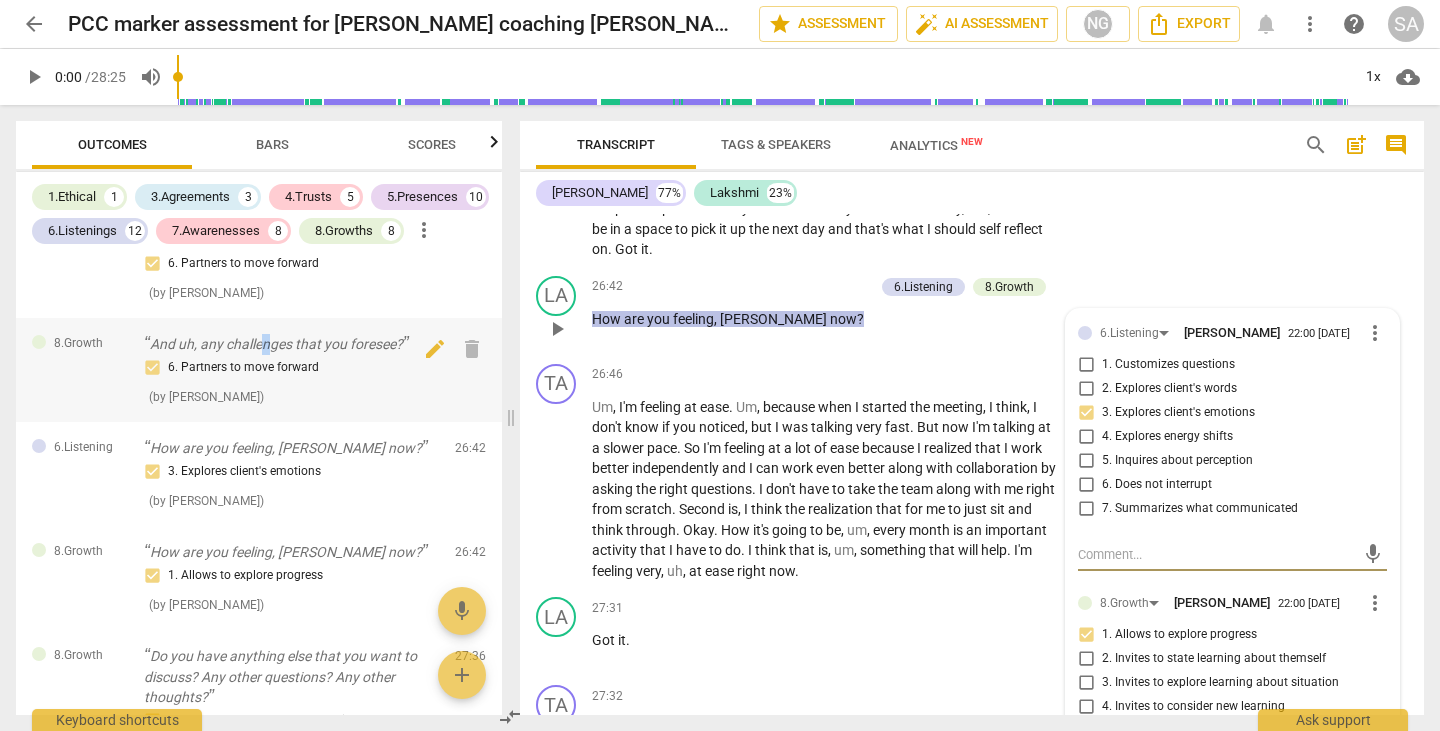 click on "And uh, any challenges that you foresee?" at bounding box center (291, 344) 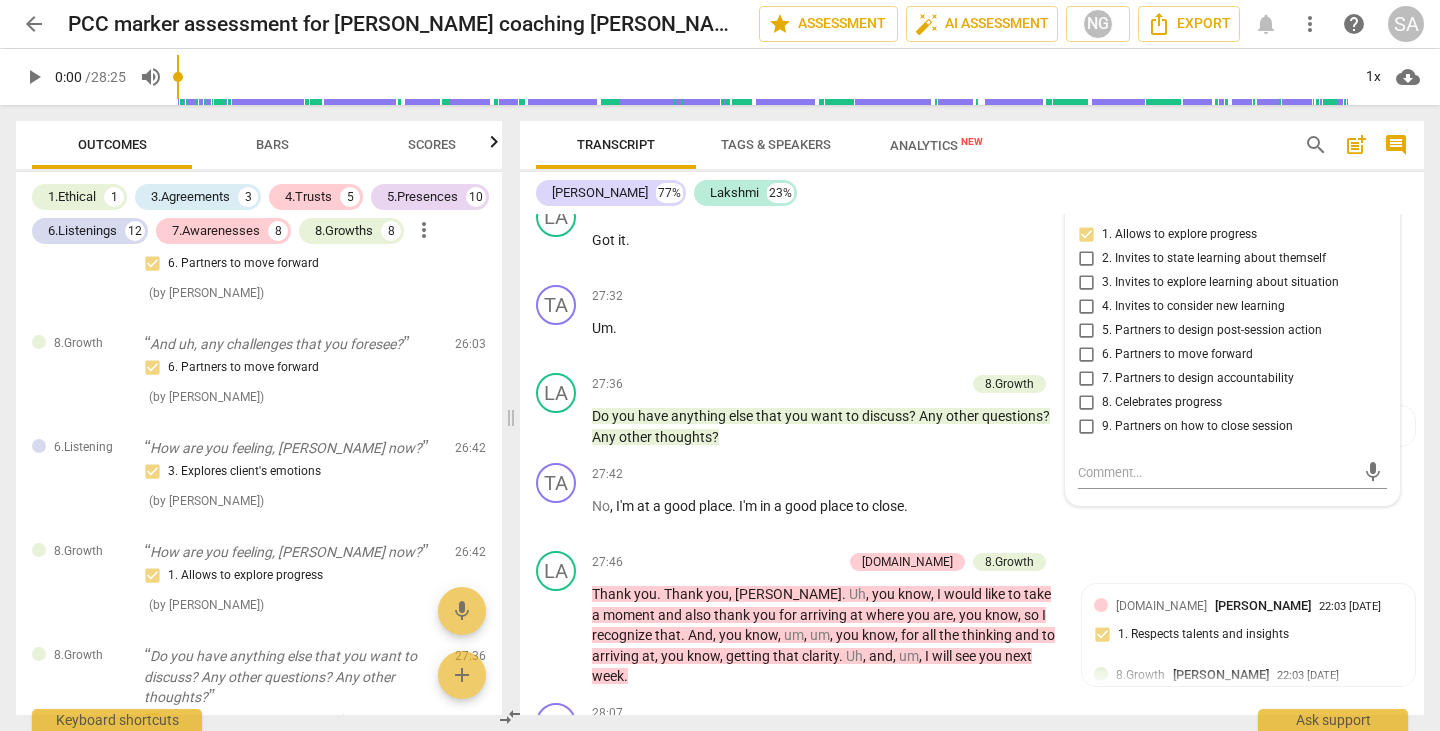 scroll, scrollTop: 10773, scrollLeft: 0, axis: vertical 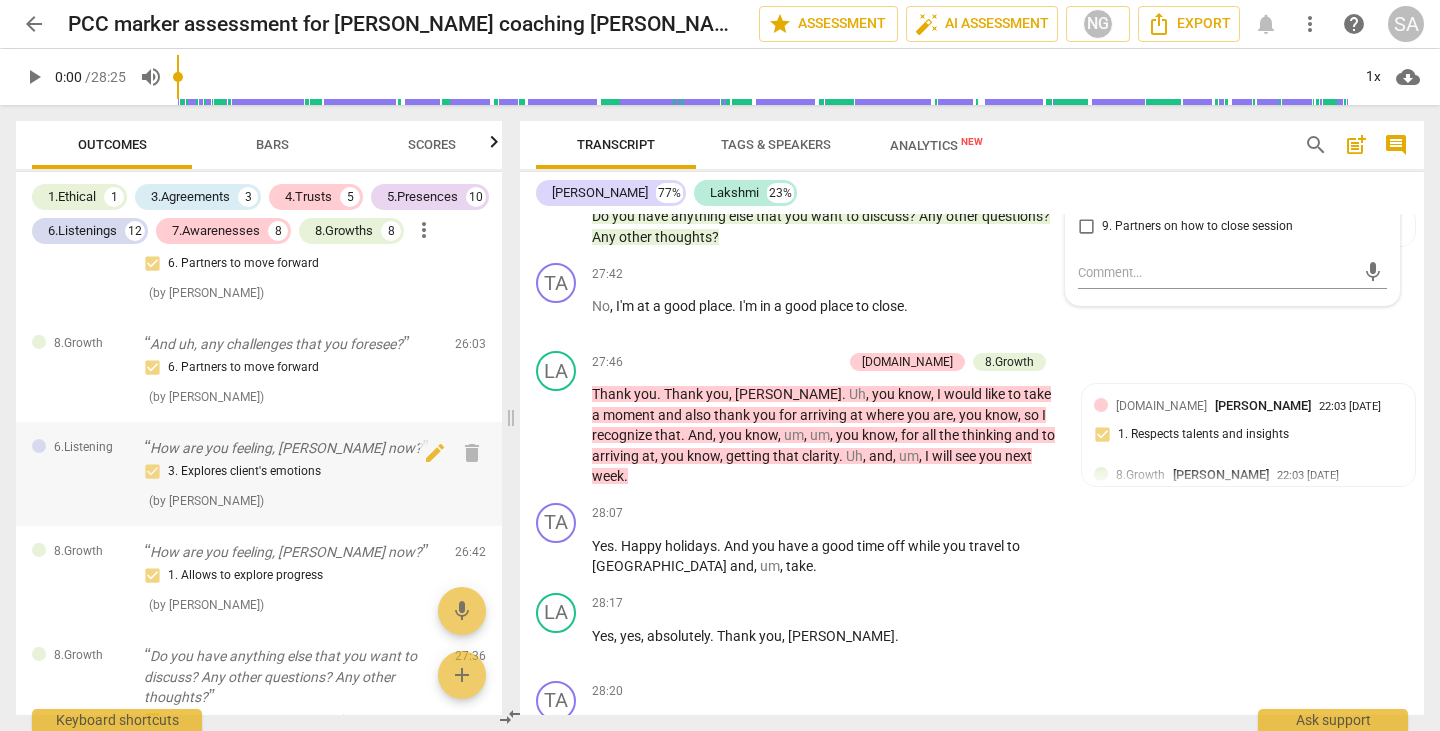 click on "How are you feeling, [PERSON_NAME] now?" at bounding box center (291, 448) 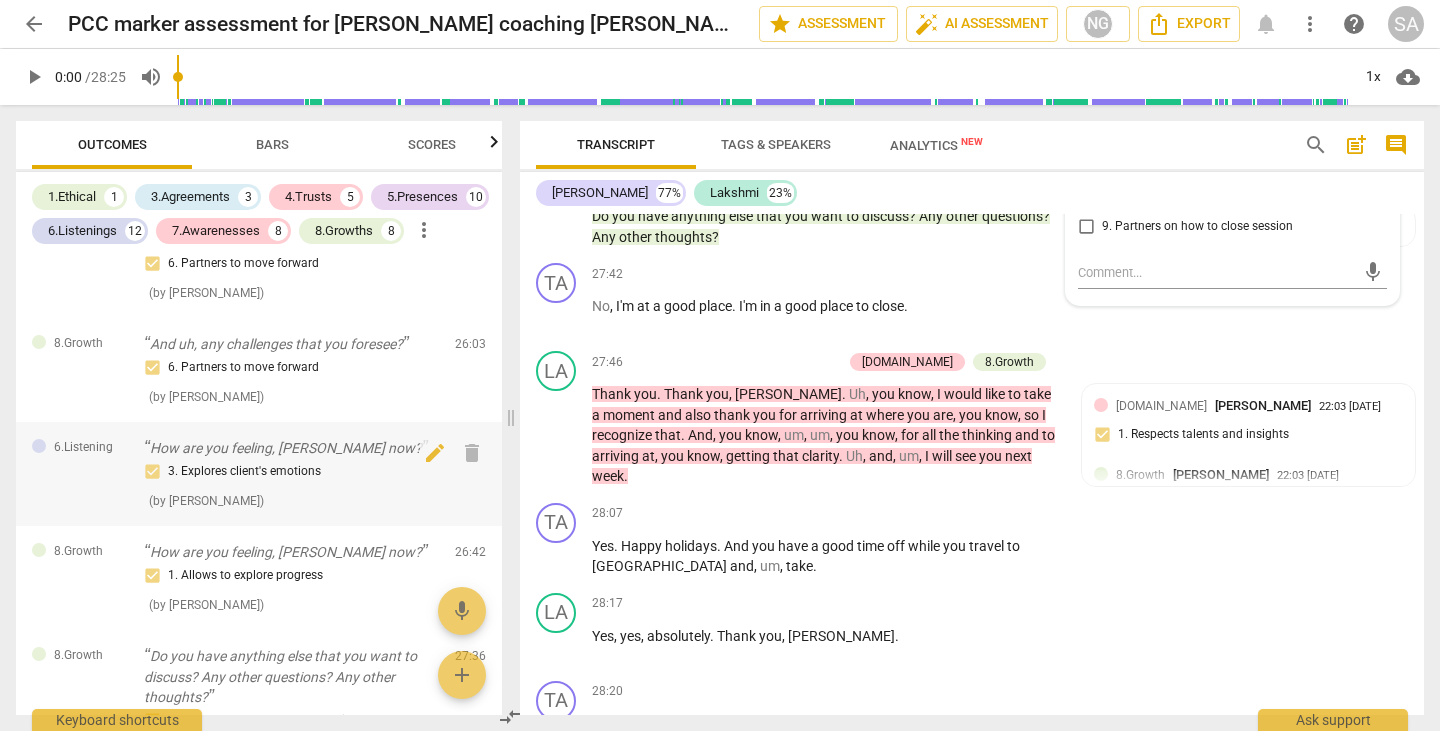 scroll, scrollTop: 10365, scrollLeft: 0, axis: vertical 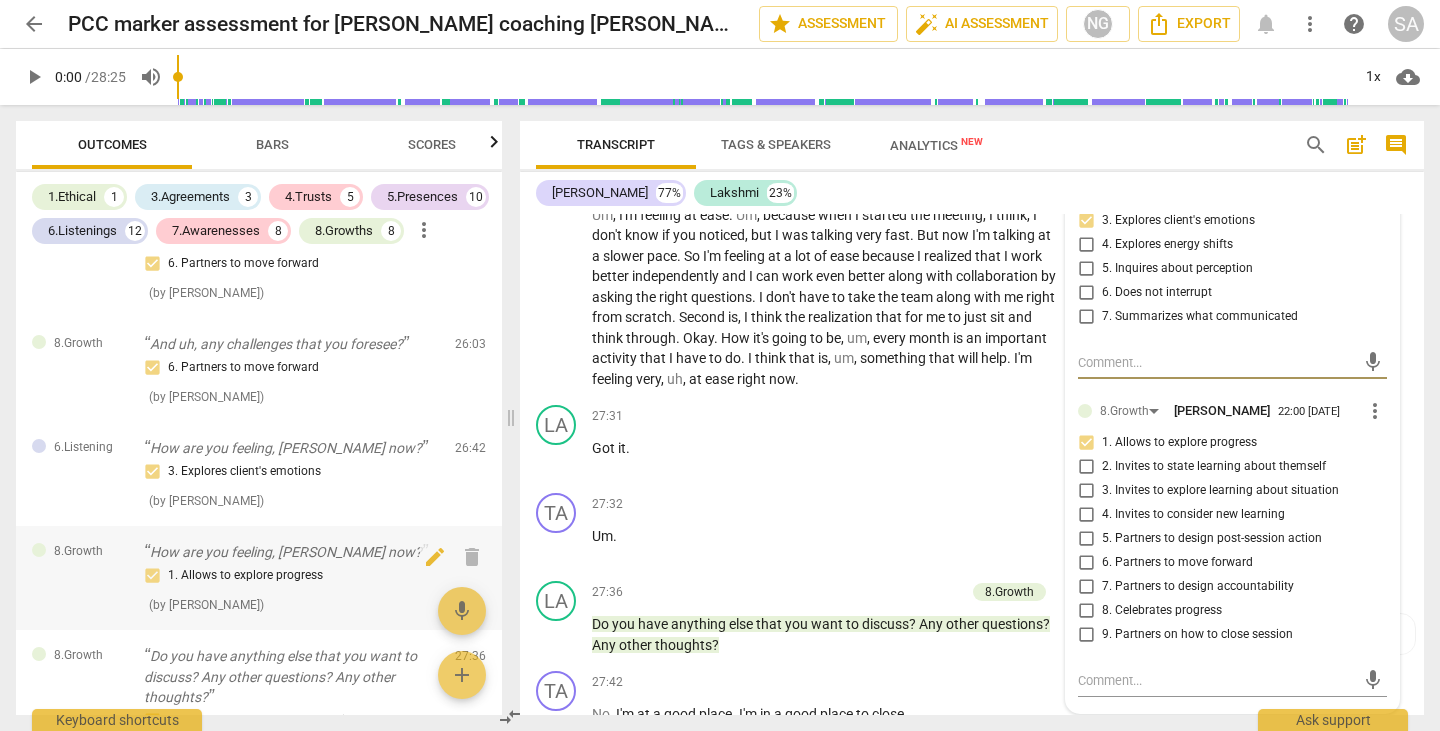 click on "1. Allows to explore progress" at bounding box center [291, 576] 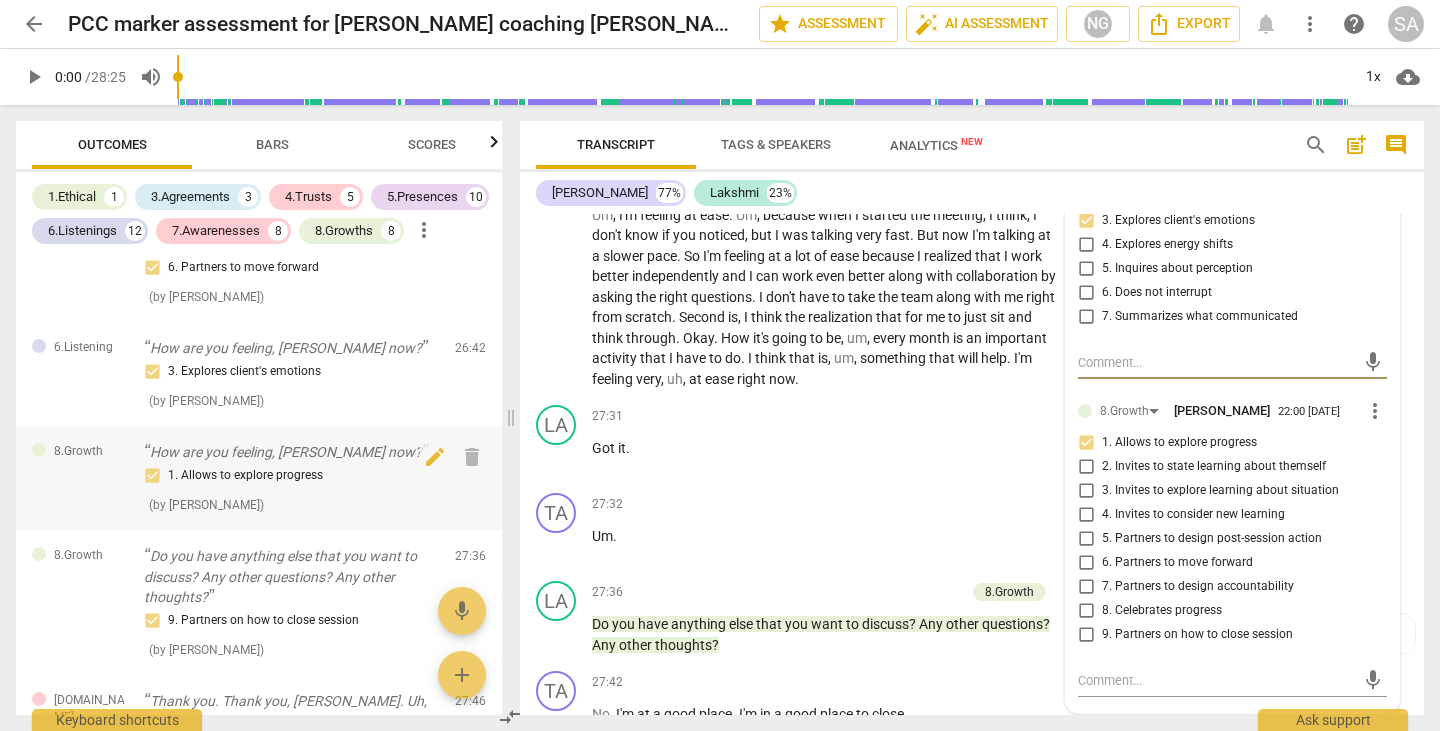 scroll, scrollTop: 11824, scrollLeft: 0, axis: vertical 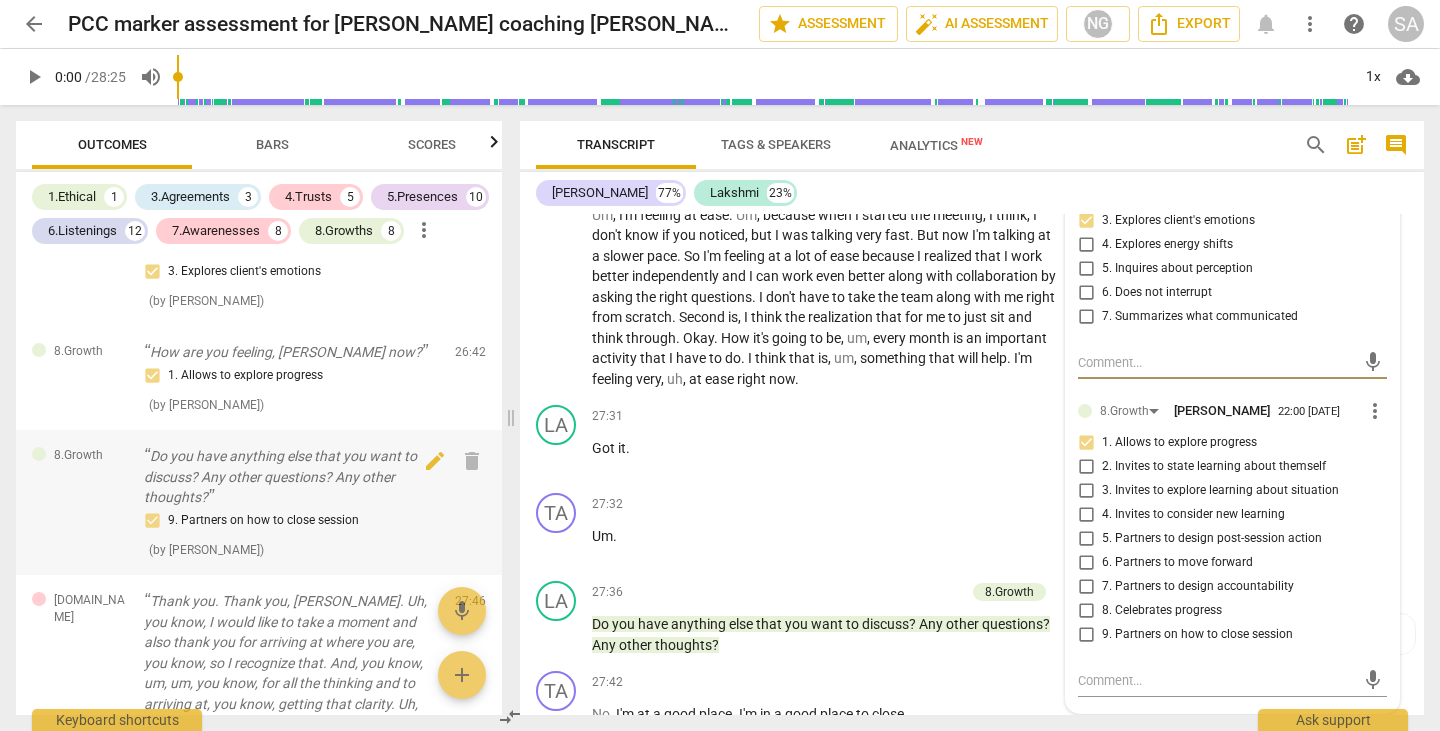 click on "Do you have anything else that you want to discuss? Any other questions? Any other thoughts?" at bounding box center [291, 477] 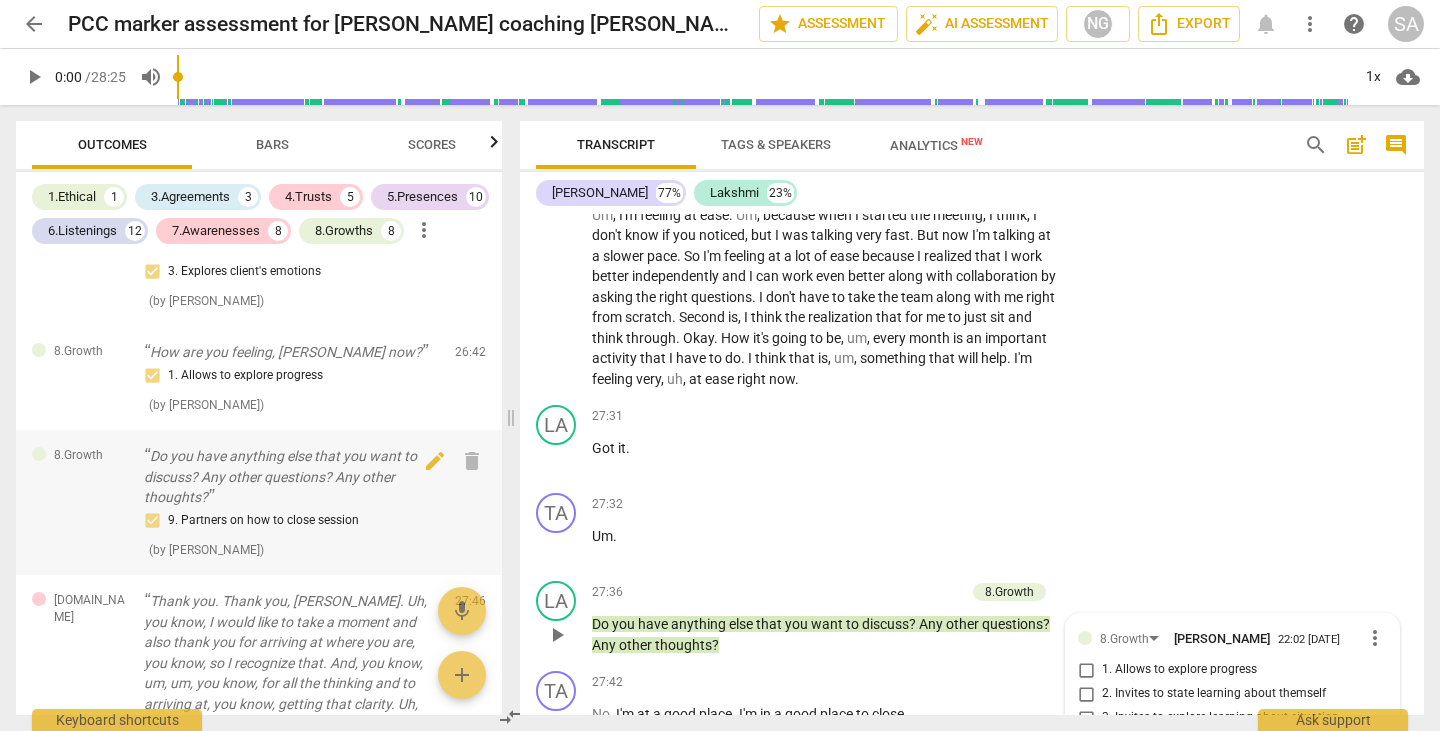 scroll, scrollTop: 10910, scrollLeft: 0, axis: vertical 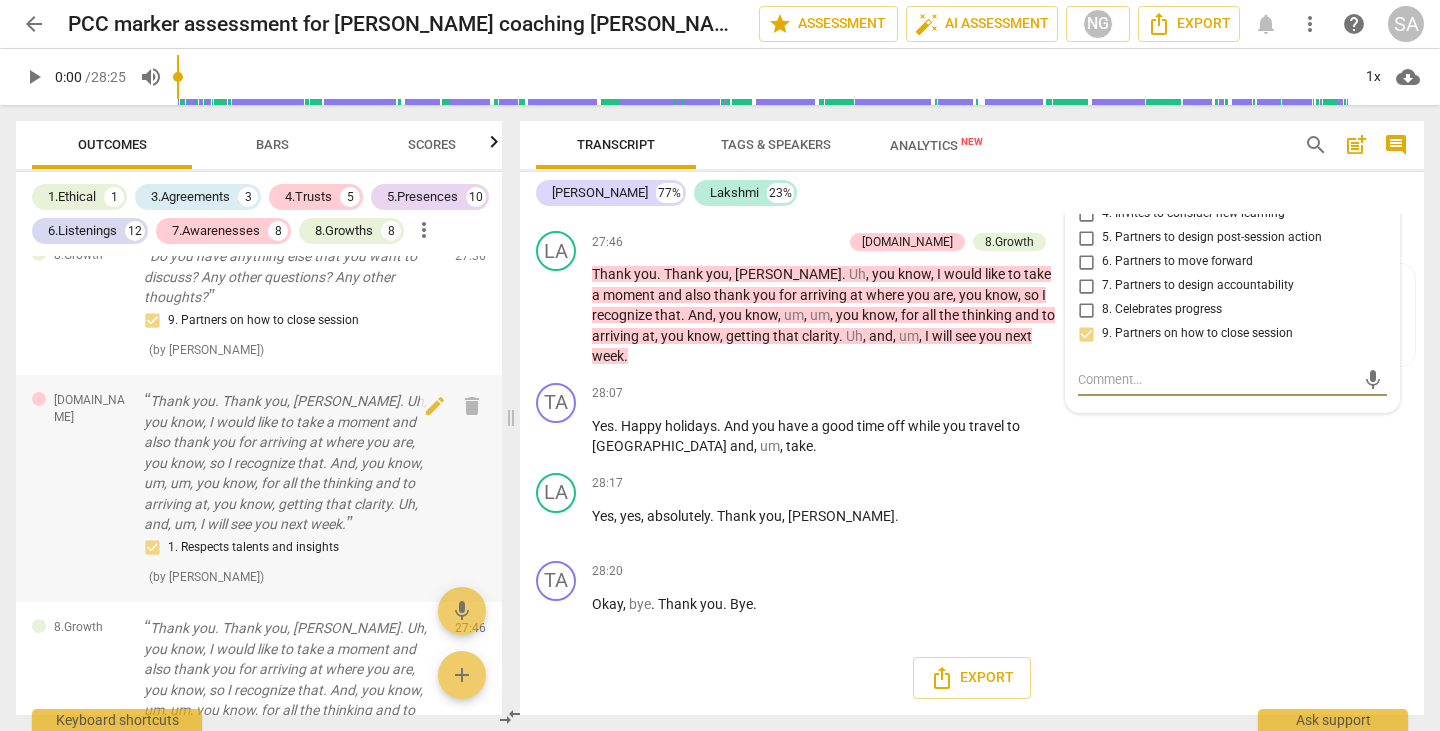 click on "Thank you. Thank you, [PERSON_NAME]. Uh, you know, I would like to take a moment and also thank you for arriving at where you are, you know, so I recognize that. And, you know, um, um, you know, for all the thinking and to arriving at, you know, getting that clarity. Uh, and, um, I will see you next week." at bounding box center (291, 463) 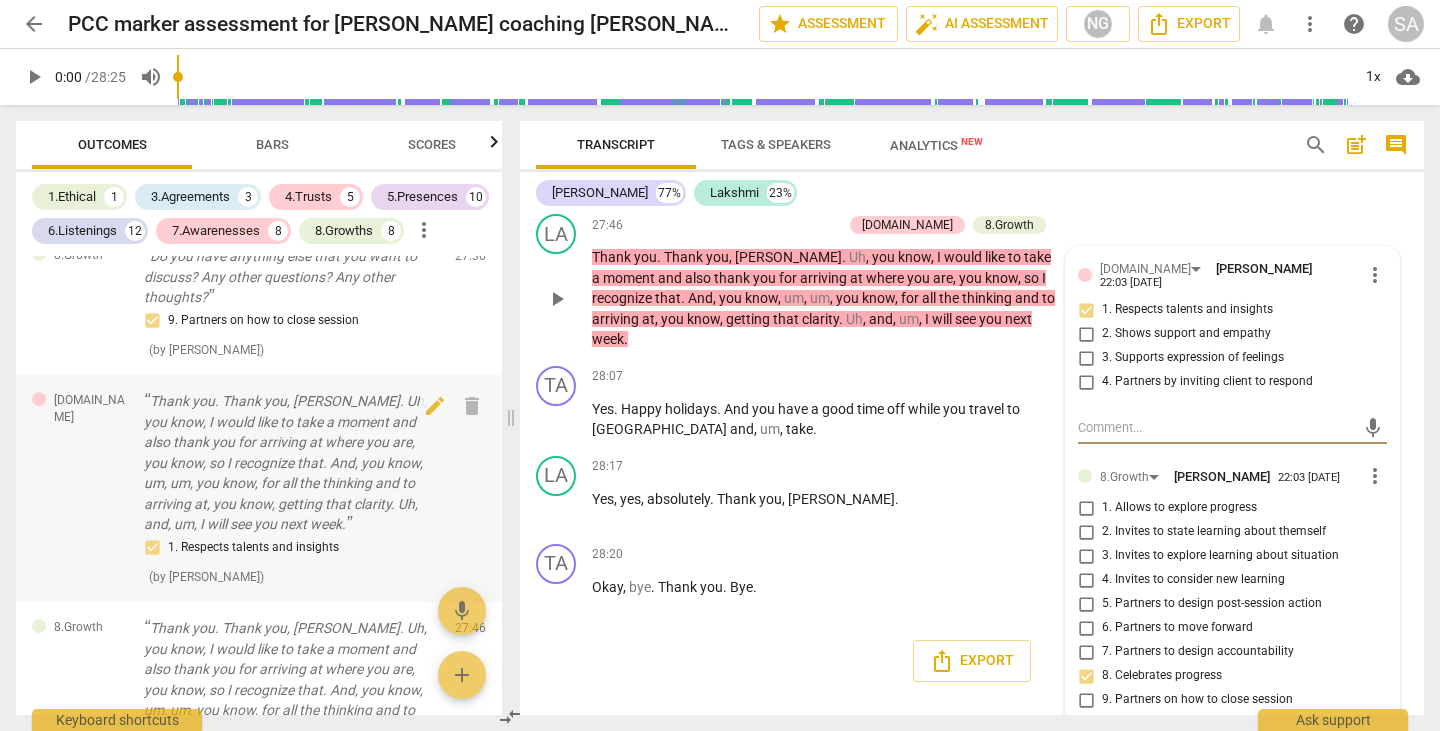 scroll, scrollTop: 12224, scrollLeft: 0, axis: vertical 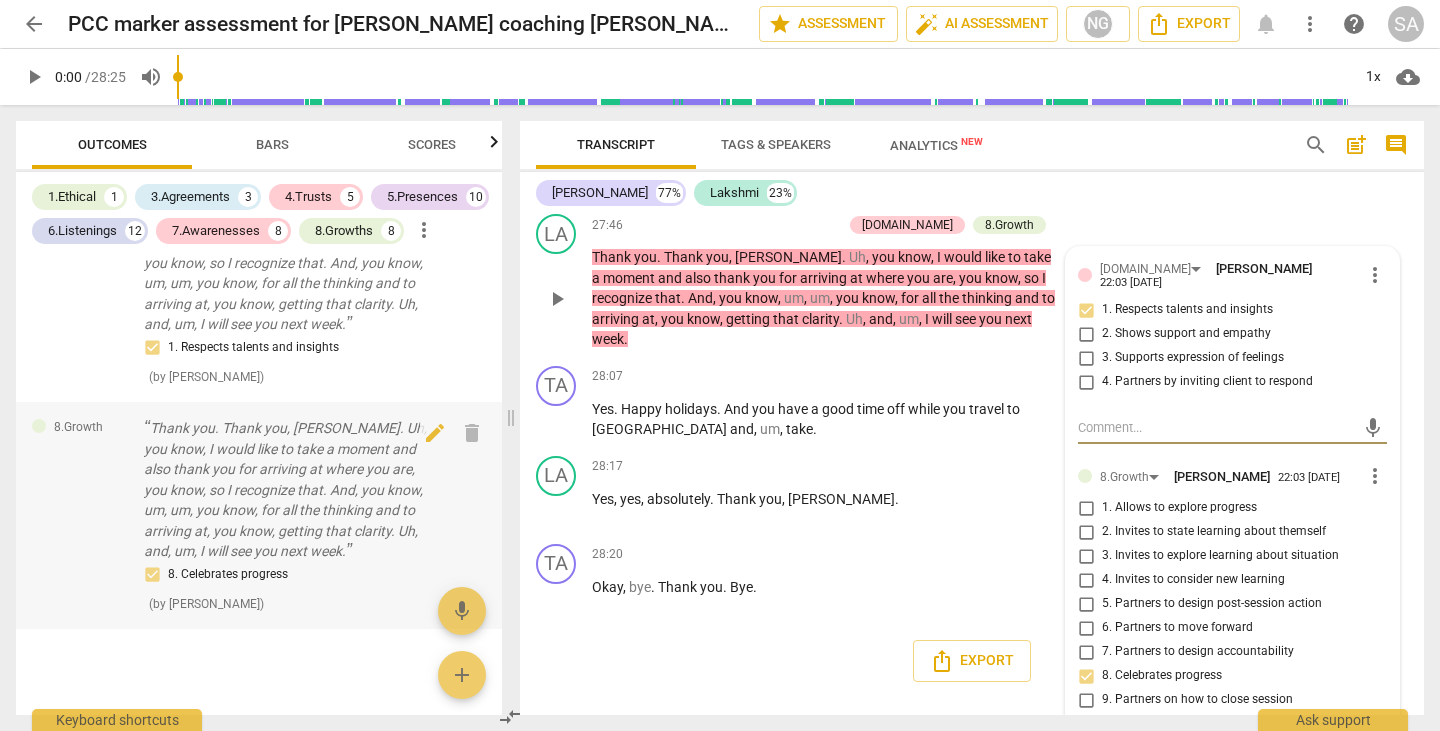 click on "Thank you. Thank you, [PERSON_NAME]. Uh, you know, I would like to take a moment and also thank you for arriving at where you are, you know, so I recognize that. And, you know, um, um, you know, for all the thinking and to arriving at, you know, getting that clarity. Uh, and, um, I will see you next week." at bounding box center (291, 490) 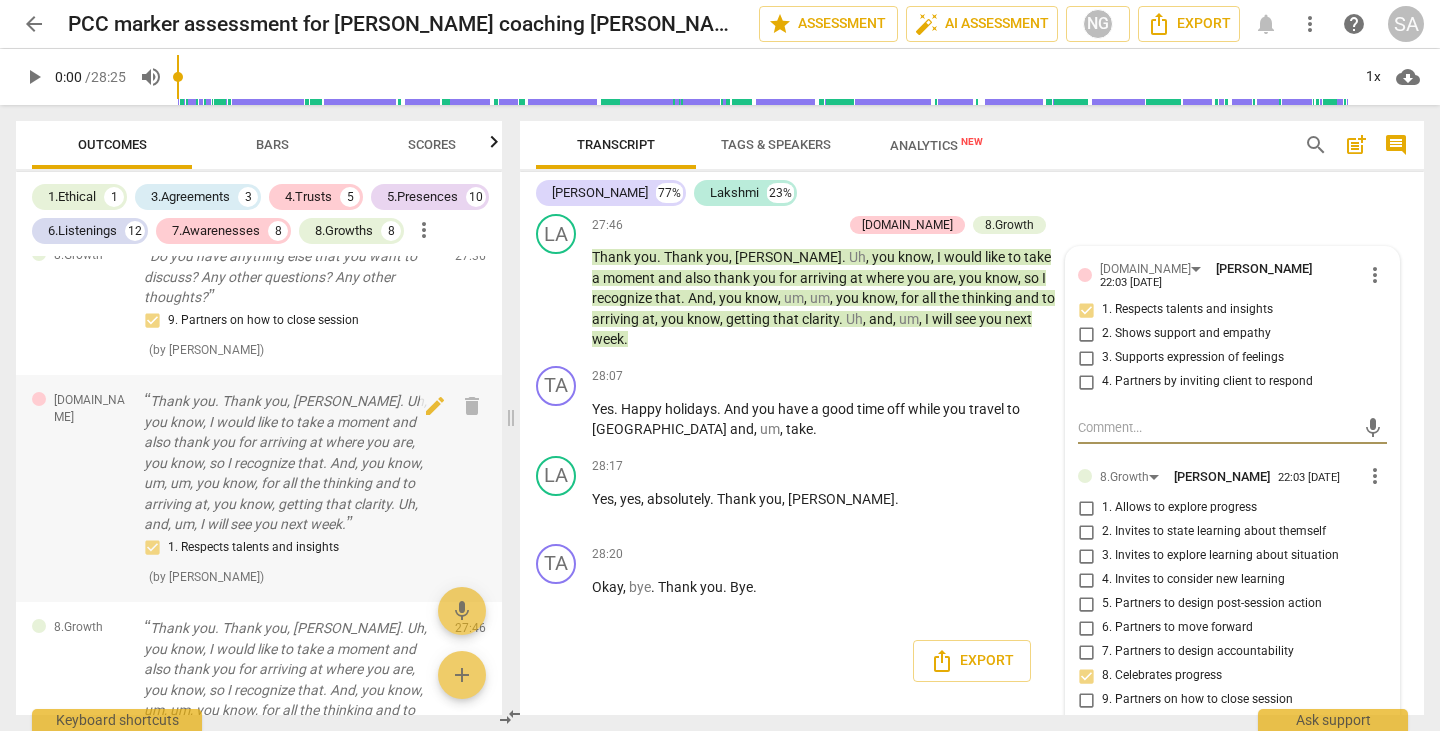 scroll, scrollTop: 11924, scrollLeft: 0, axis: vertical 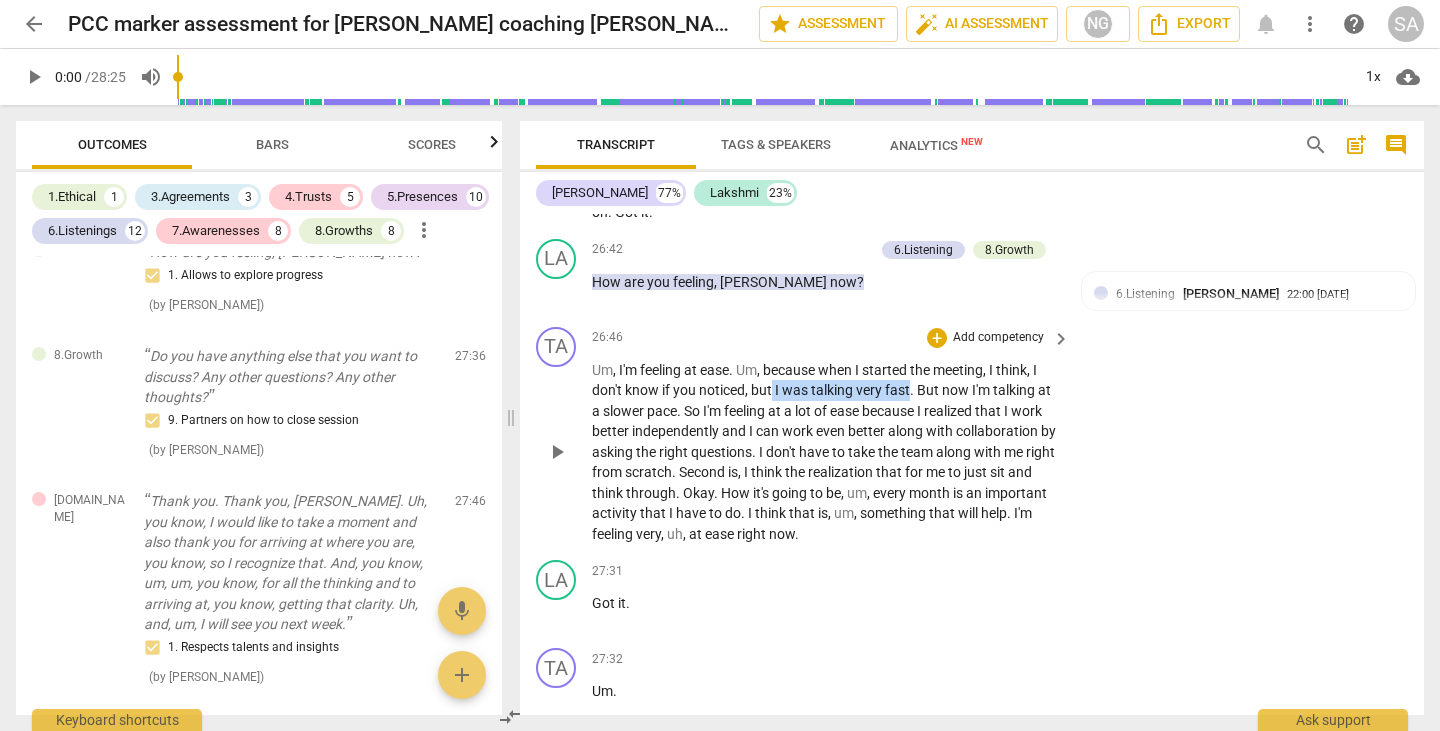 drag, startPoint x: 774, startPoint y: 489, endPoint x: 910, endPoint y: 489, distance: 136 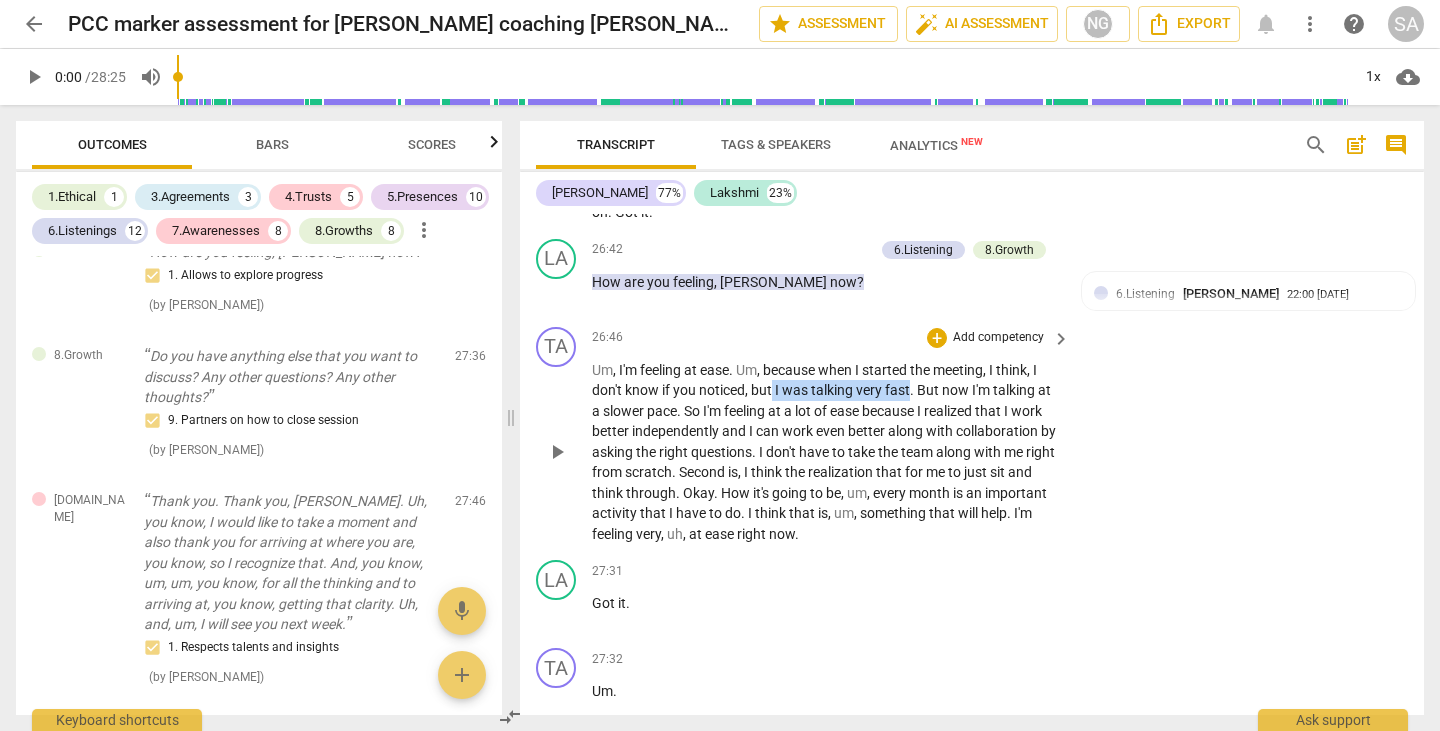 click on "Um ,   I'm   feeling   at   ease .   Um ,   because   when   I   started   the   meeting ,   I   think ,   I   don't   know   if   you   noticed ,   but   I   was   talking   very   fast .   But   now   I'm   talking   at   a   slower   pace .   So   I'm   feeling   at   a   lot   of   ease   because   I   realized   that   I   work   better   independently   and   I   can   work   even   better   along   with   collaboration   by   asking   the   right   questions .   I   don't   have   to   take   the   team   along   with   me   right   from   scratch .   Second   is ,   I   think   the   realization   that   for   me   to   just   sit   and   think   through .   Okay .   How   it's   going   to   be ,   um ,   every   month   is   an   important   activity   that   I   have   to   do .   I   think   that   is ,   um ,   something   that   will   help .   I'm   feeling   very ,   uh ,   at   ease   right   now ." at bounding box center (826, 452) 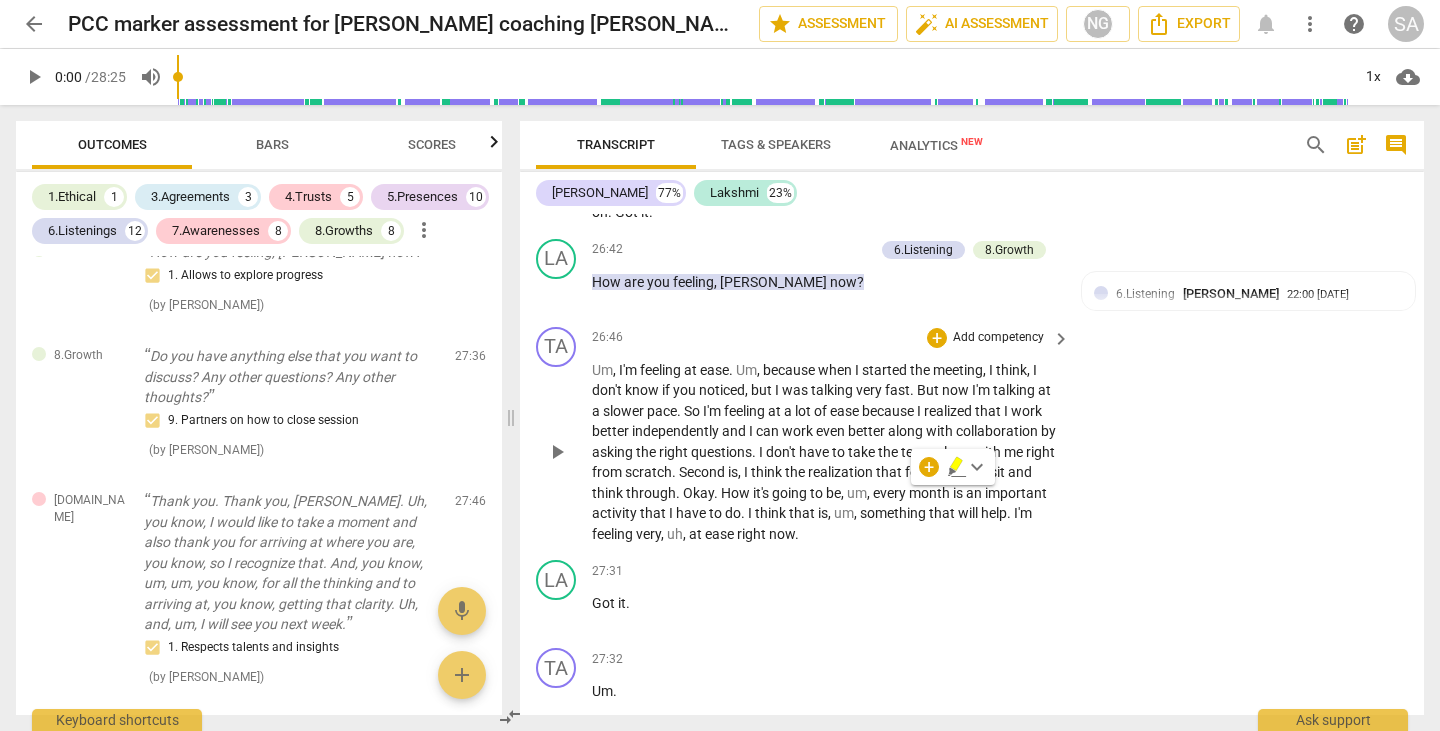 click on "TA play_arrow pause 26:46 + Add competency keyboard_arrow_right Um ,   I'm   feeling   at   ease .   Um ,   because   when   I   started   the   meeting ,   I   think ,   I   don't   know   if   you   noticed ,   but   I   was   talking   very   fast .   But   now   I'm   talking   at   a   slower   pace .   So   I'm   feeling   at   a   lot   of   ease   because   I   realized   that   I   work   better   independently   and   I   can   work   even   better   along   with   collaboration   by   asking   the   right   questions .   I   don't   have   to   take   the   team   along   with   me   right   from   scratch .   Second   is ,   I   think   the   realization   that   for   me   to   just   sit   and   think   through .   Okay .   How   it's   going   to   be ,   um ,   every   month   is   an   important   activity   that   I   have   to   do .   I   think   that   is ,   um ,   something   that   will   help .   I'm   feeling   very ,   uh ,   at   ease   right   now ." at bounding box center [972, 436] 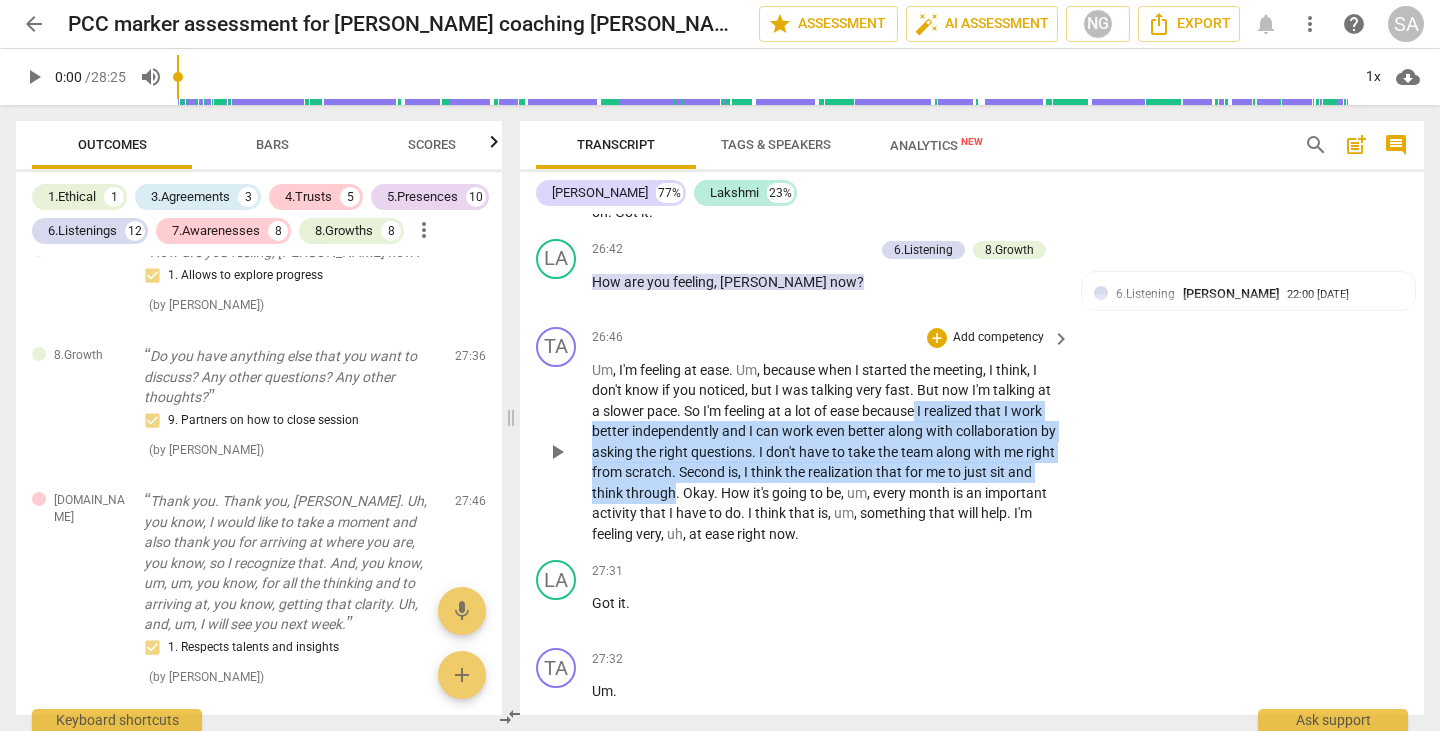 drag, startPoint x: 921, startPoint y: 512, endPoint x: 700, endPoint y: 593, distance: 235.3763 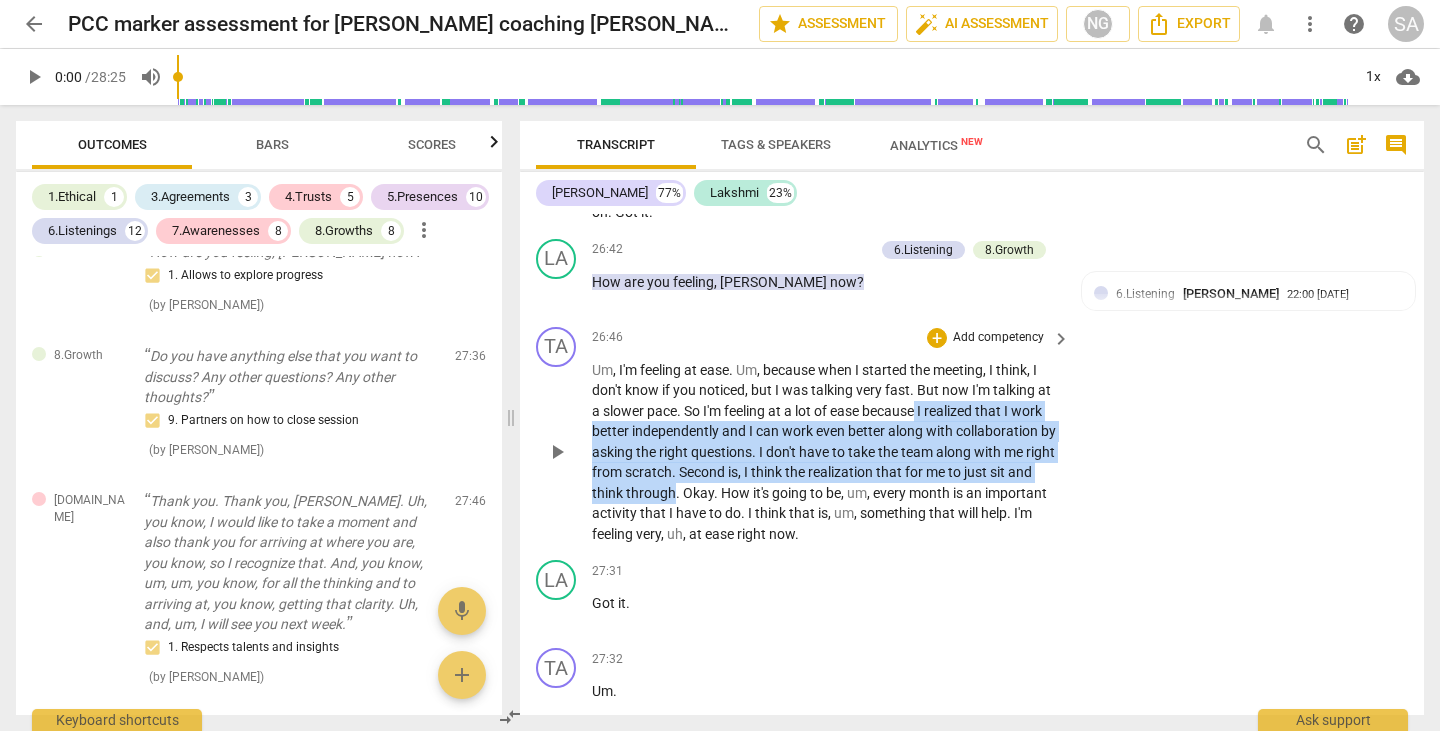 click on "Um ,   I'm   feeling   at   ease .   Um ,   because   when   I   started   the   meeting ,   I   think ,   I   don't   know   if   you   noticed ,   but   I   was   talking   very   fast .   But   now   I'm   talking   at   a   slower   pace .   So   I'm   feeling   at   a   lot   of   ease   because   I   realized   that   I   work   better   independently   and   I   can   work   even   better   along   with   collaboration   by   asking   the   right   questions .   I   don't   have   to   take   the   team   along   with   me   right   from   scratch .   Second   is ,   I   think   the   realization   that   for   me   to   just   sit   and   think   through .   Okay .   How   it's   going   to   be ,   um ,   every   month   is   an   important   activity   that   I   have   to   do .   I   think   that   is ,   um ,   something   that   will   help .   I'm   feeling   very ,   uh ,   at   ease   right   now ." at bounding box center [826, 452] 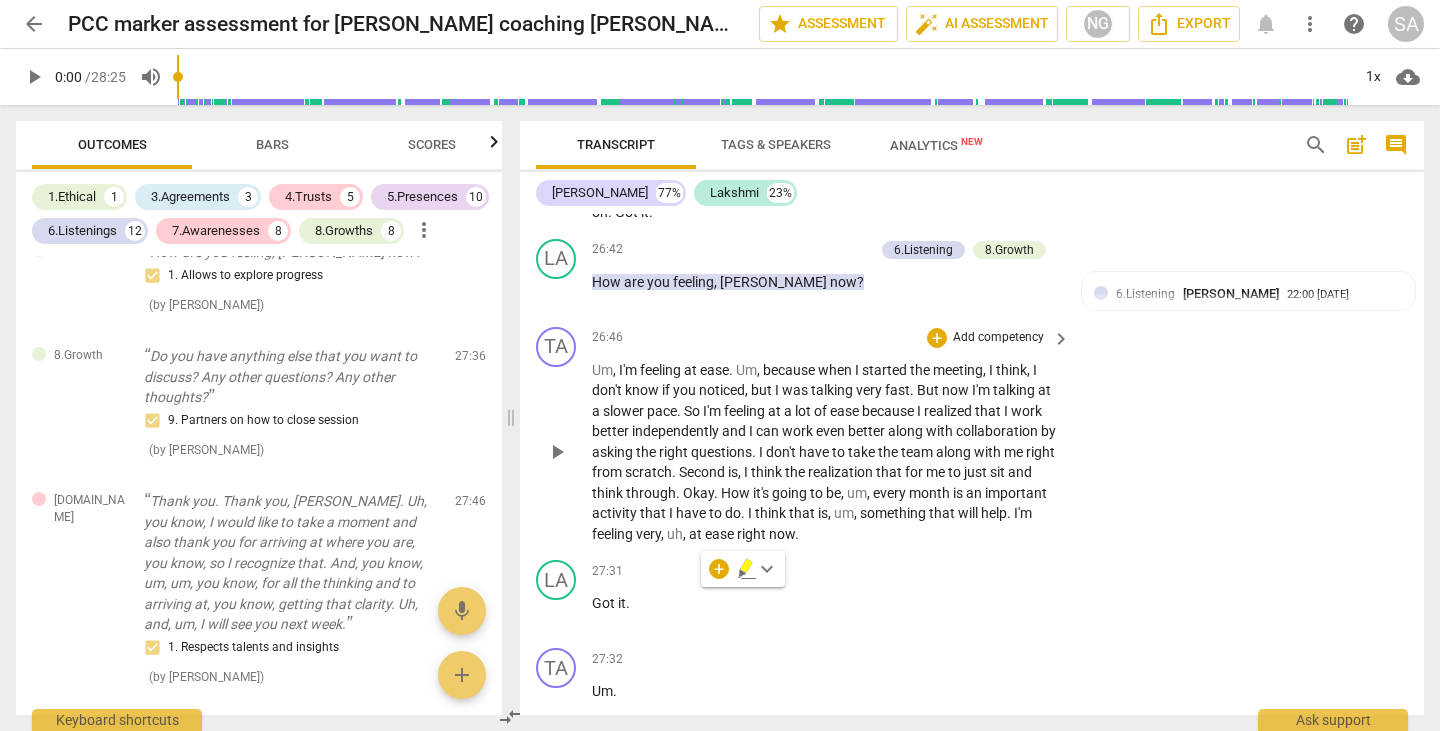 click on "TA play_arrow pause 26:46 + Add competency keyboard_arrow_right Um ,   I'm   feeling   at   ease .   Um ,   because   when   I   started   the   meeting ,   I   think ,   I   don't   know   if   you   noticed ,   but   I   was   talking   very   fast .   But   now   I'm   talking   at   a   slower   pace .   So   I'm   feeling   at   a   lot   of   ease   because   I   realized   that   I   work   better   independently   and   I   can   work   even   better   along   with   collaboration   by   asking   the   right   questions .   I   don't   have   to   take   the   team   along   with   me   right   from   scratch .   Second   is ,   I   think   the   realization   that   for   me   to   just   sit   and   think   through .   Okay .   How   it's   going   to   be ,   um ,   every   month   is   an   important   activity   that   I   have   to   do .   I   think   that   is ,   um ,   something   that   will   help .   I'm   feeling   very ,   uh ,   at   ease   right   now ." at bounding box center [972, 436] 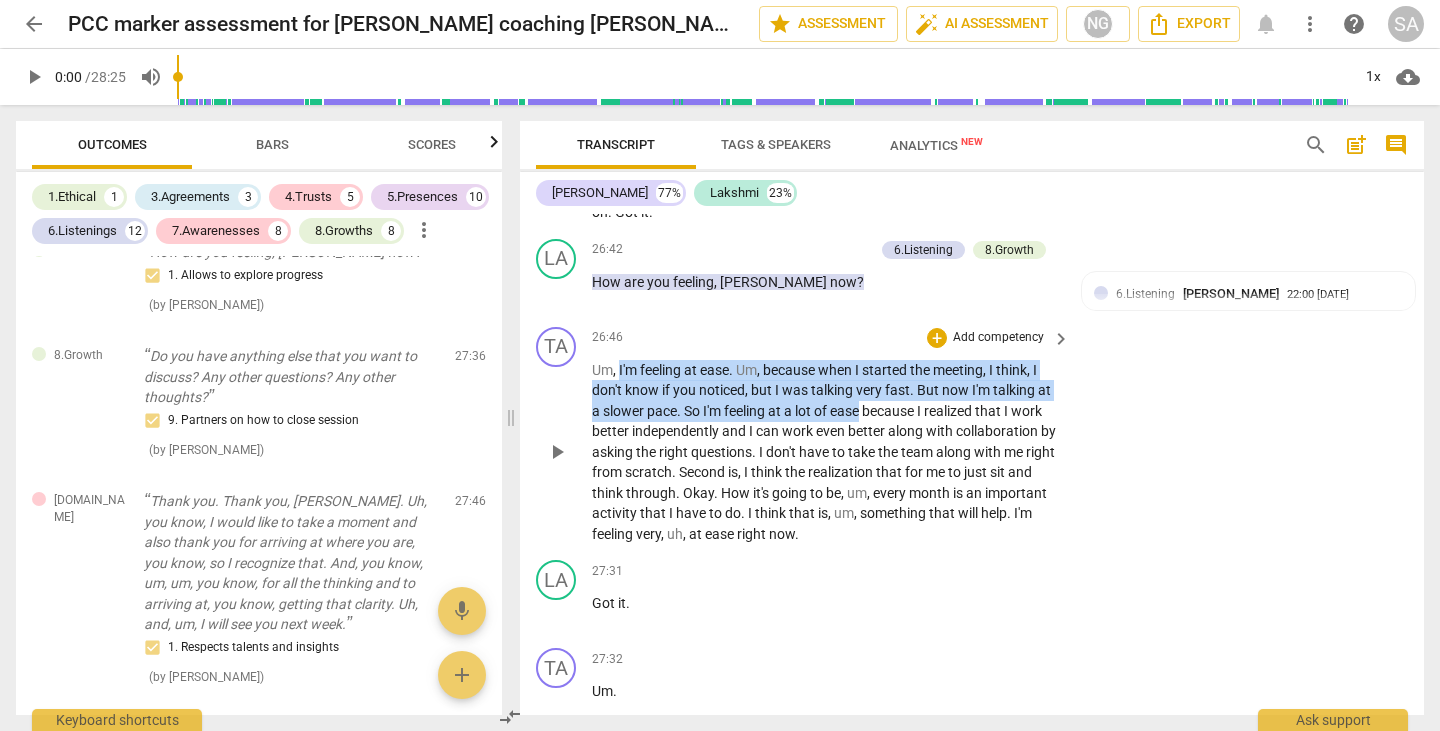 drag, startPoint x: 619, startPoint y: 472, endPoint x: 864, endPoint y: 513, distance: 248.40692 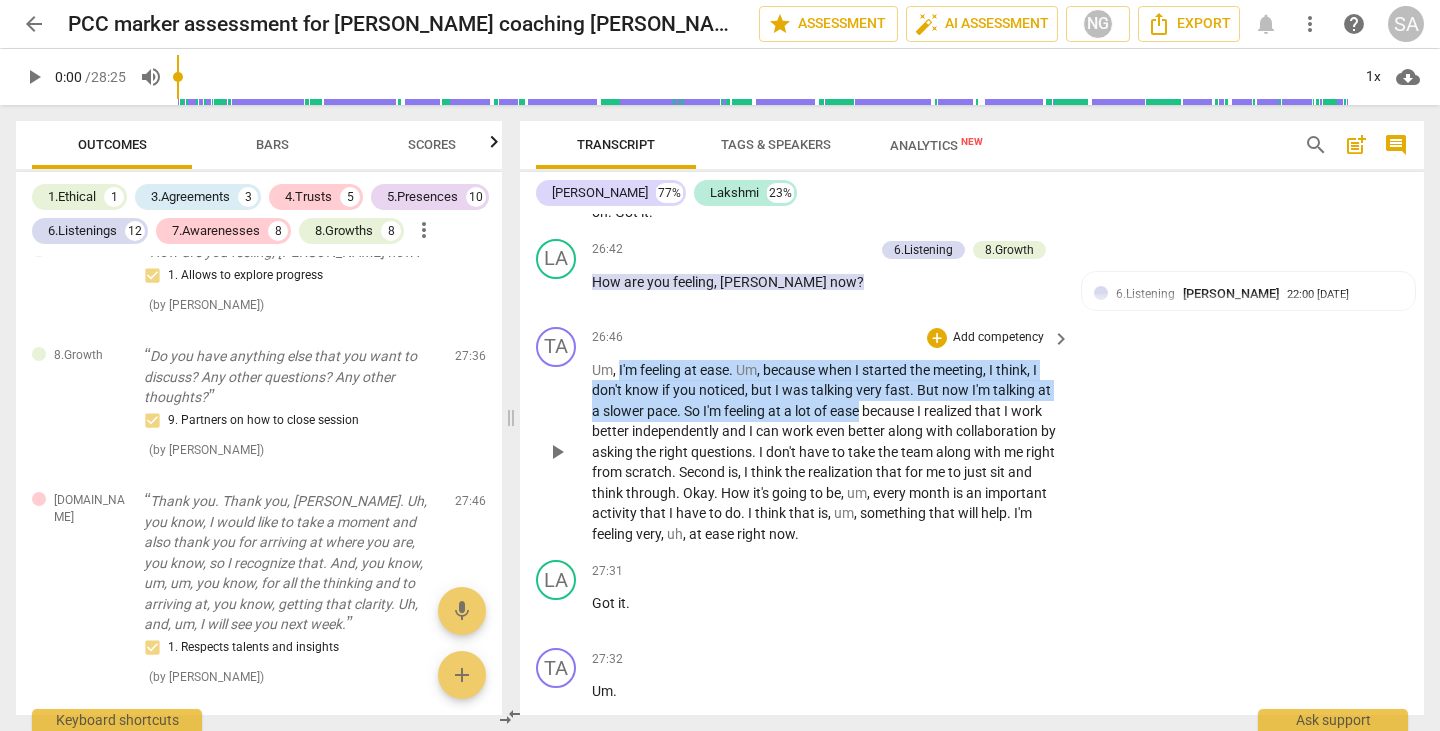 click on "Um ,   I'm   feeling   at   ease .   Um ,   because   when   I   started   the   meeting ,   I   think ,   I   don't   know   if   you   noticed ,   but   I   was   talking   very   fast .   But   now   I'm   talking   at   a   slower   pace .   So   I'm   feeling   at   a   lot   of   ease   because   I   realized   that   I   work   better   independently   and   I   can   work   even   better   along   with   collaboration   by   asking   the   right   questions .   I   don't   have   to   take   the   team   along   with   me   right   from   scratch .   Second   is ,   I   think   the   realization   that   for   me   to   just   sit   and   think   through .   Okay .   How   it's   going   to   be ,   um ,   every   month   is   an   important   activity   that   I   have   to   do .   I   think   that   is ,   um ,   something   that   will   help .   I'm   feeling   very ,   uh ,   at   ease   right   now ." at bounding box center [826, 452] 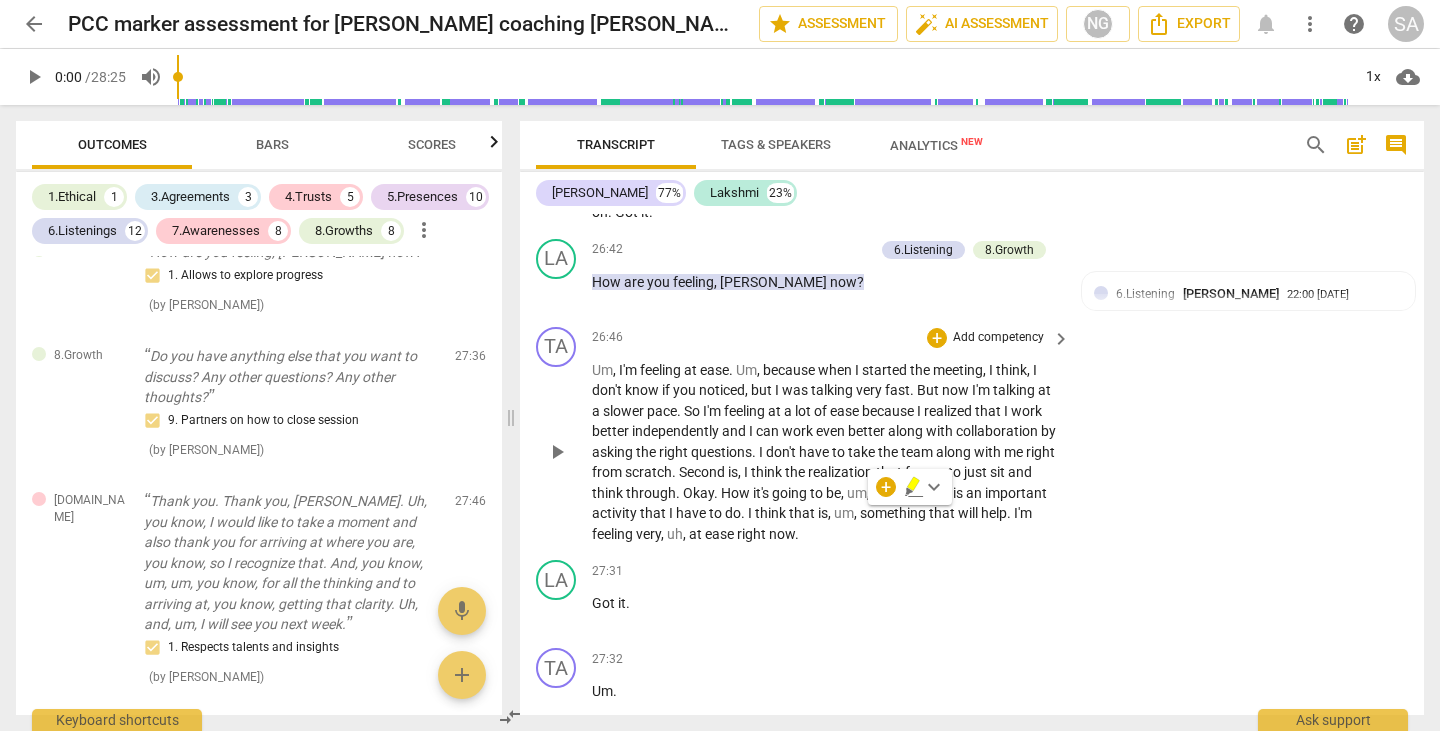 click on "TA play_arrow pause 26:46 + Add competency keyboard_arrow_right Um ,   I'm   feeling   at   ease .   Um ,   because   when   I   started   the   meeting ,   I   think ,   I   don't   know   if   you   noticed ,   but   I   was   talking   very   fast .   But   now   I'm   talking   at   a   slower   pace .   So   I'm   feeling   at   a   lot   of   ease   because   I   realized   that   I   work   better   independently   and   I   can   work   even   better   along   with   collaboration   by   asking   the   right   questions .   I   don't   have   to   take   the   team   along   with   me   right   from   scratch .   Second   is ,   I   think   the   realization   that   for   me   to   just   sit   and   think   through .   Okay .   How   it's   going   to   be ,   um ,   every   month   is   an   important   activity   that   I   have   to   do .   I   think   that   is ,   um ,   something   that   will   help .   I'm   feeling   very ,   uh ,   at   ease   right   now ." at bounding box center [972, 436] 